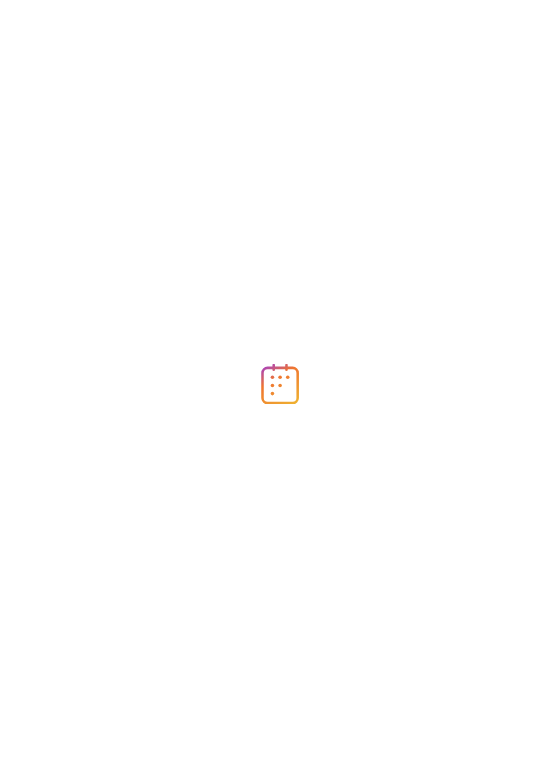 scroll, scrollTop: 0, scrollLeft: 0, axis: both 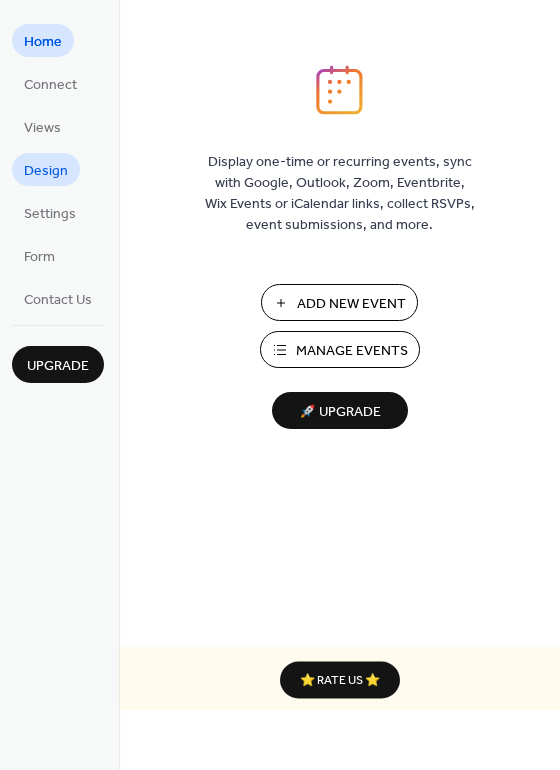 click on "Design" at bounding box center [46, 171] 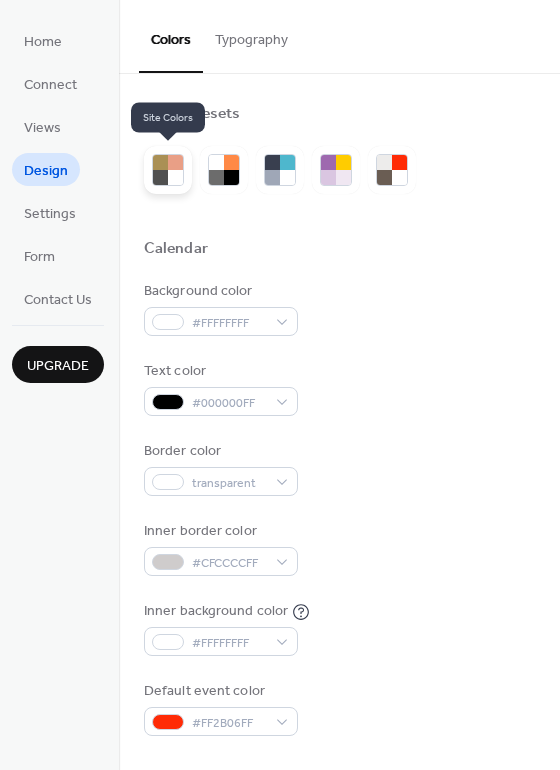 click at bounding box center (168, 170) 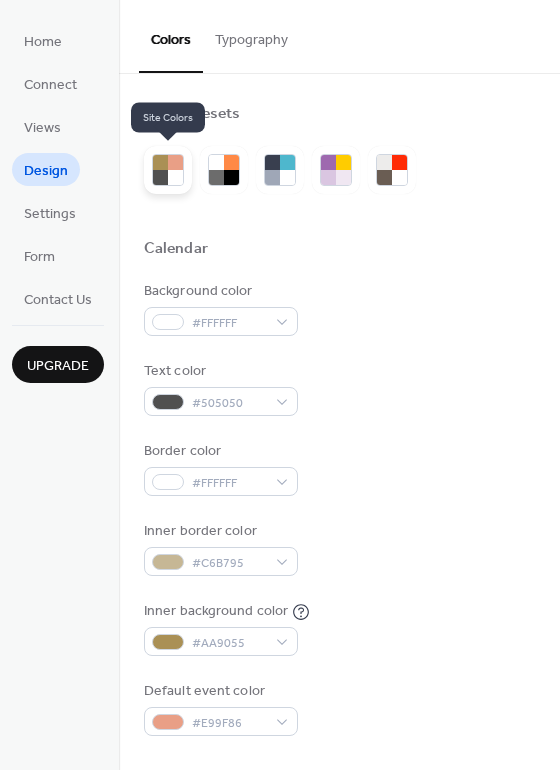 click at bounding box center (168, 170) 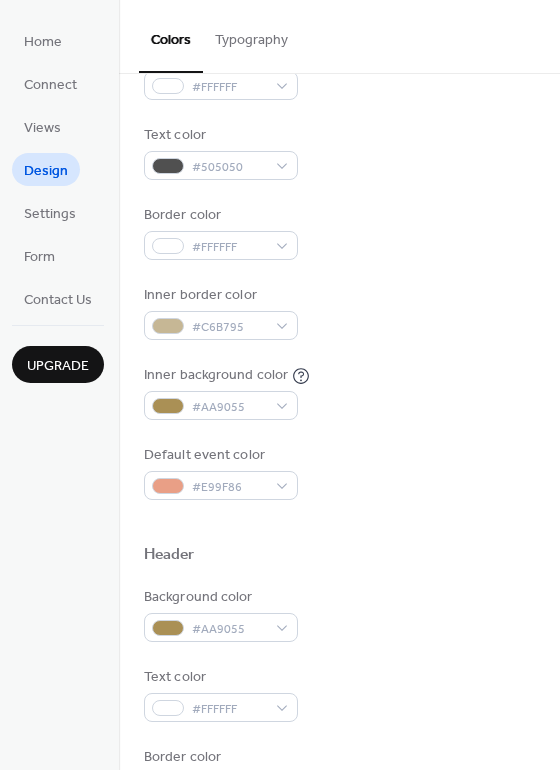 scroll, scrollTop: 296, scrollLeft: 0, axis: vertical 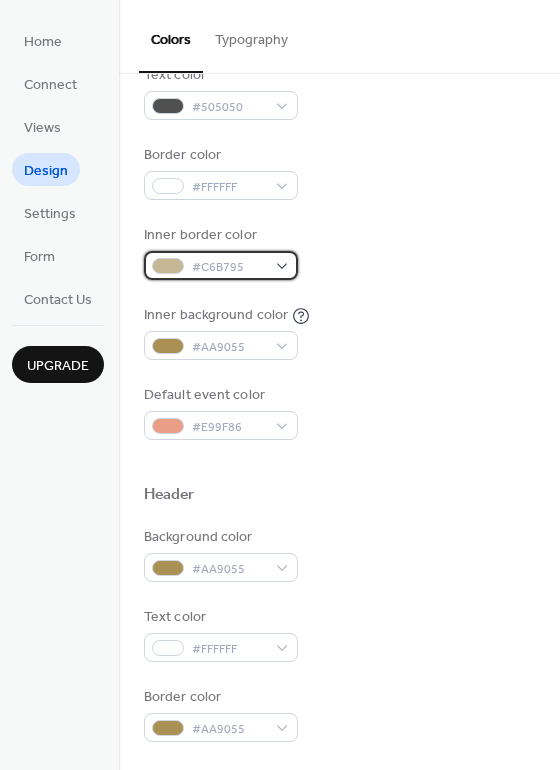 click on "#C6B795" at bounding box center [221, 265] 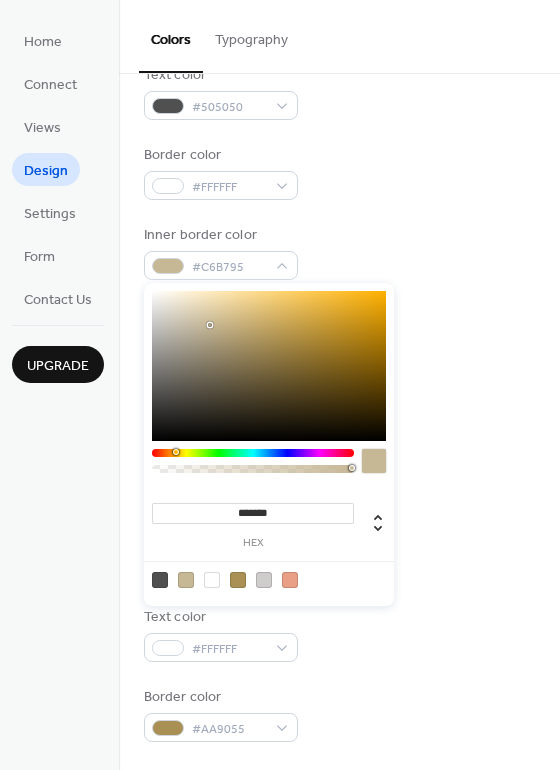 click at bounding box center (264, 580) 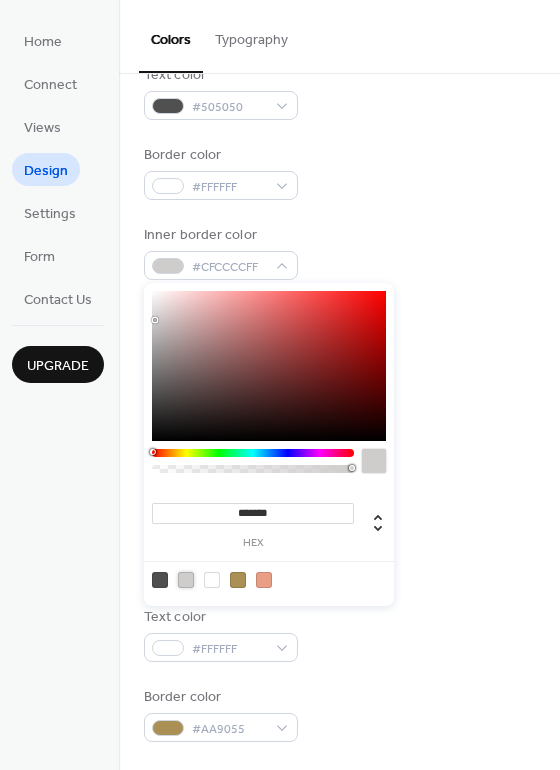 click on "Background color #FFFFFF Text color #505050 Border color #FFFFFF Inner border color #CFCCCCFF Inner background color #AA9055 Default event color #E99F86" at bounding box center [339, 212] 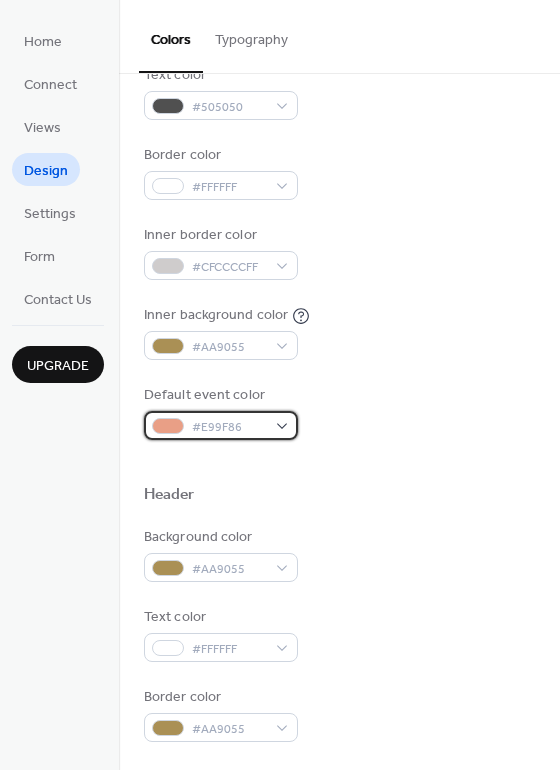 click on "#E99F86" at bounding box center (221, 425) 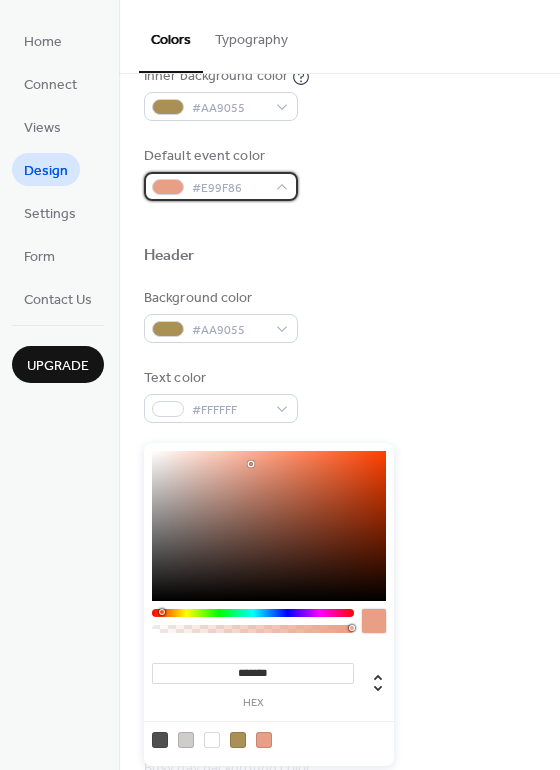 scroll, scrollTop: 728, scrollLeft: 0, axis: vertical 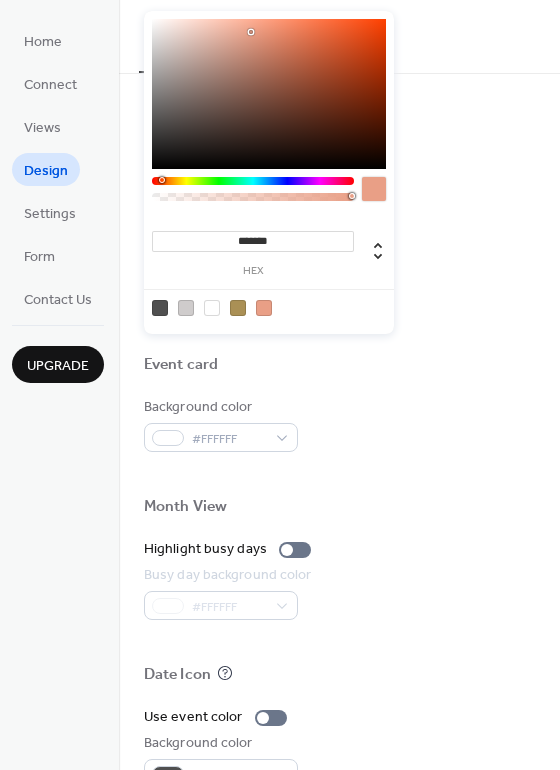 click at bounding box center (186, 308) 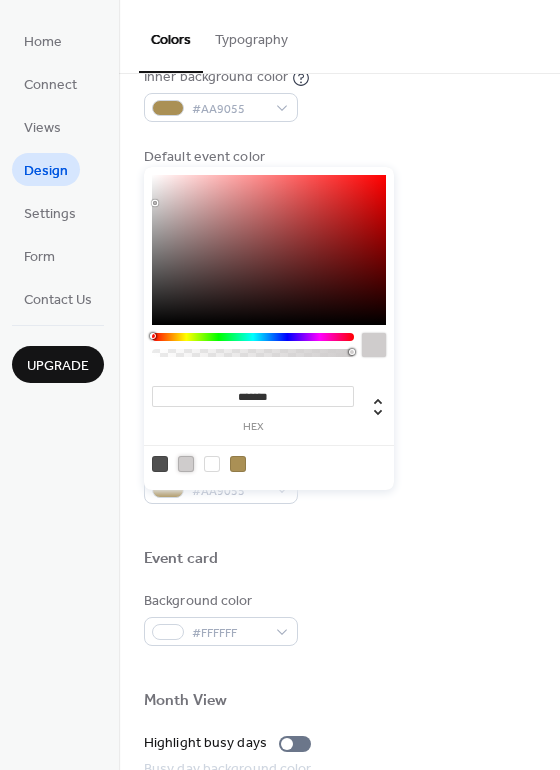 scroll, scrollTop: 531, scrollLeft: 0, axis: vertical 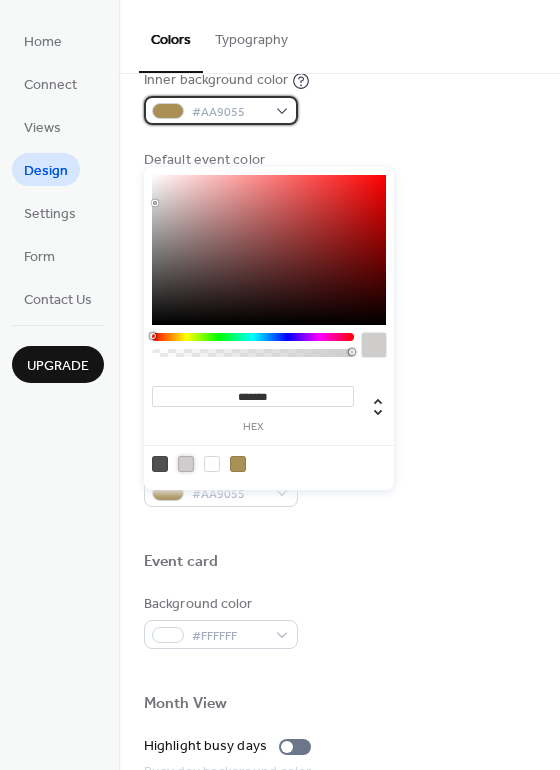 click on "#AA9055" at bounding box center (221, 110) 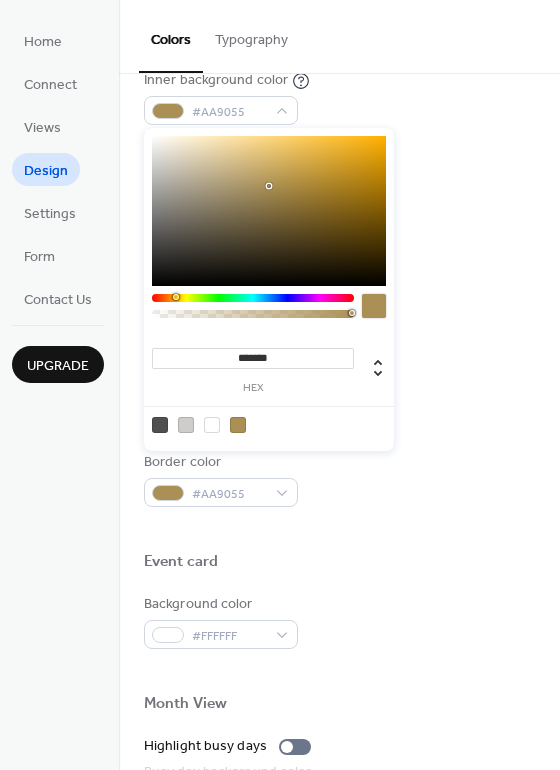 click at bounding box center (186, 425) 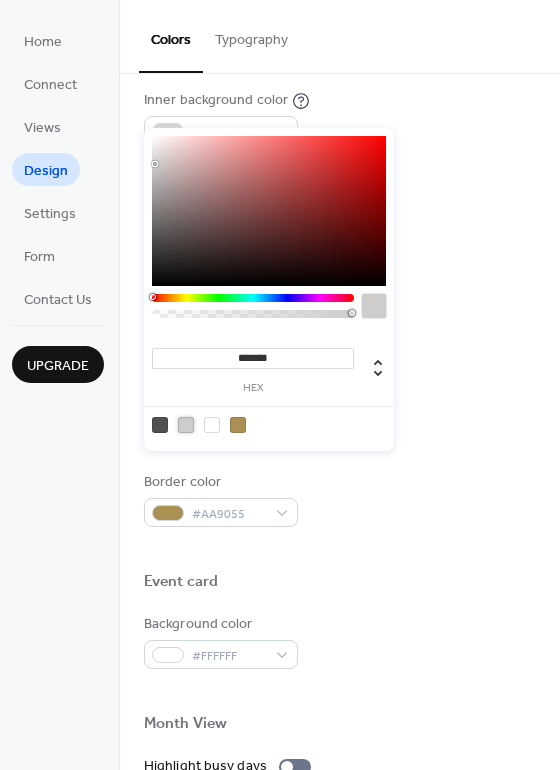 scroll, scrollTop: 514, scrollLeft: 0, axis: vertical 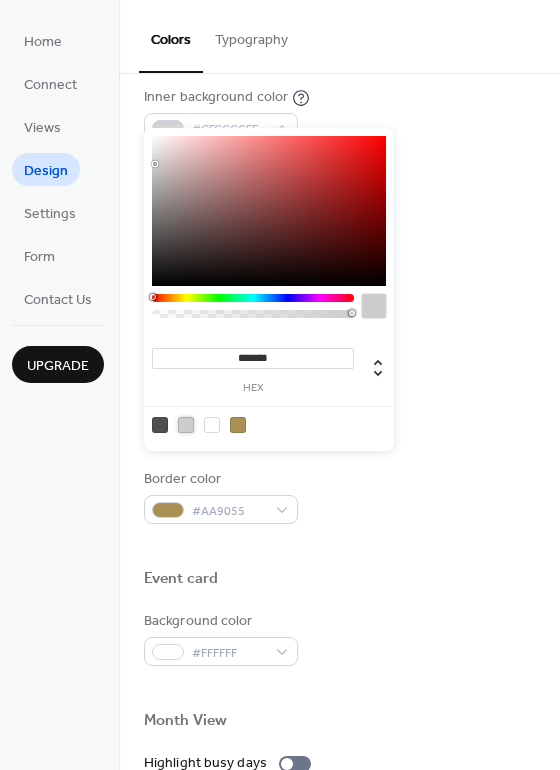 click at bounding box center [160, 425] 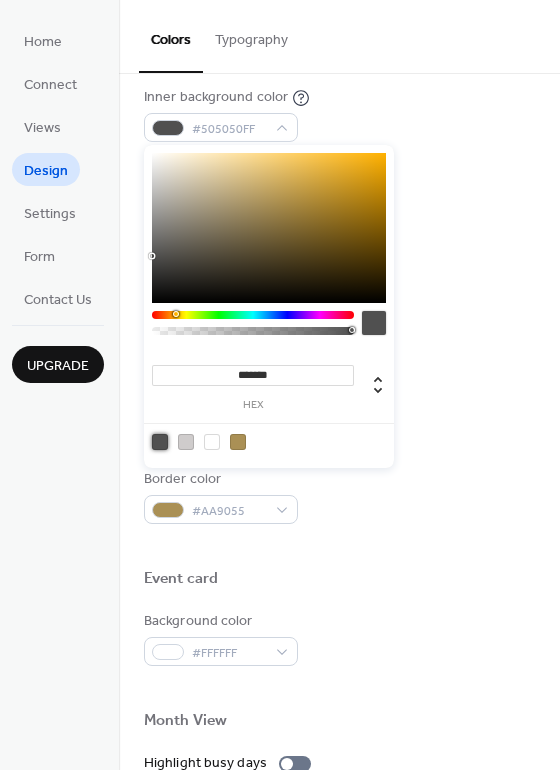click at bounding box center (212, 442) 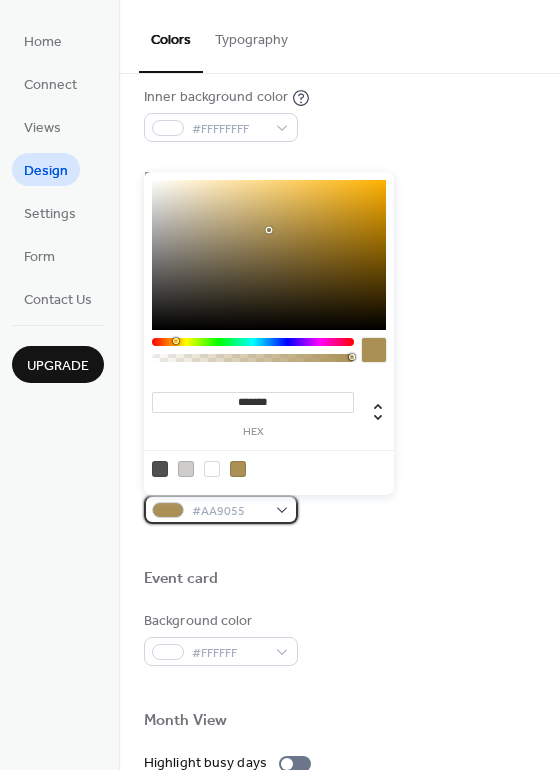 click on "#AA9055" at bounding box center (221, 509) 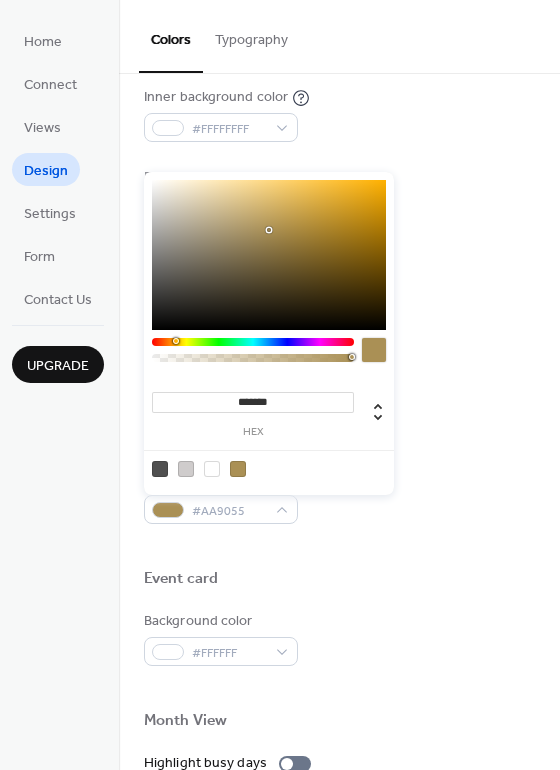 click at bounding box center [160, 469] 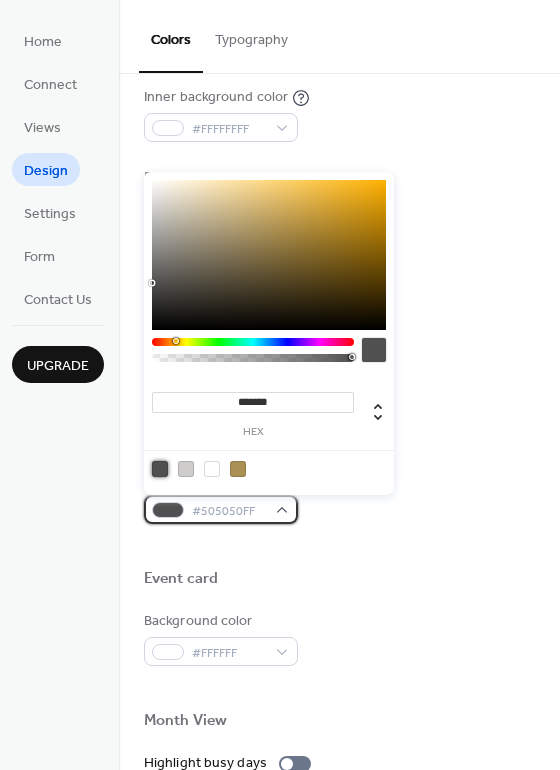 click at bounding box center (168, 510) 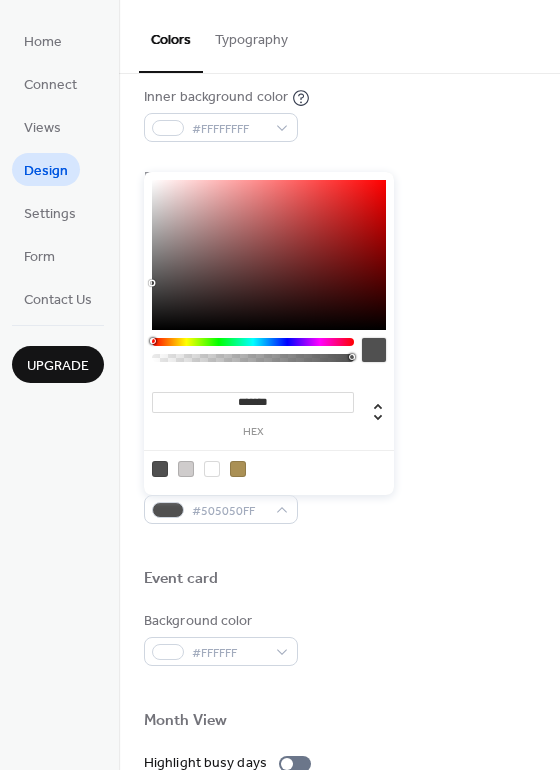 click at bounding box center [160, 469] 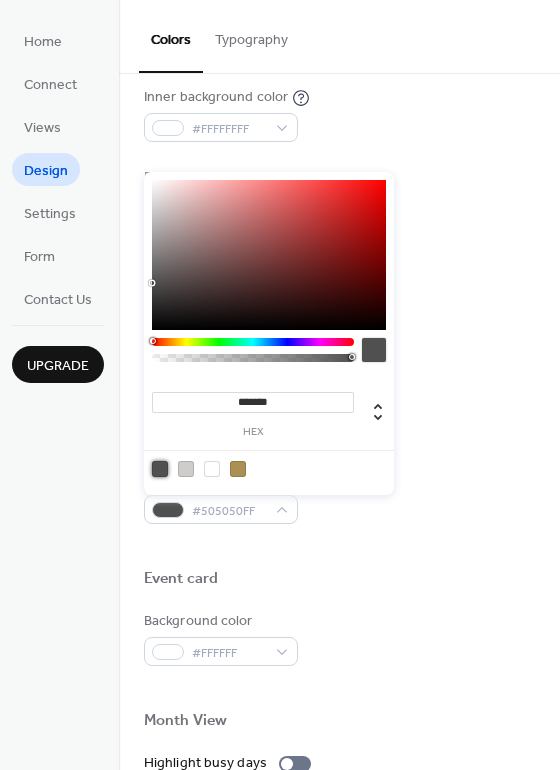 click on "Text color #FFFFFF" at bounding box center [339, 416] 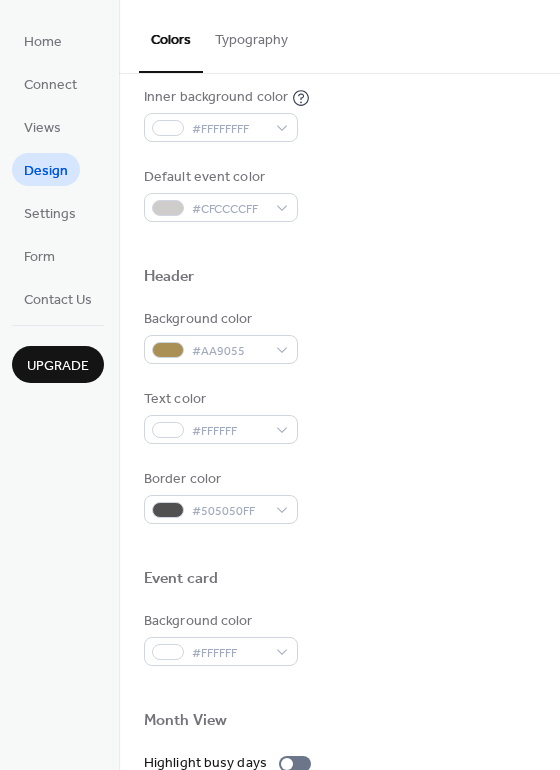 scroll, scrollTop: 496, scrollLeft: 0, axis: vertical 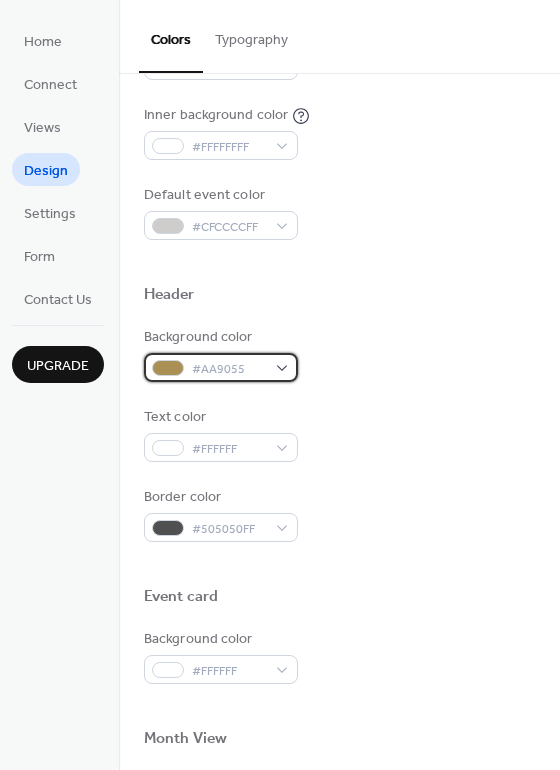 click on "#AA9055" at bounding box center (221, 367) 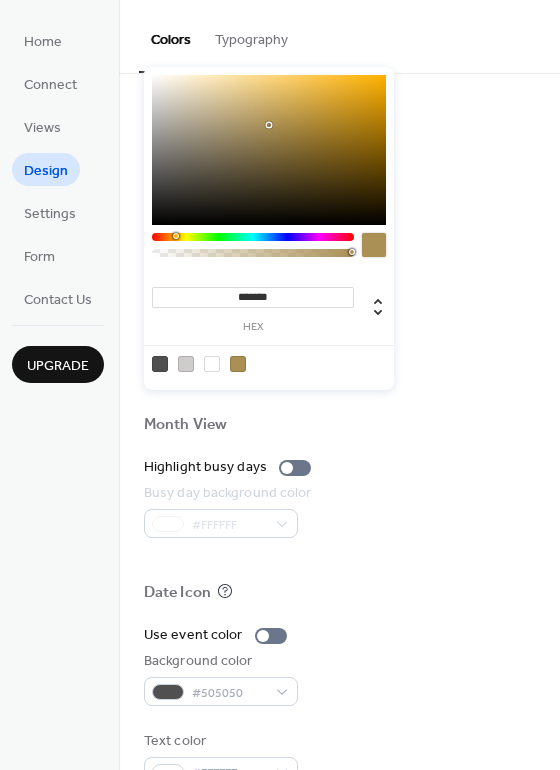 scroll, scrollTop: 827, scrollLeft: 0, axis: vertical 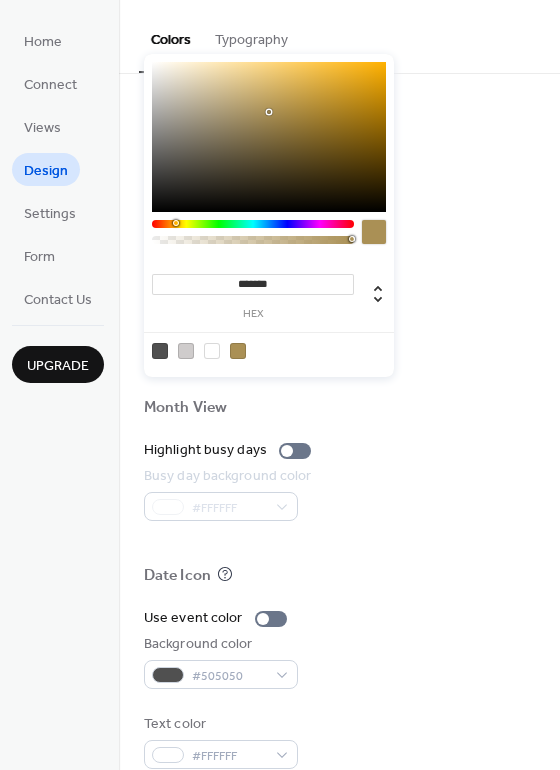click at bounding box center (186, 351) 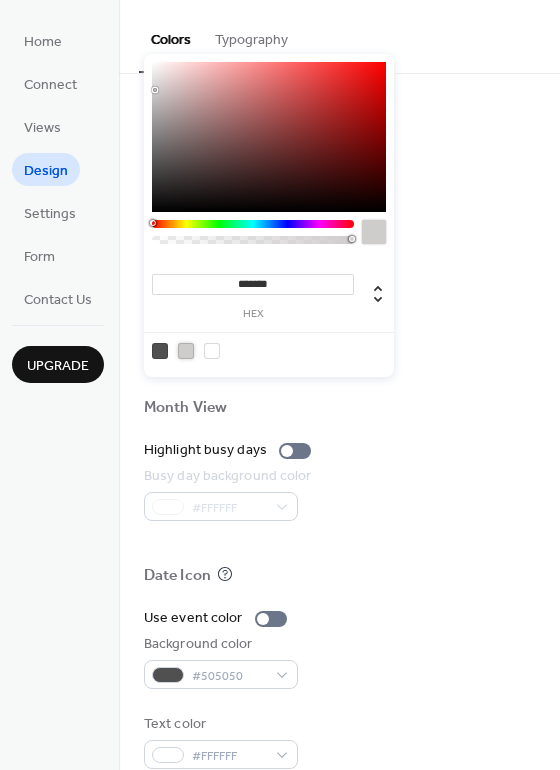 click at bounding box center [339, 233] 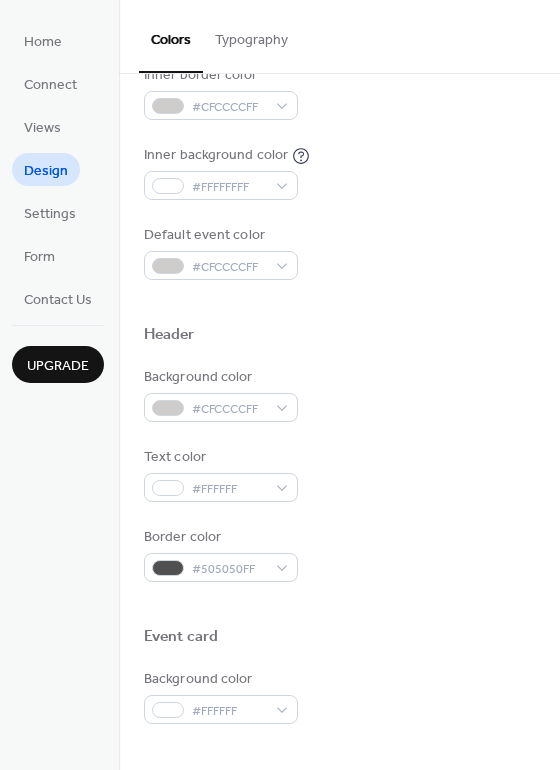 scroll, scrollTop: 458, scrollLeft: 0, axis: vertical 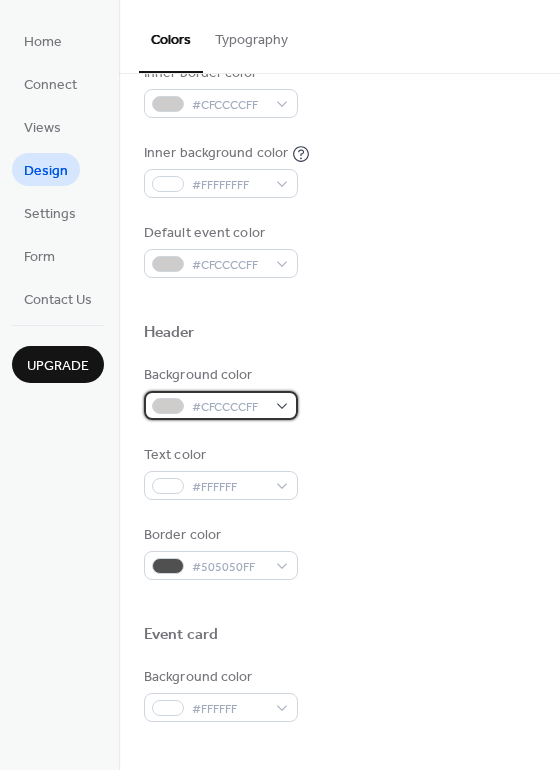 click on "#CFCCCCFF" at bounding box center (221, 405) 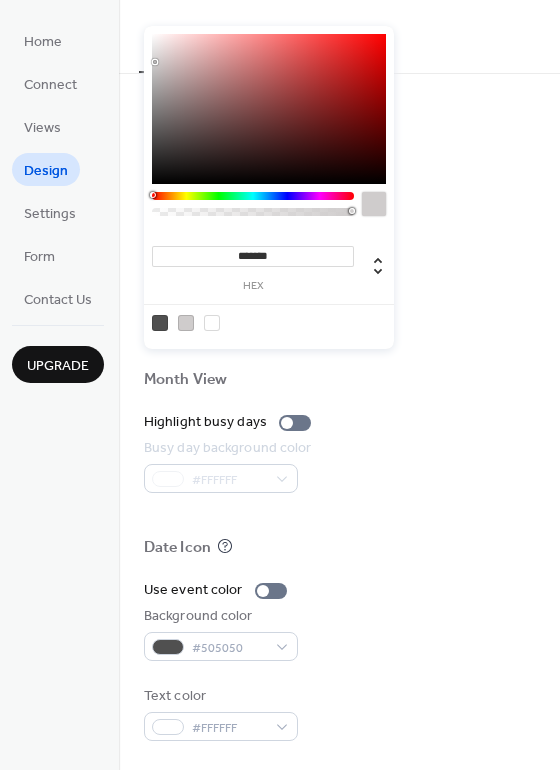 scroll, scrollTop: 849, scrollLeft: 0, axis: vertical 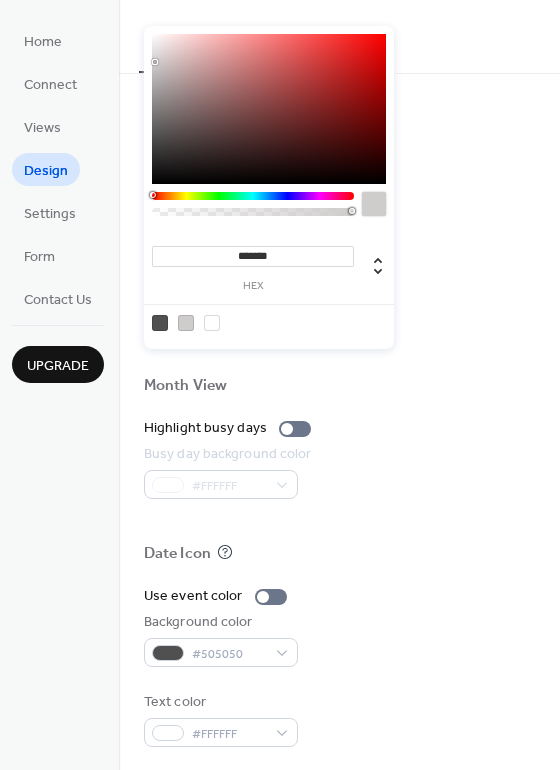 click at bounding box center (160, 323) 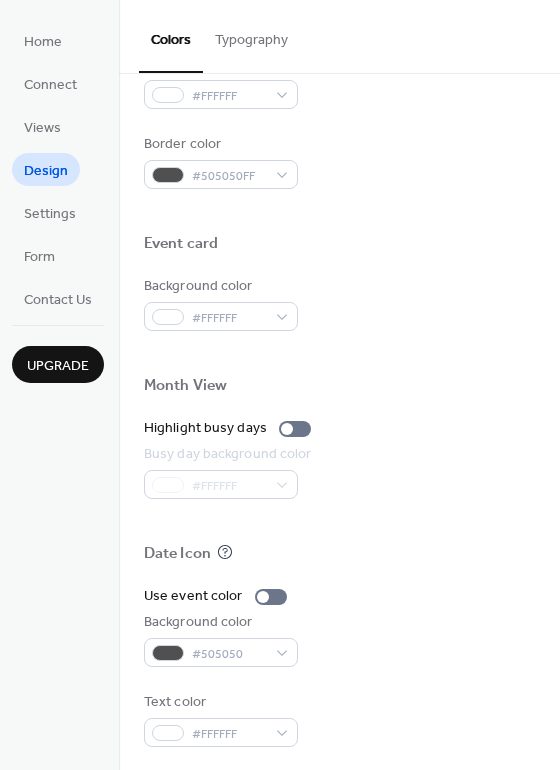 click at bounding box center (339, 268) 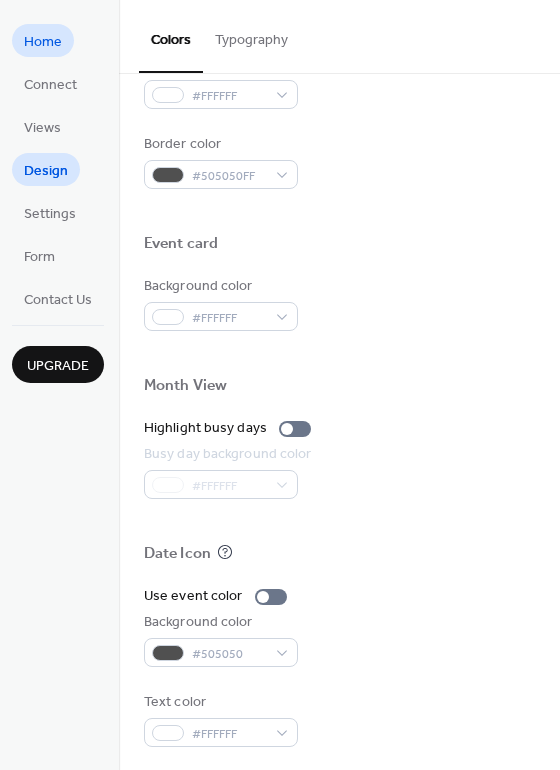 click on "Home" at bounding box center [43, 42] 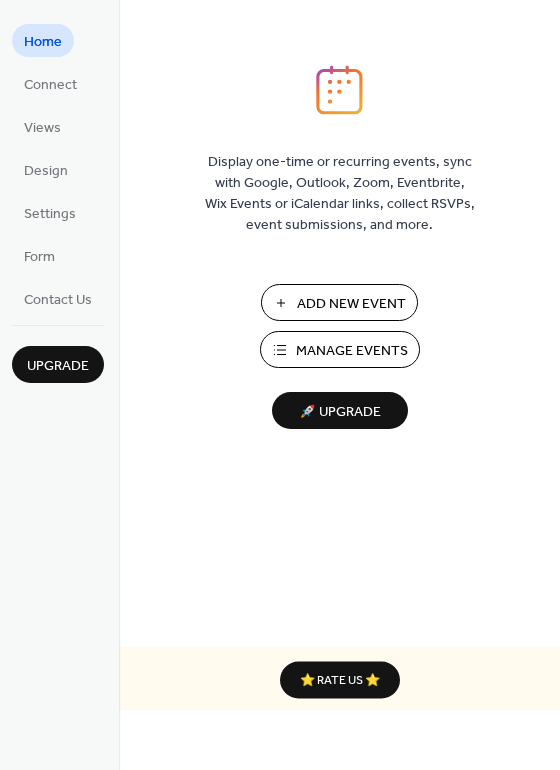 click on "Manage Events" at bounding box center [352, 351] 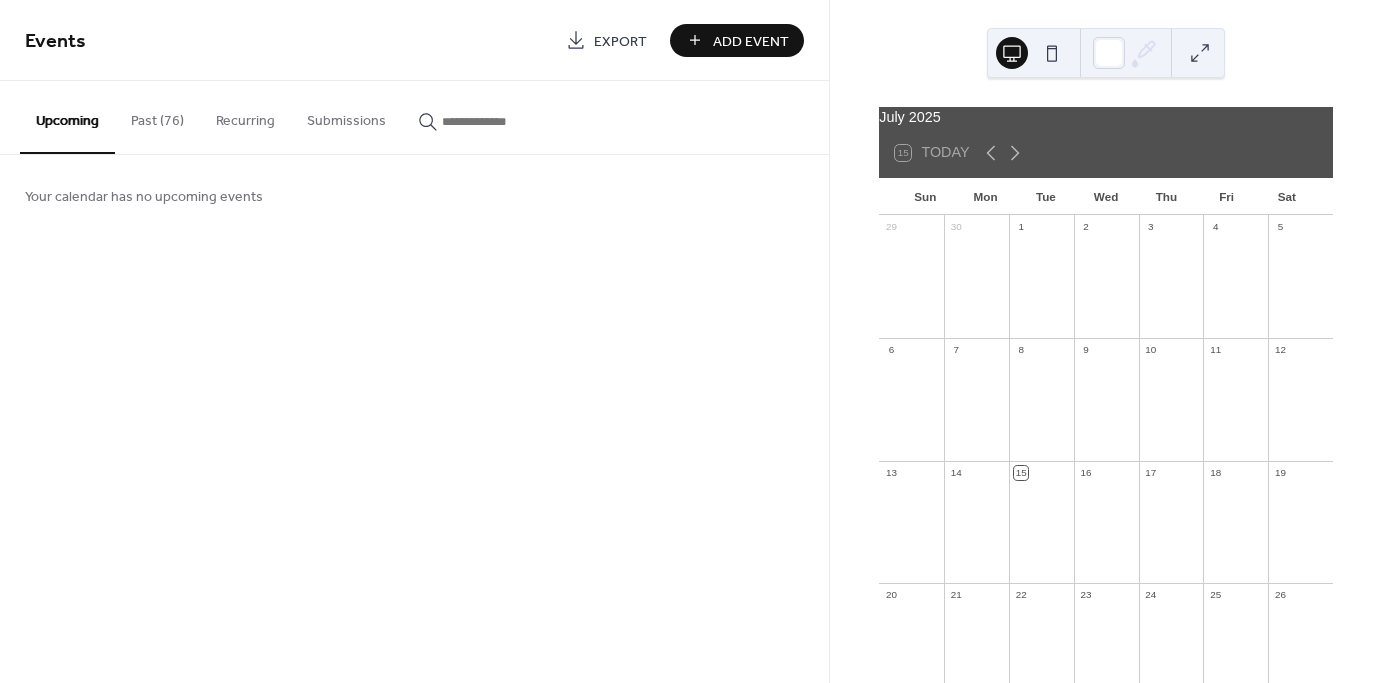 scroll, scrollTop: 0, scrollLeft: 0, axis: both 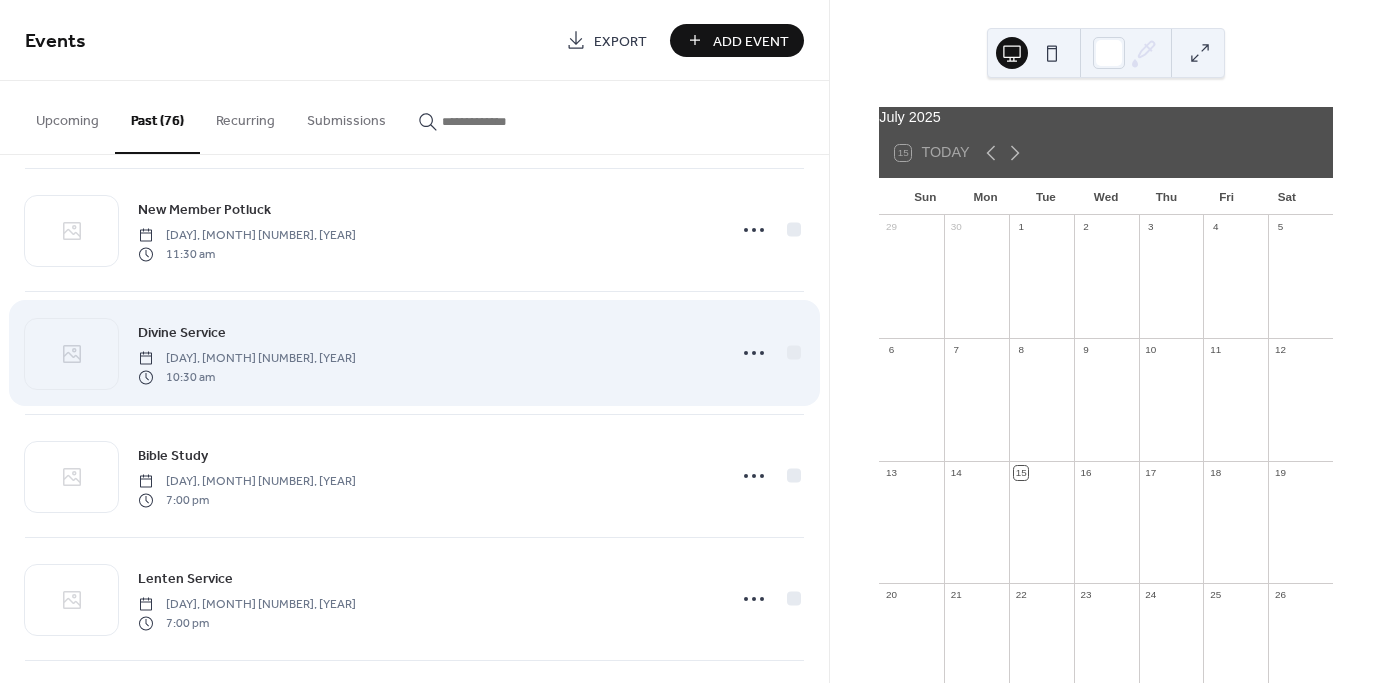 click on "Sunday, March 31, 2019" at bounding box center (247, 359) 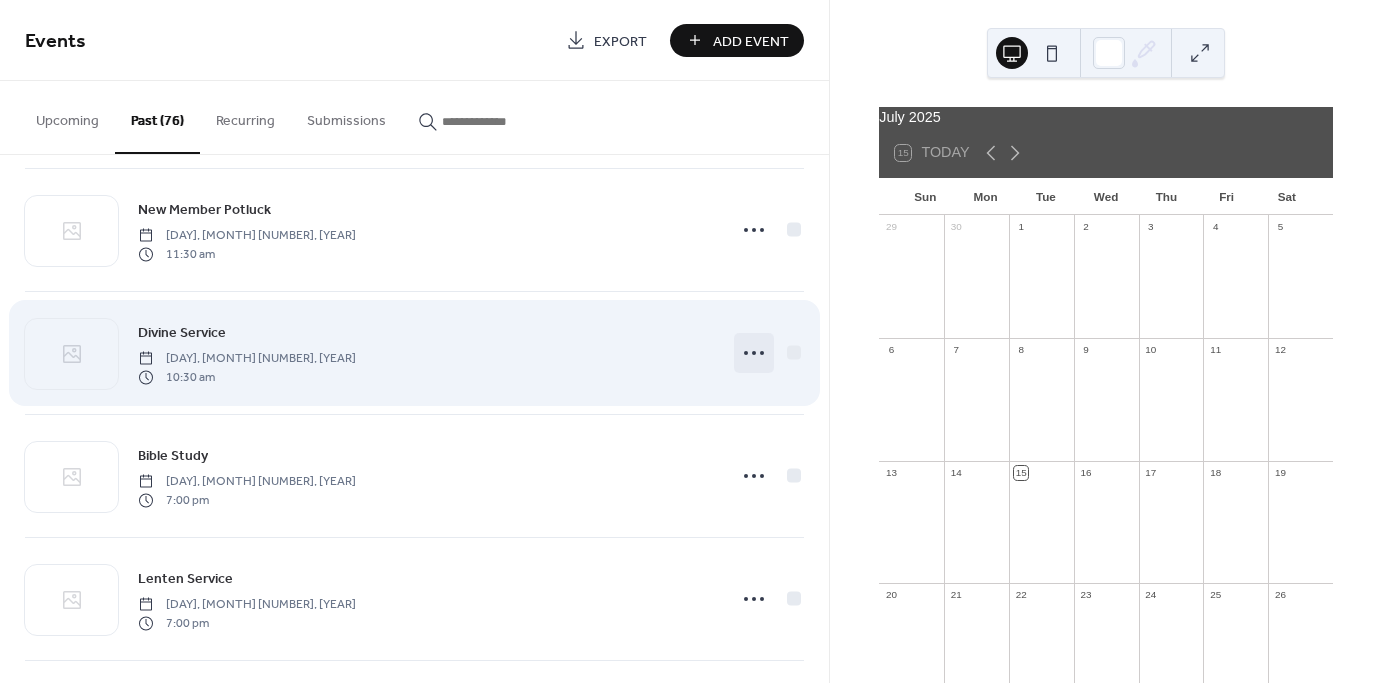 click 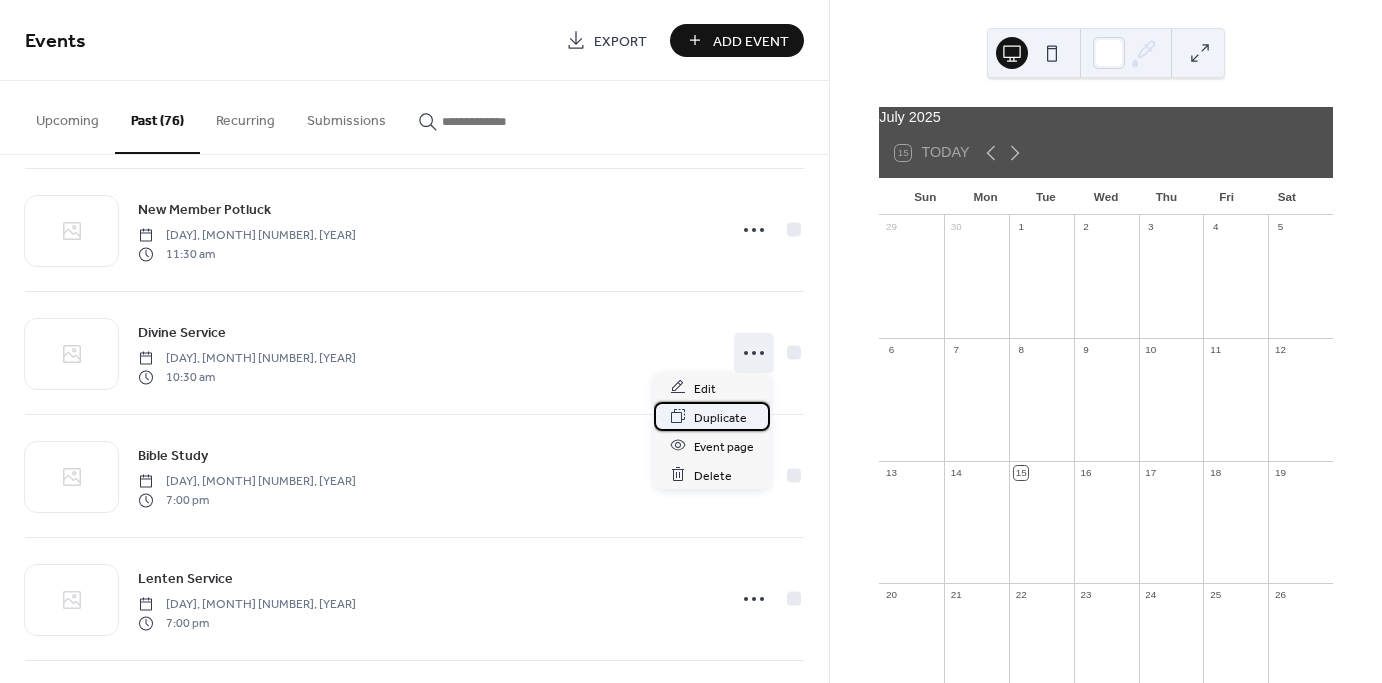 click on "Duplicate" at bounding box center (720, 417) 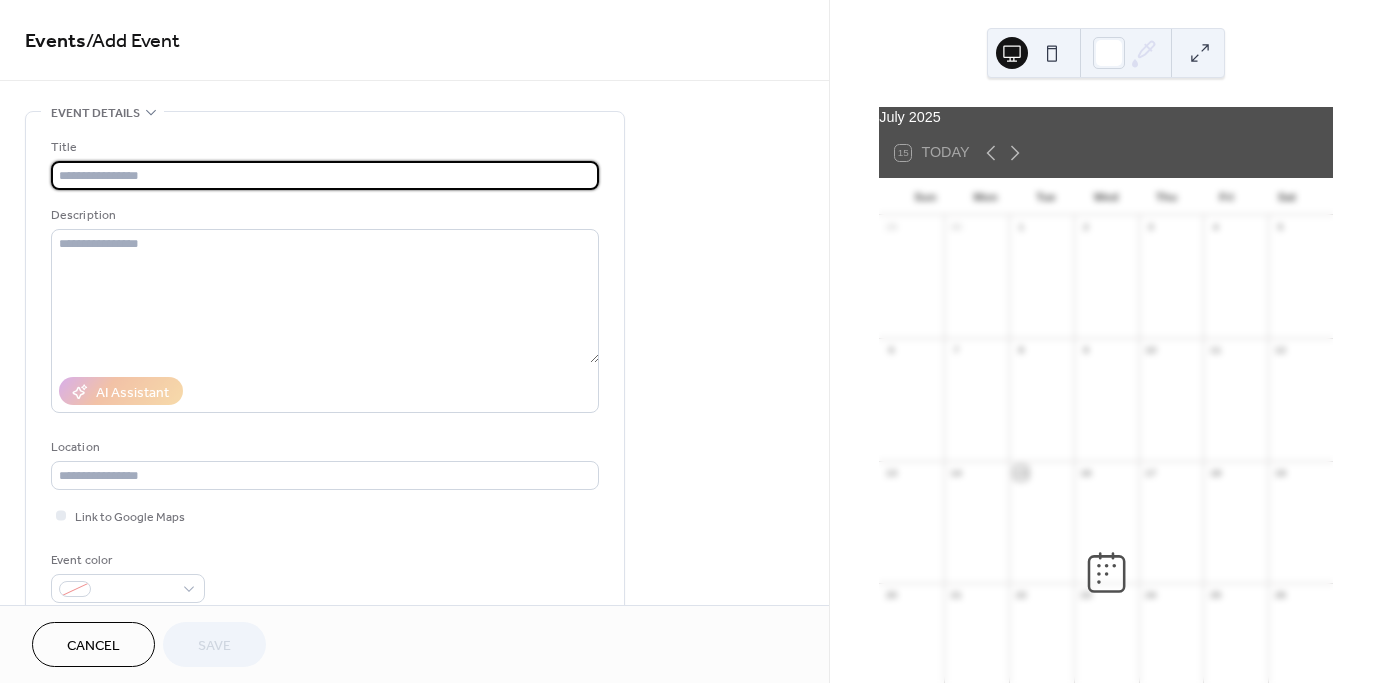 scroll, scrollTop: 0, scrollLeft: 0, axis: both 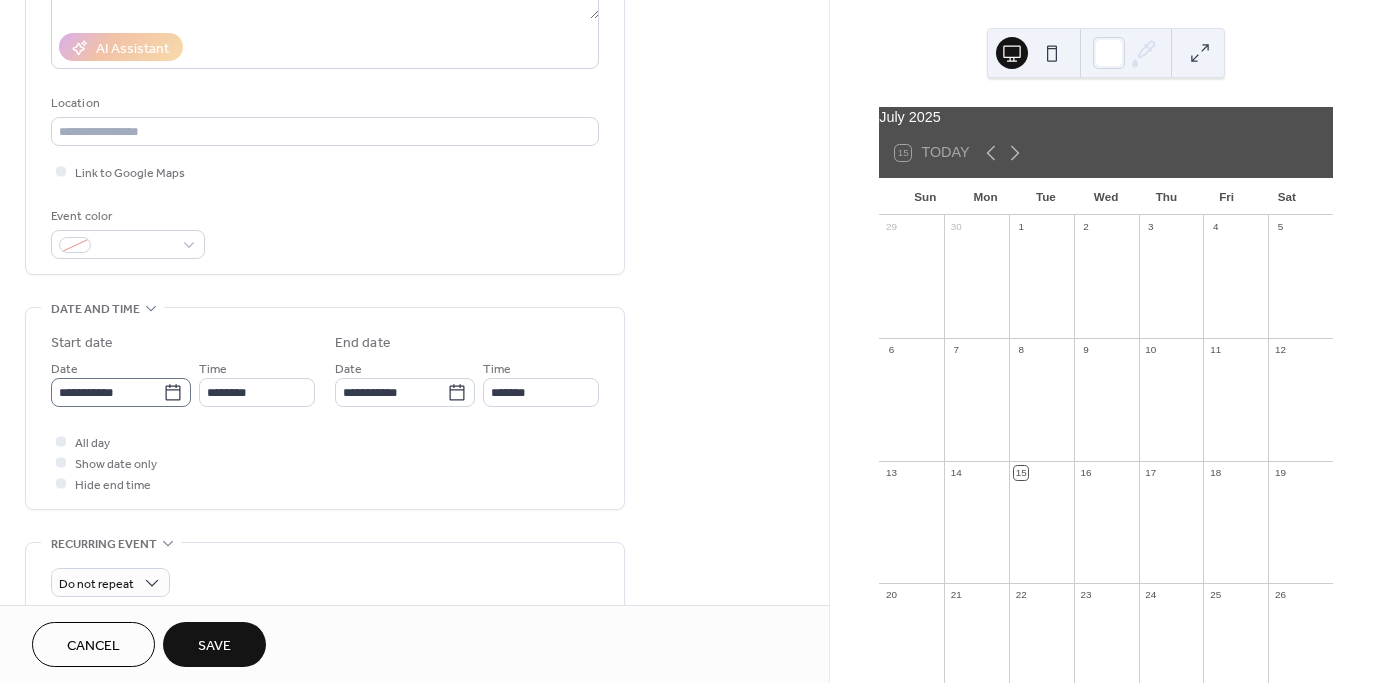type on "**********" 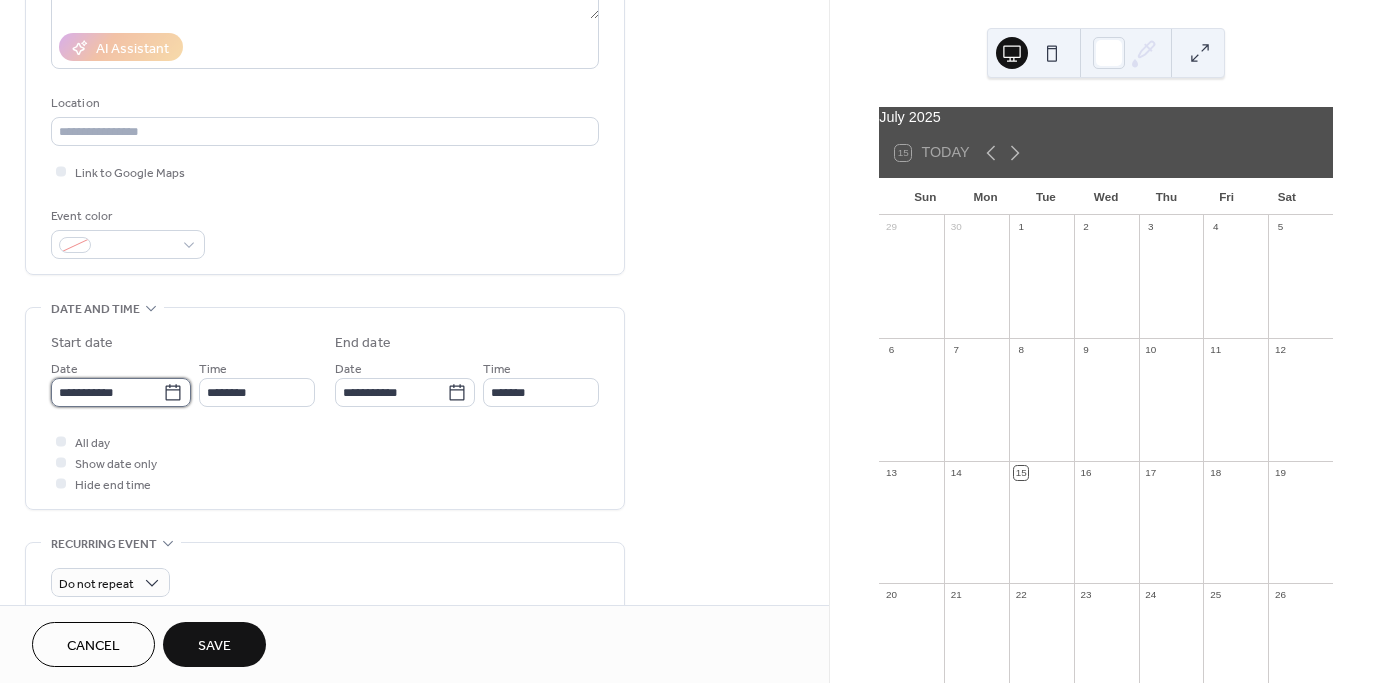 click on "**********" at bounding box center [107, 392] 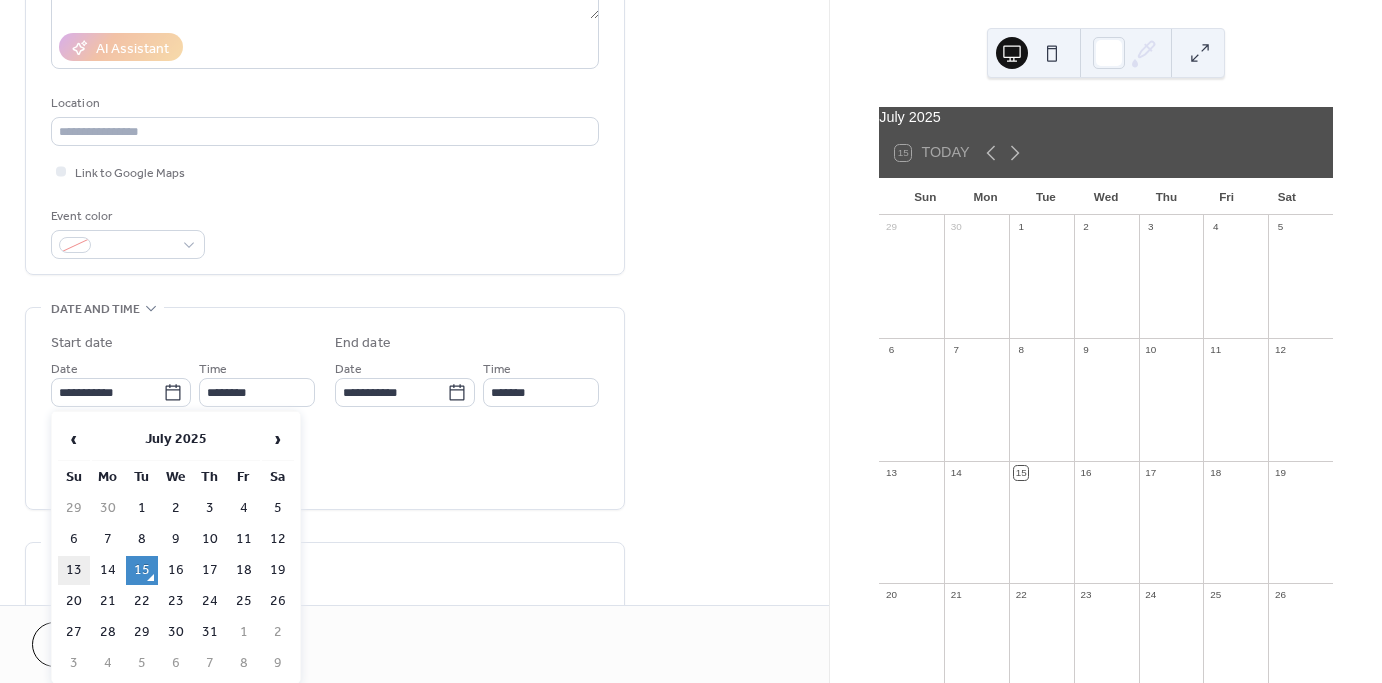 click on "13" at bounding box center (74, 570) 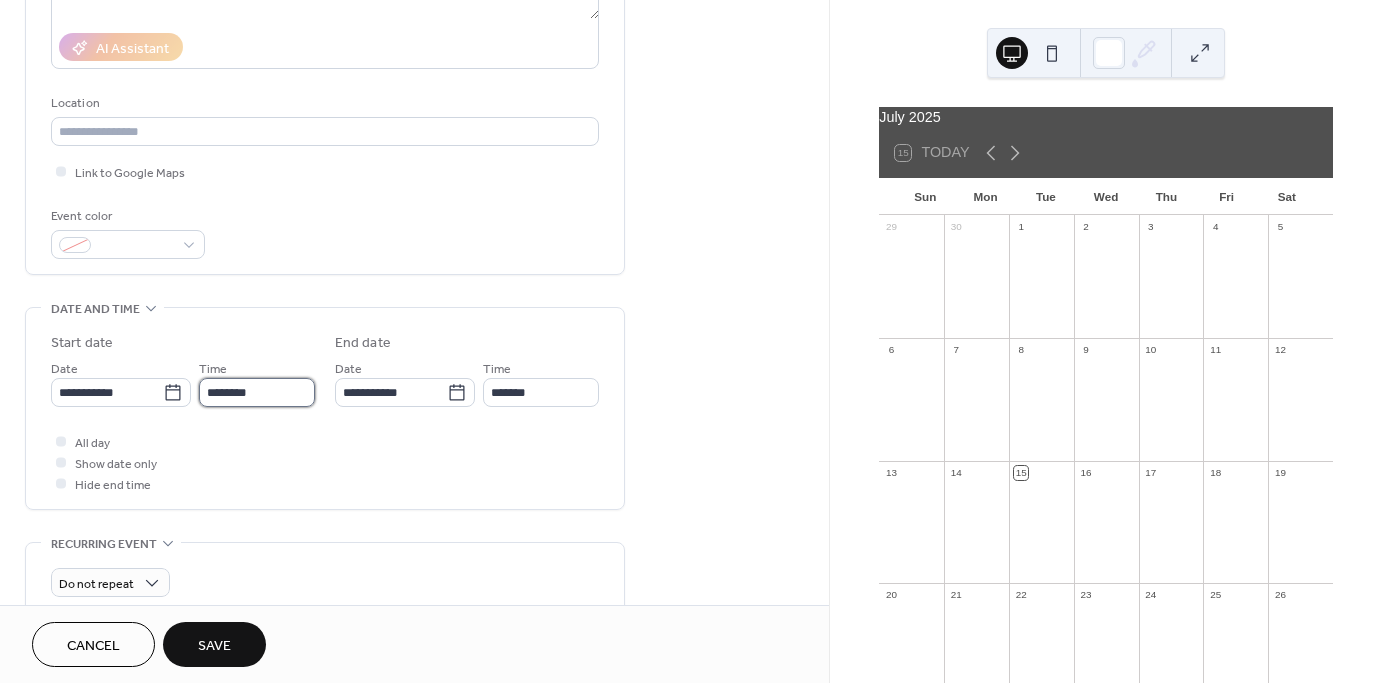 click on "********" at bounding box center [257, 392] 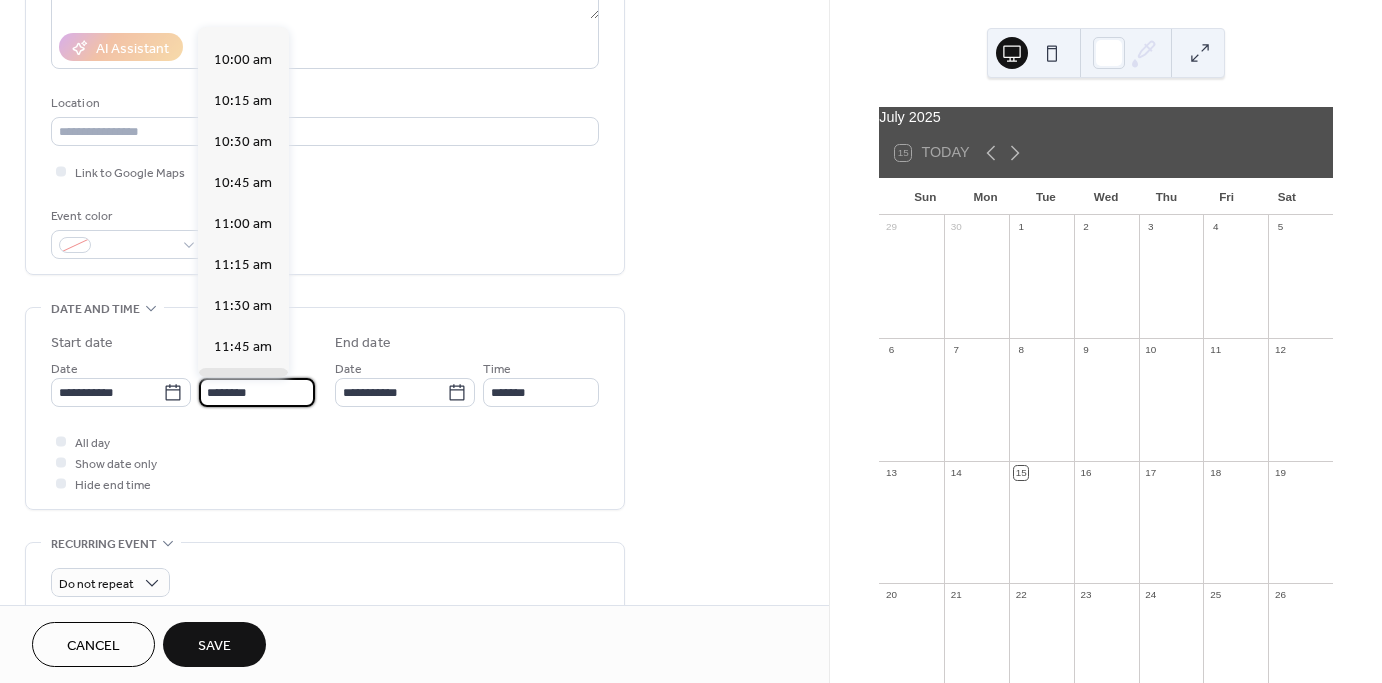 scroll, scrollTop: 1606, scrollLeft: 0, axis: vertical 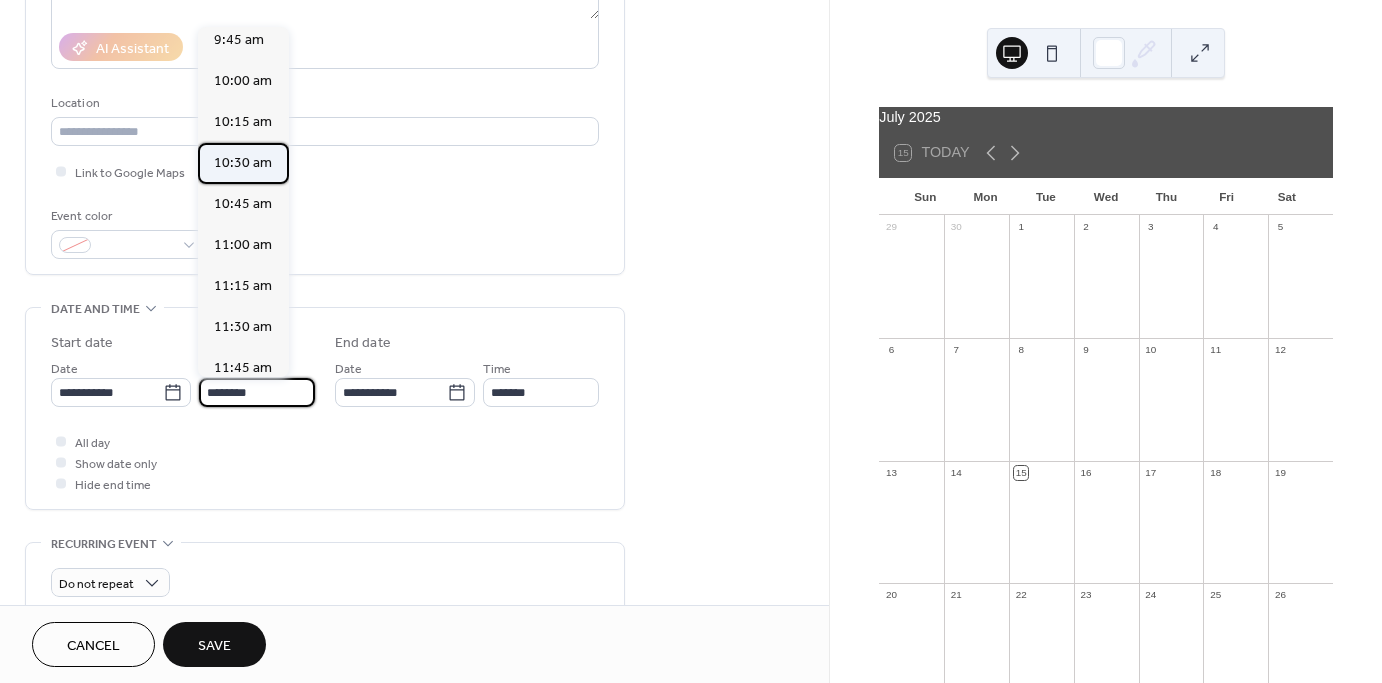 click on "10:30 am" at bounding box center [243, 163] 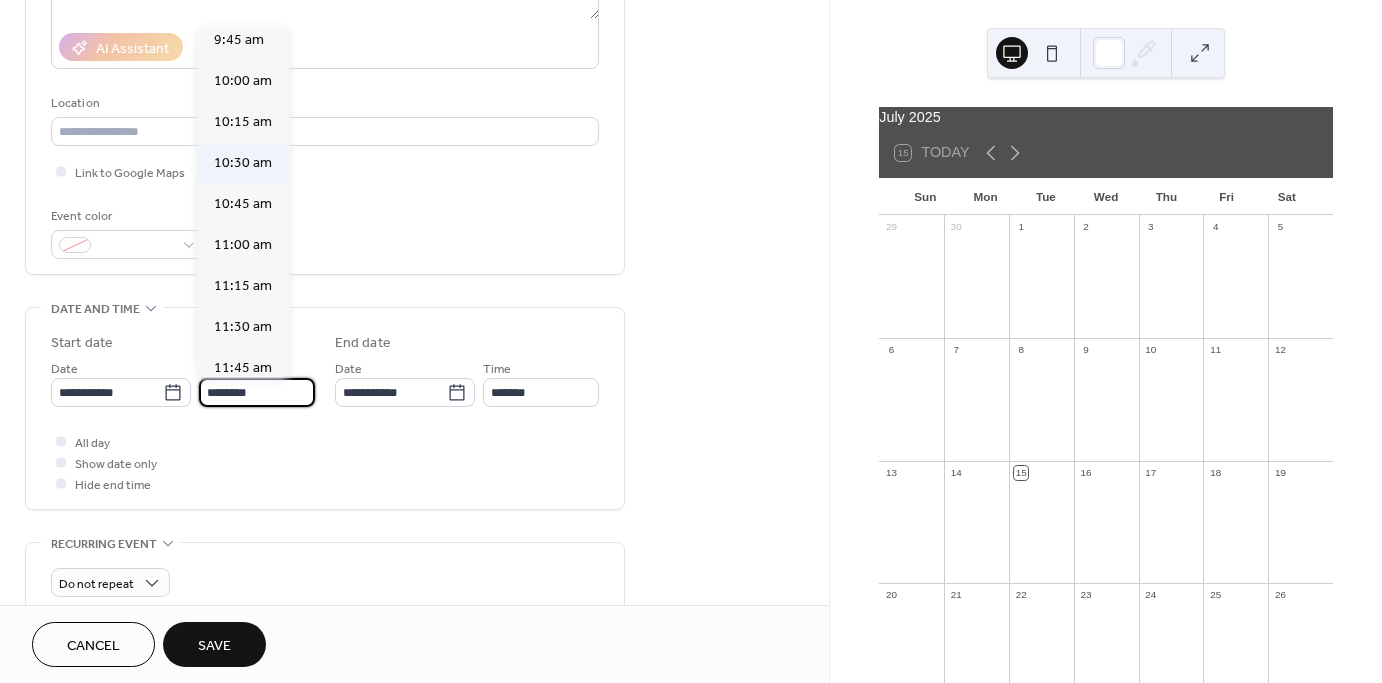 type on "********" 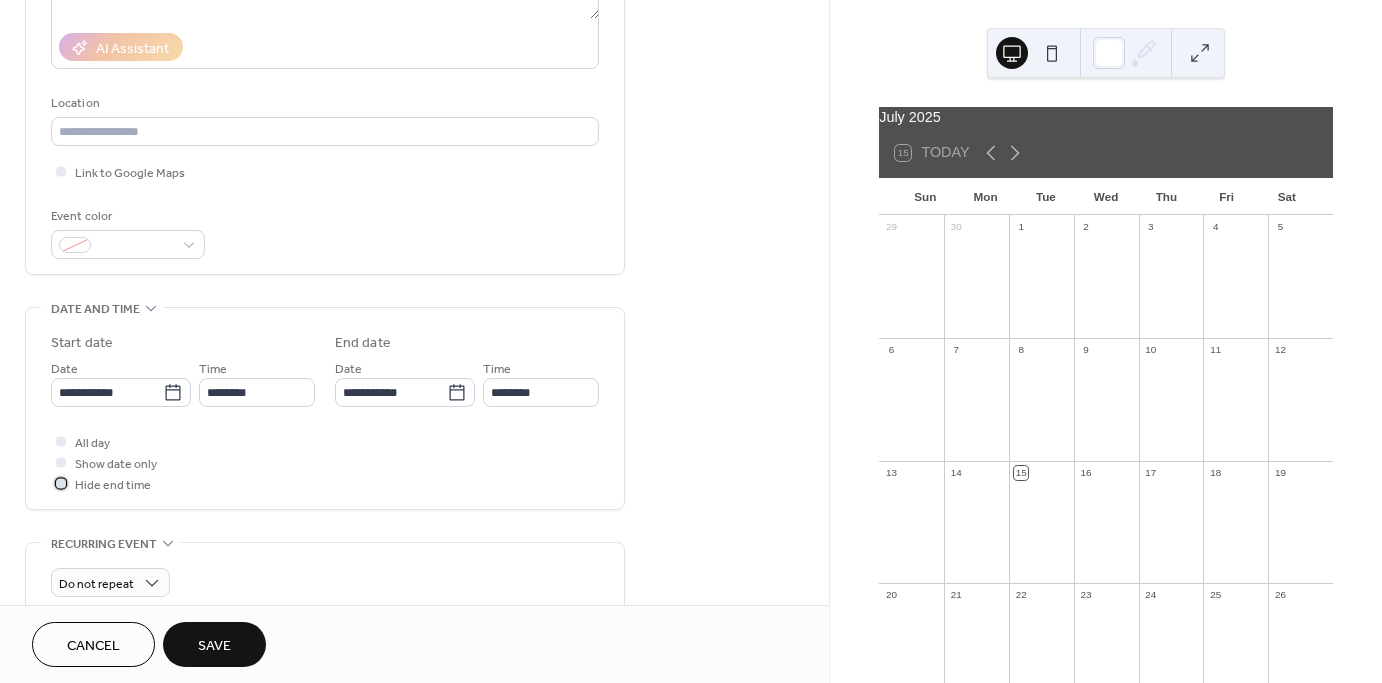 click at bounding box center [61, 483] 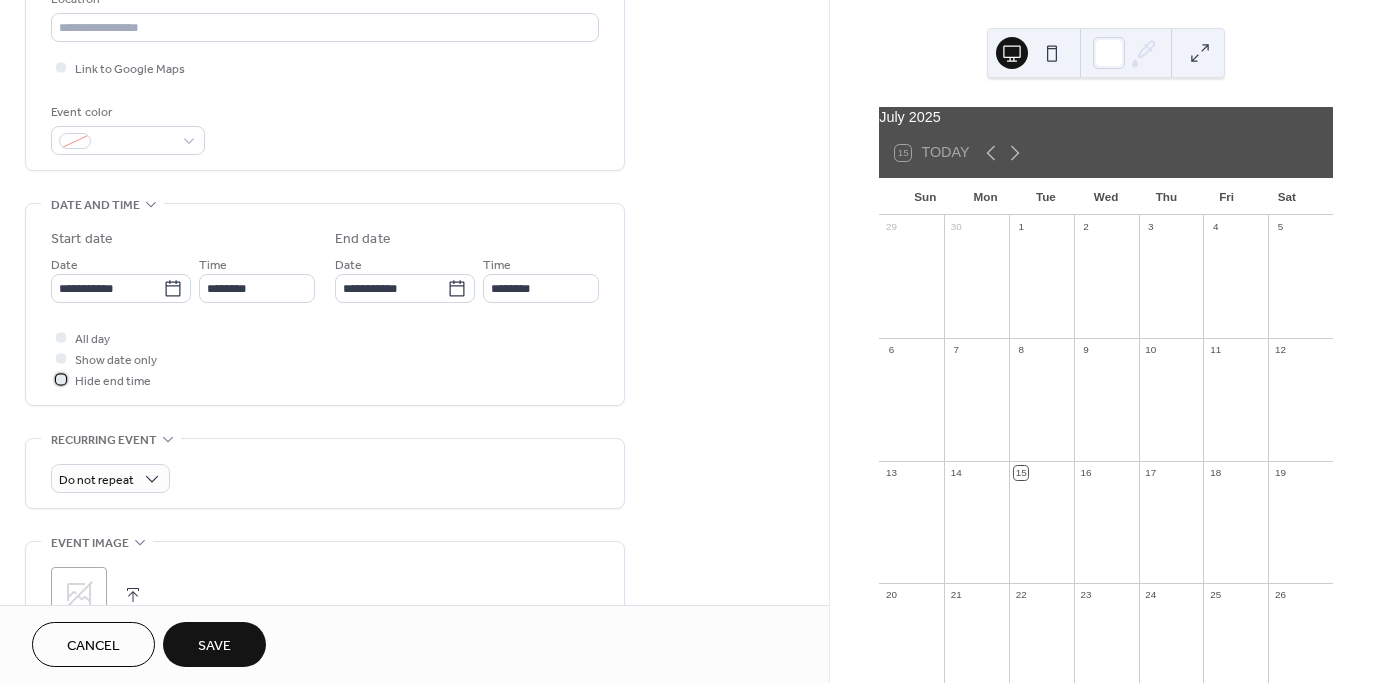 scroll, scrollTop: 452, scrollLeft: 0, axis: vertical 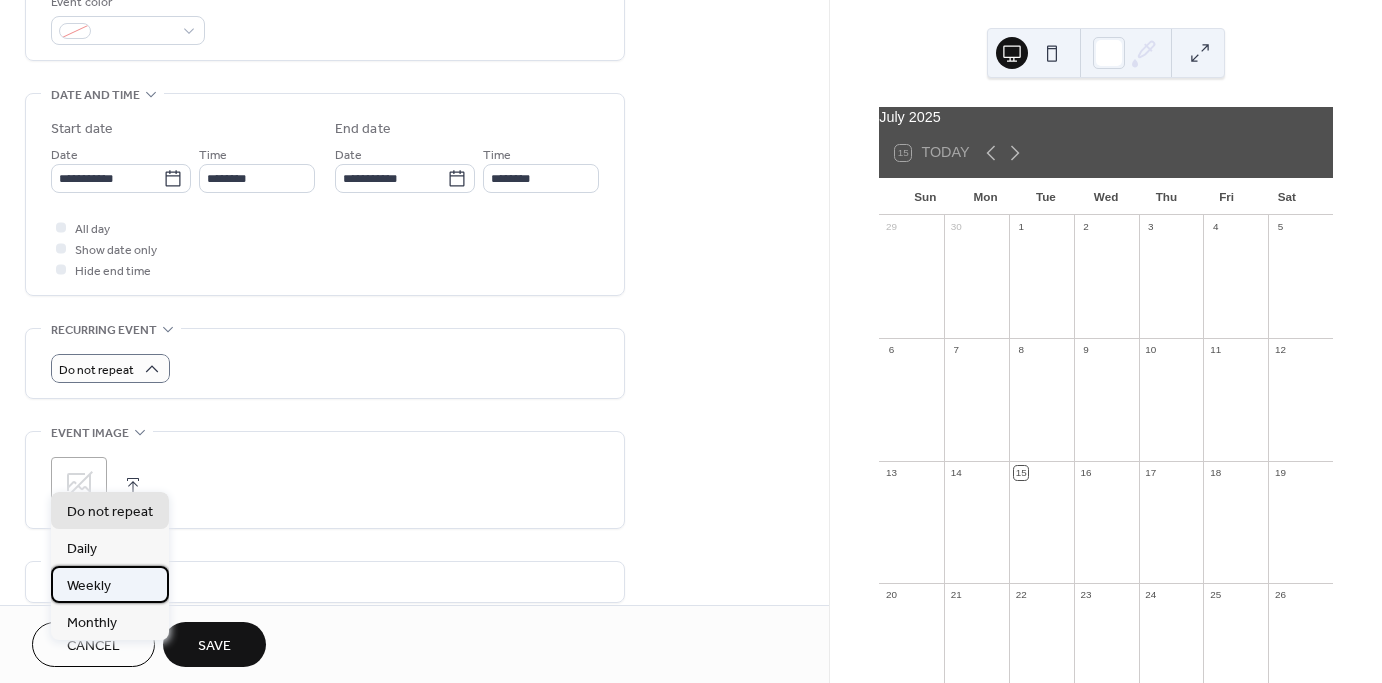click on "Weekly" at bounding box center (110, 584) 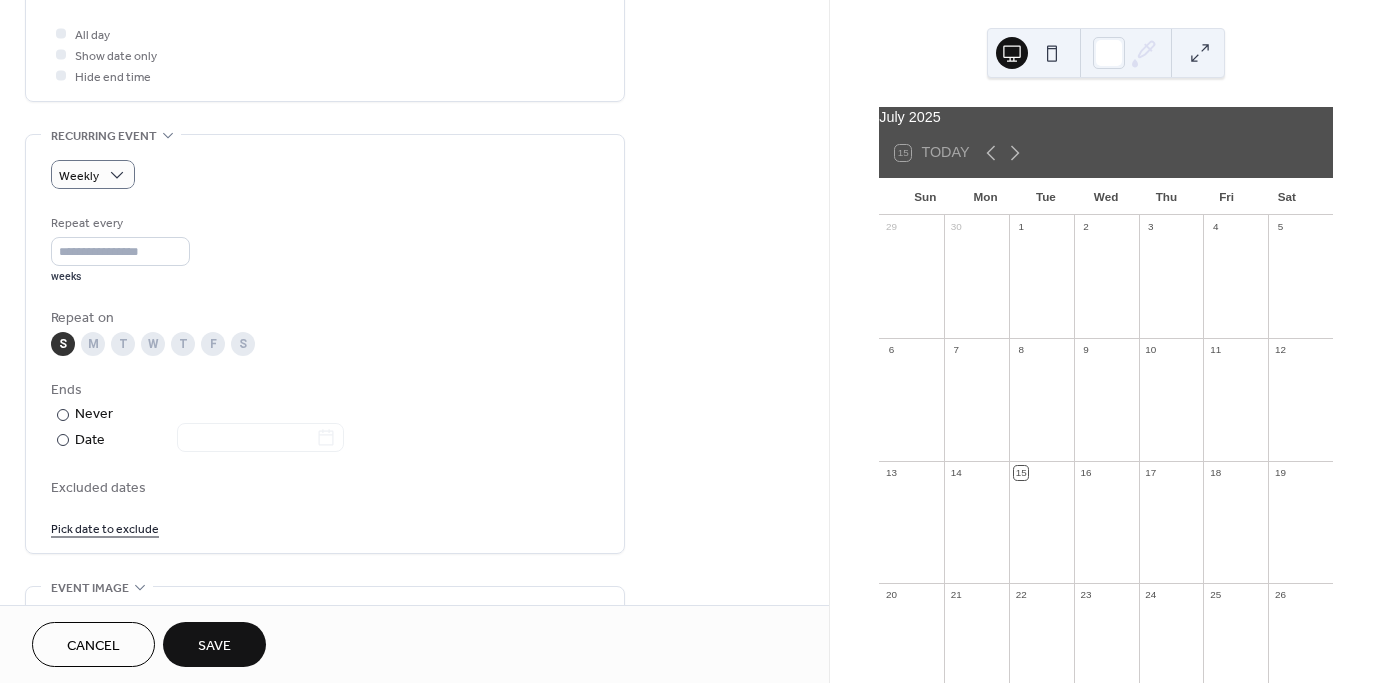 scroll, scrollTop: 784, scrollLeft: 0, axis: vertical 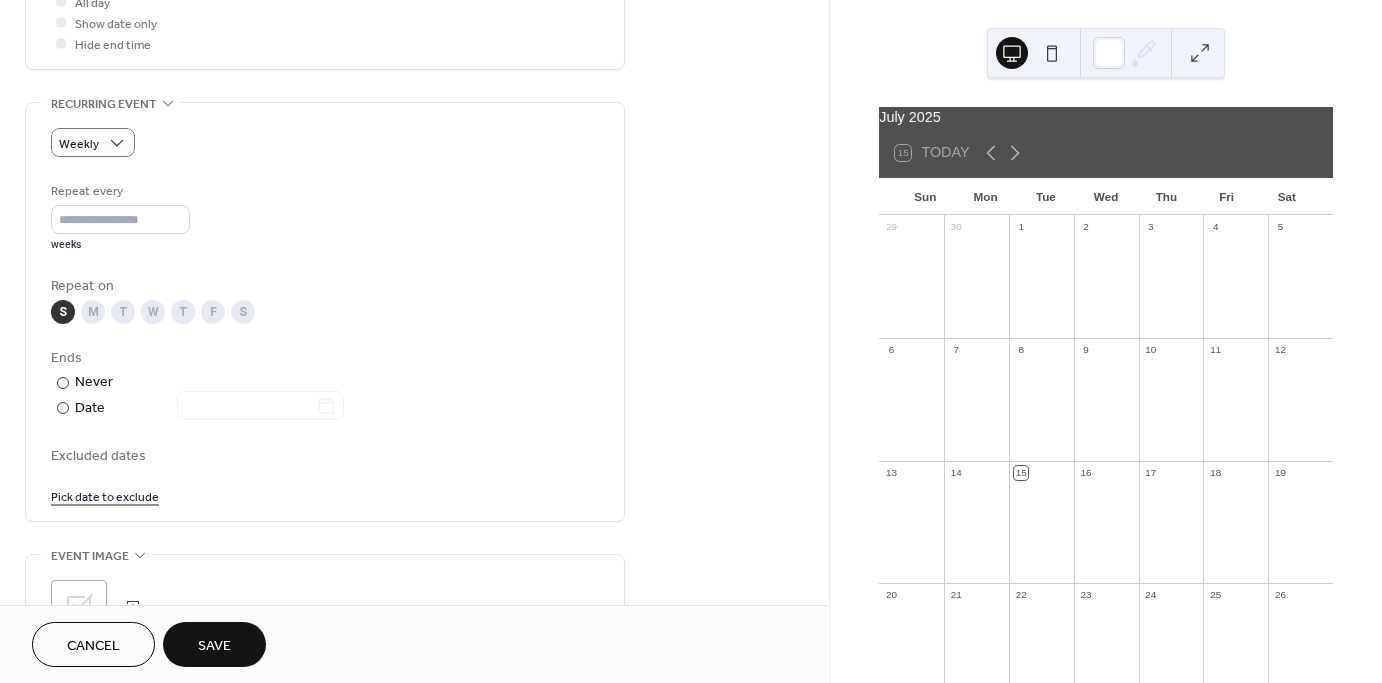 click on "**********" at bounding box center [414, 110] 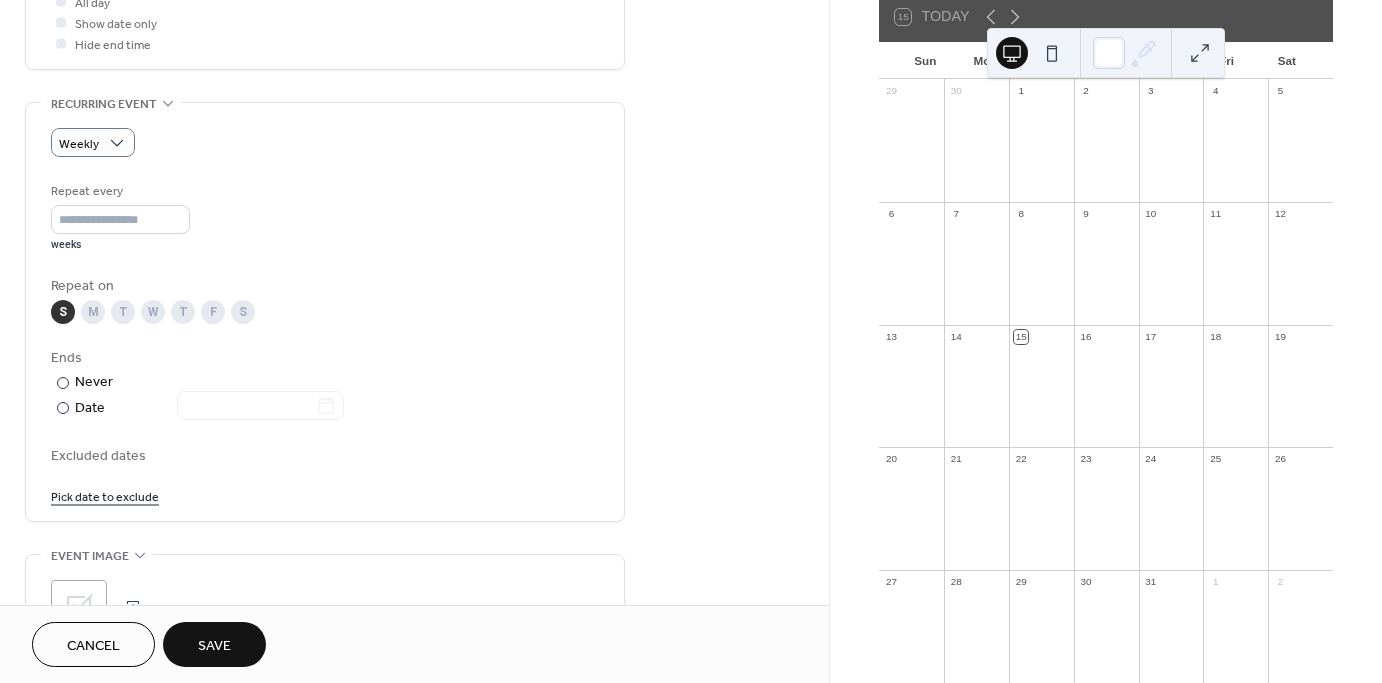 scroll, scrollTop: 135, scrollLeft: 0, axis: vertical 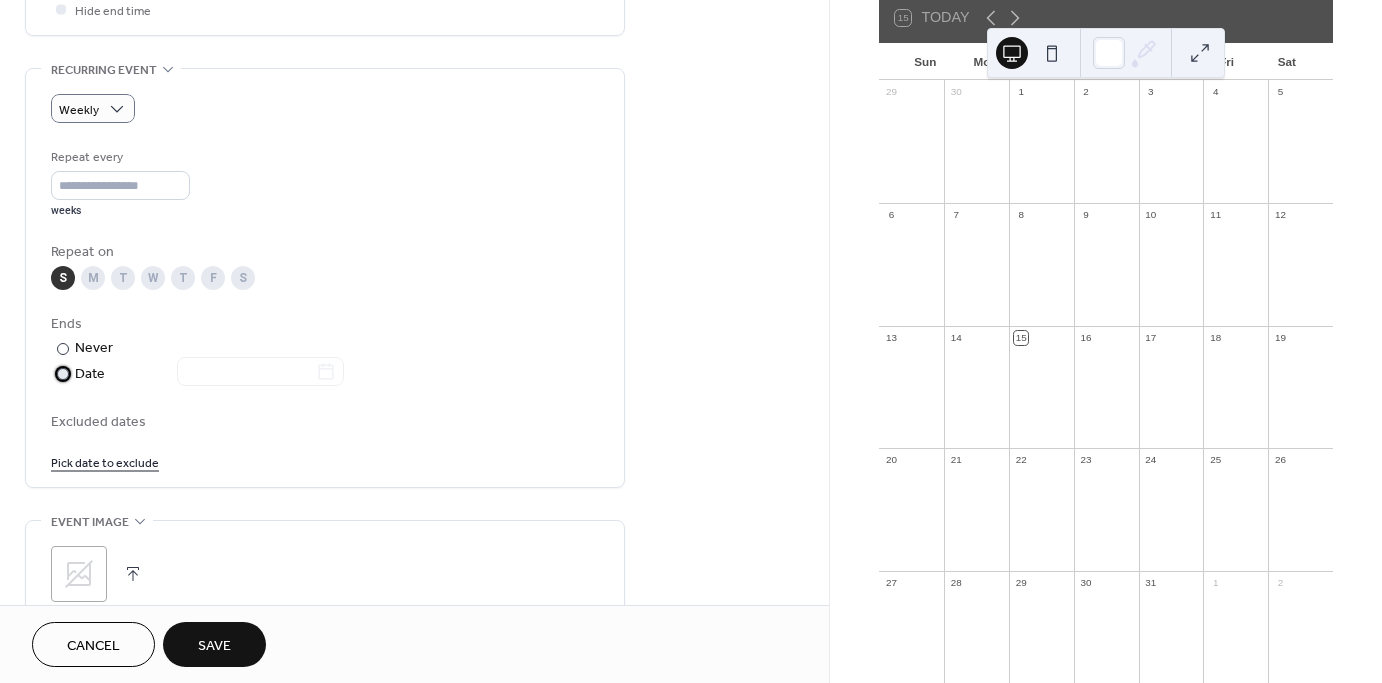 click at bounding box center (63, 374) 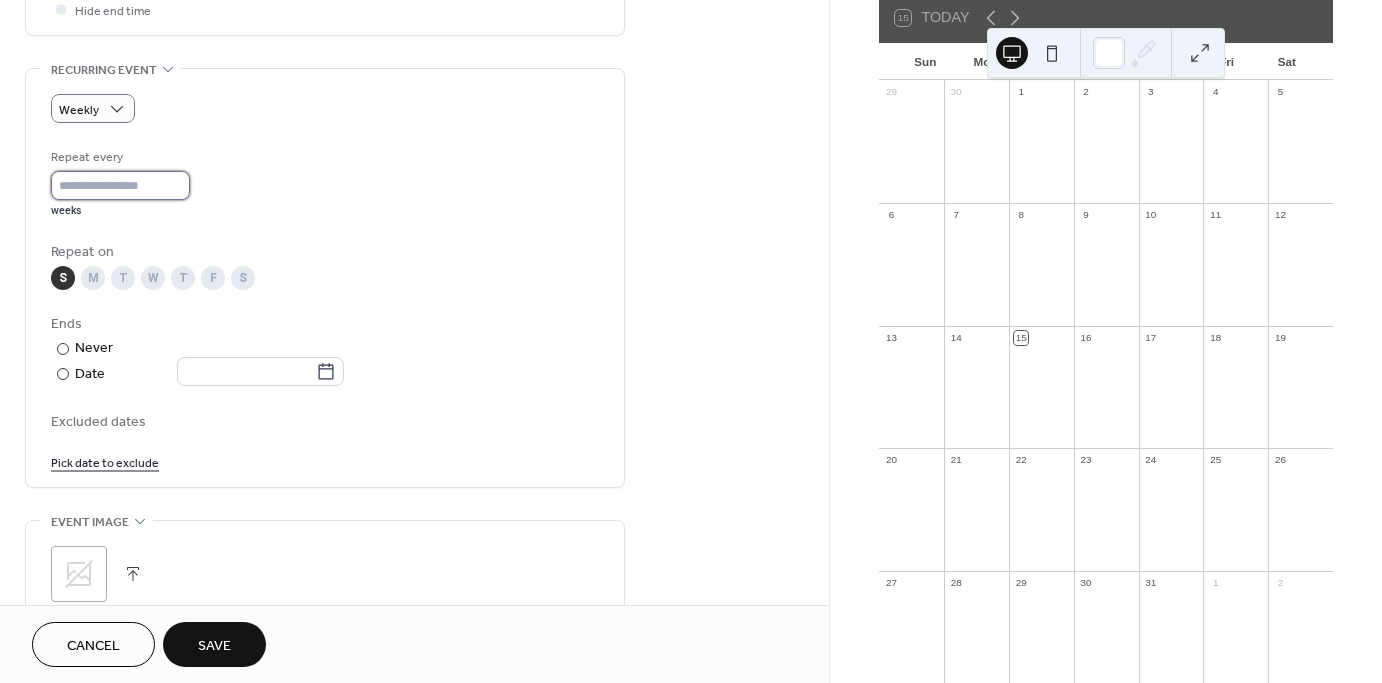 click on "*" at bounding box center (120, 185) 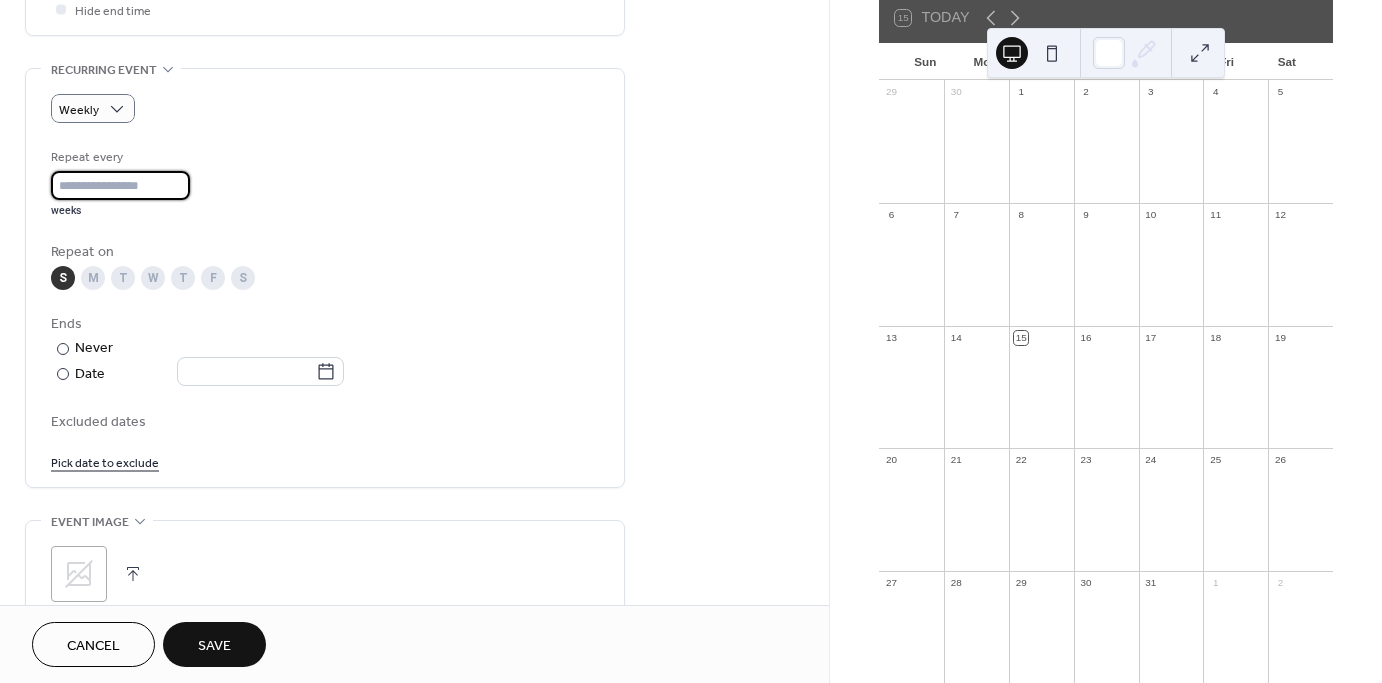 type on "*" 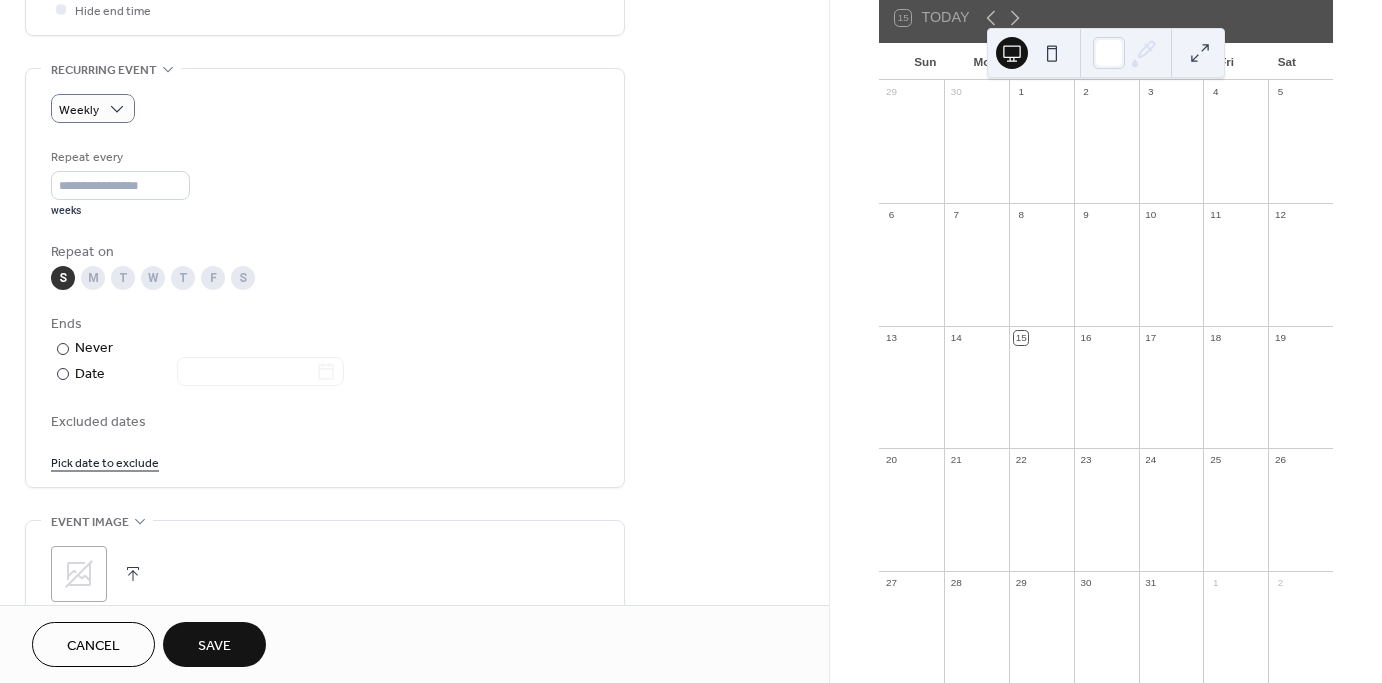 click on "Save" at bounding box center (214, 646) 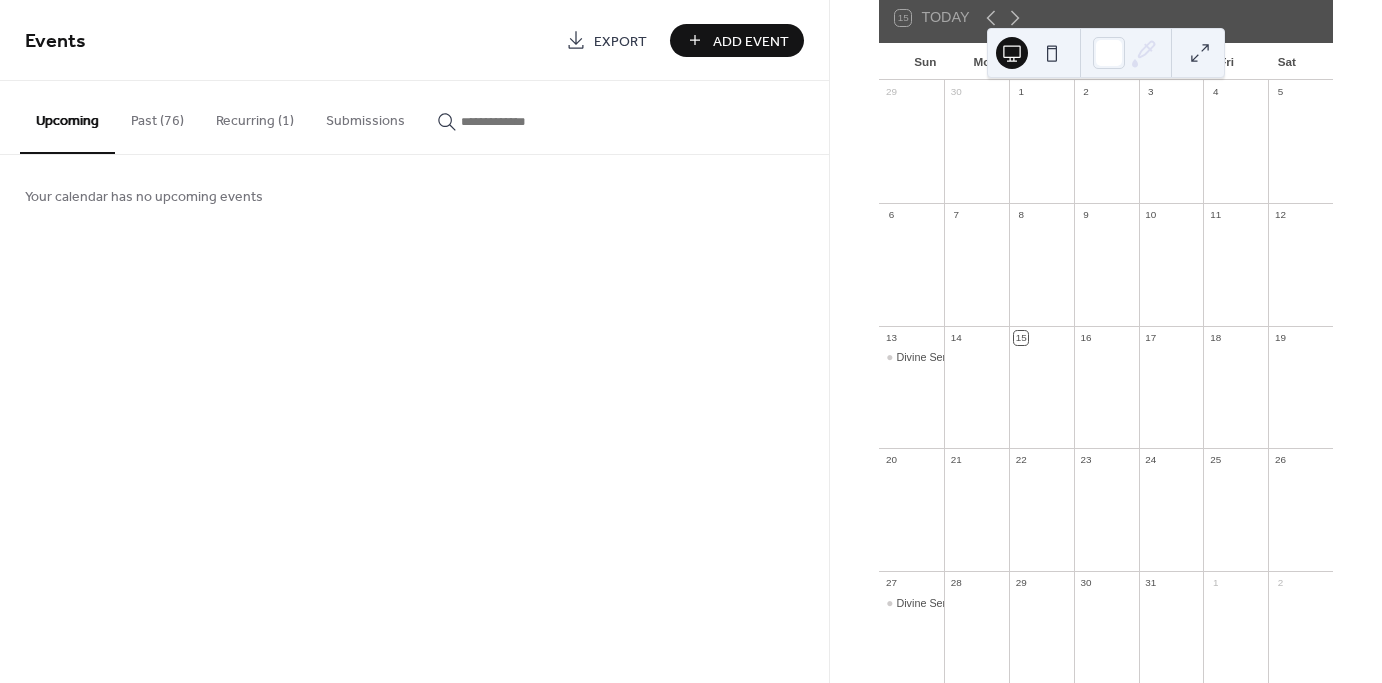 click on "Add Event" at bounding box center (751, 41) 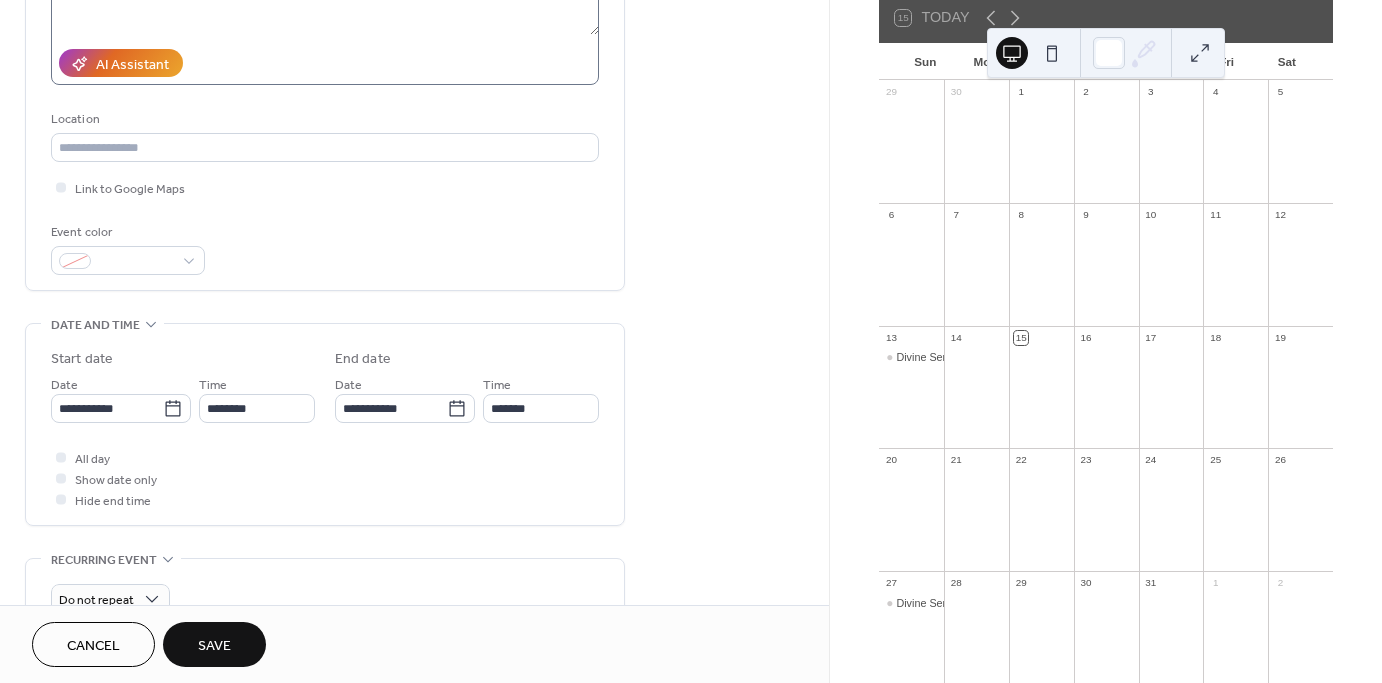 scroll, scrollTop: 355, scrollLeft: 0, axis: vertical 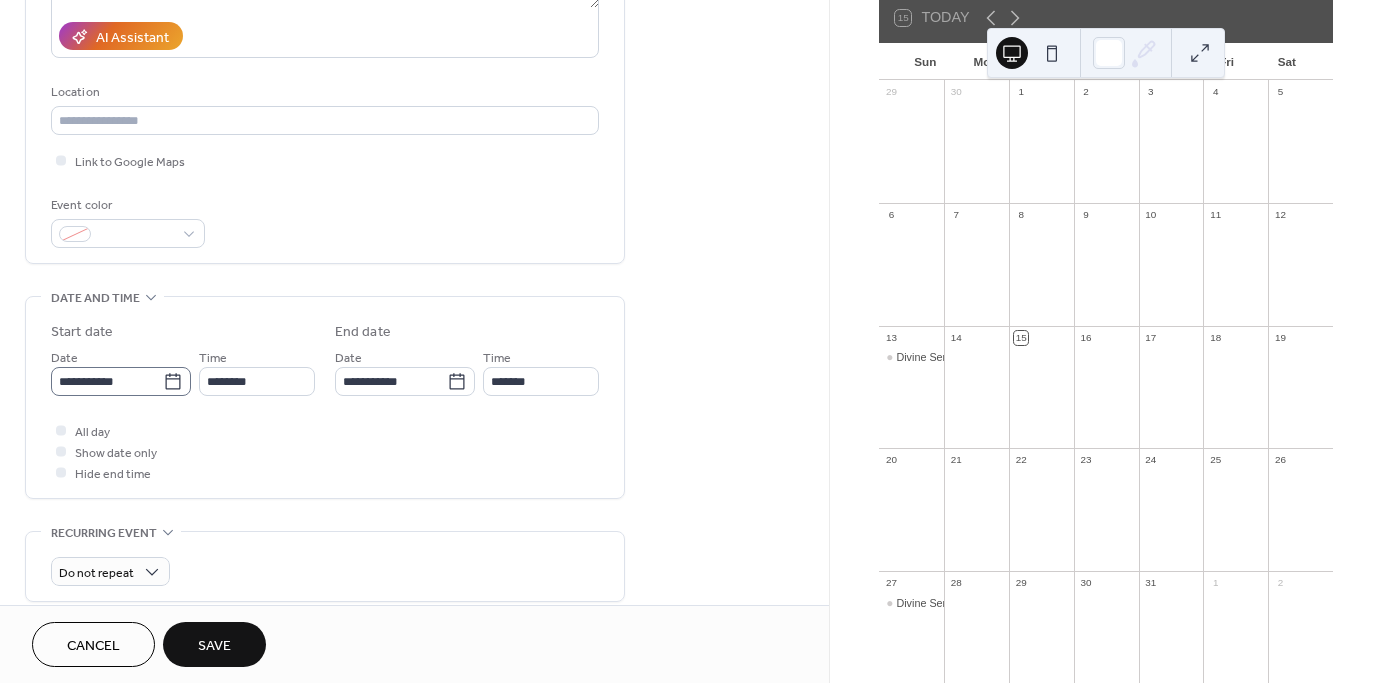 type on "**********" 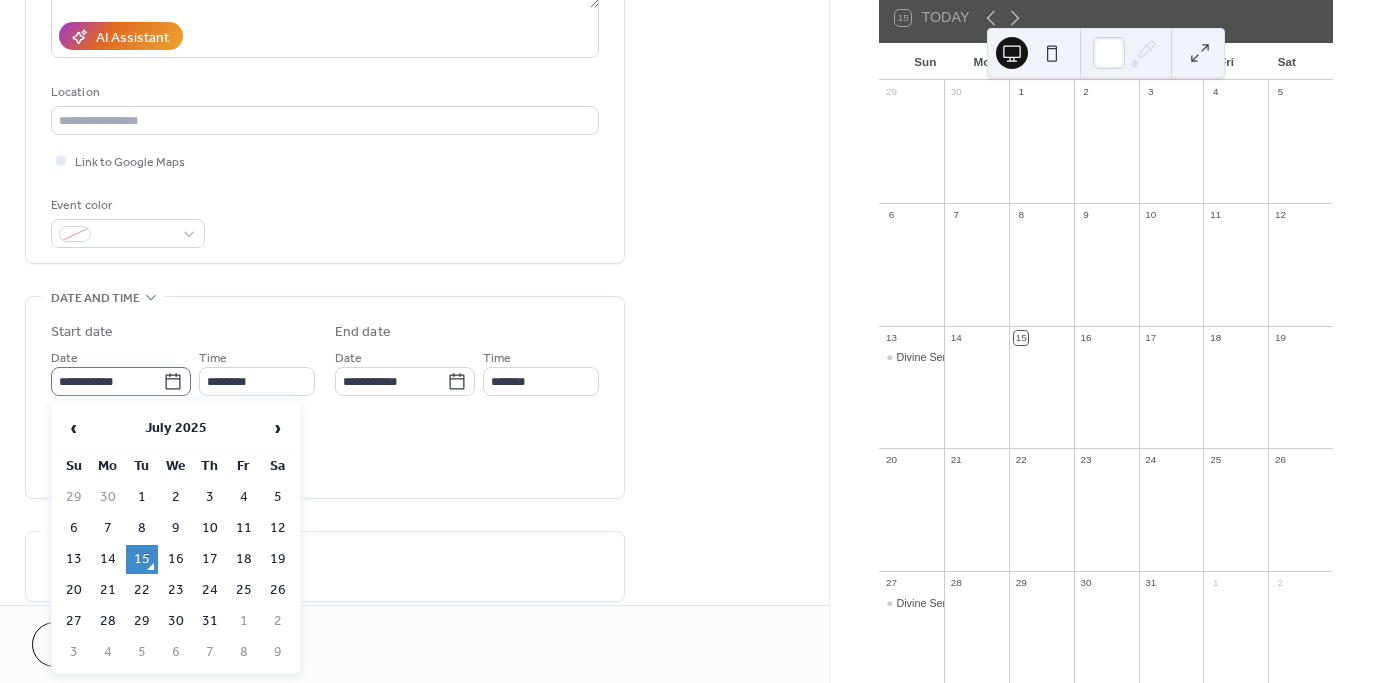 click 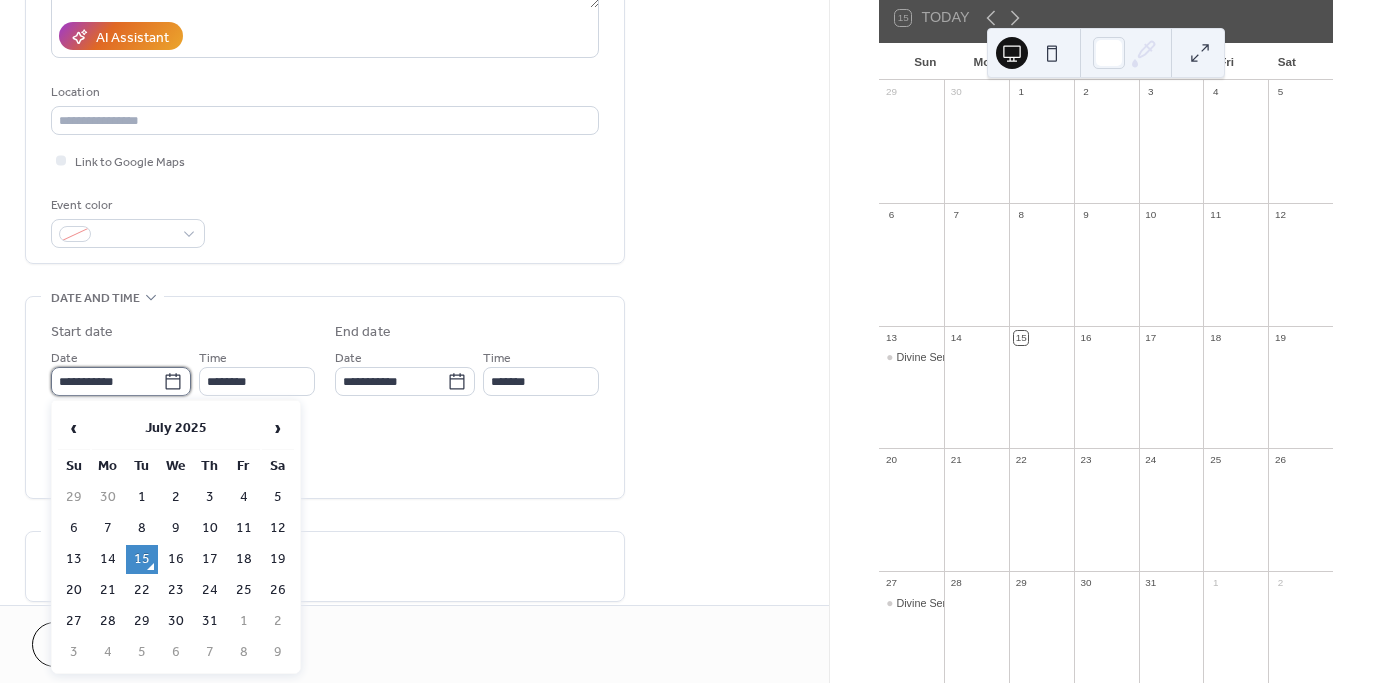 click on "**********" at bounding box center (107, 381) 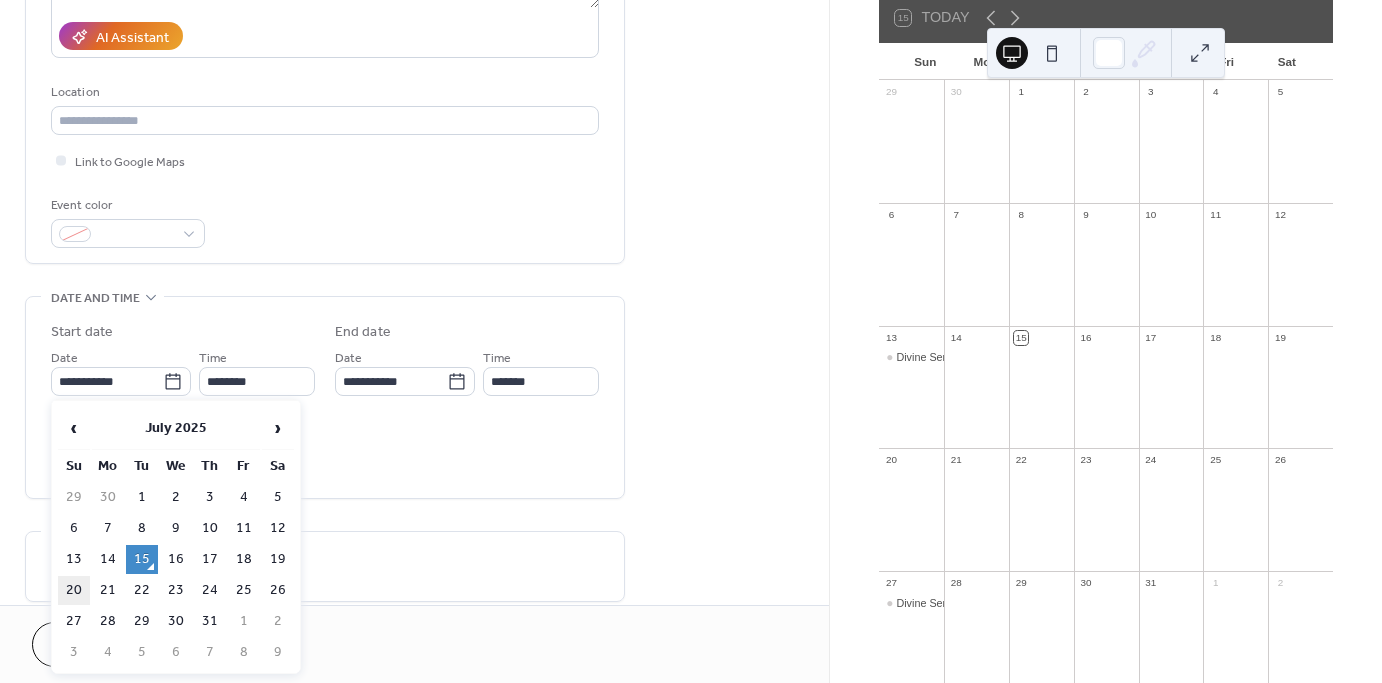 click on "20" at bounding box center (74, 590) 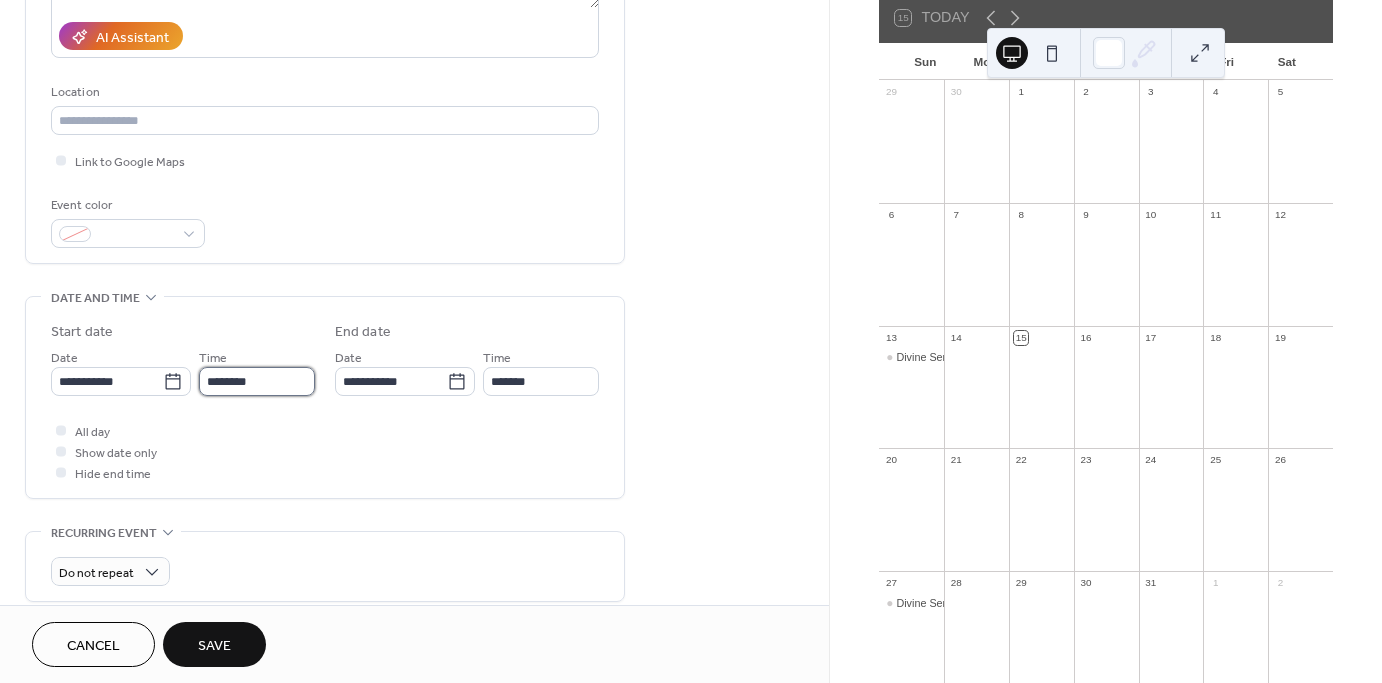 click on "********" at bounding box center [257, 381] 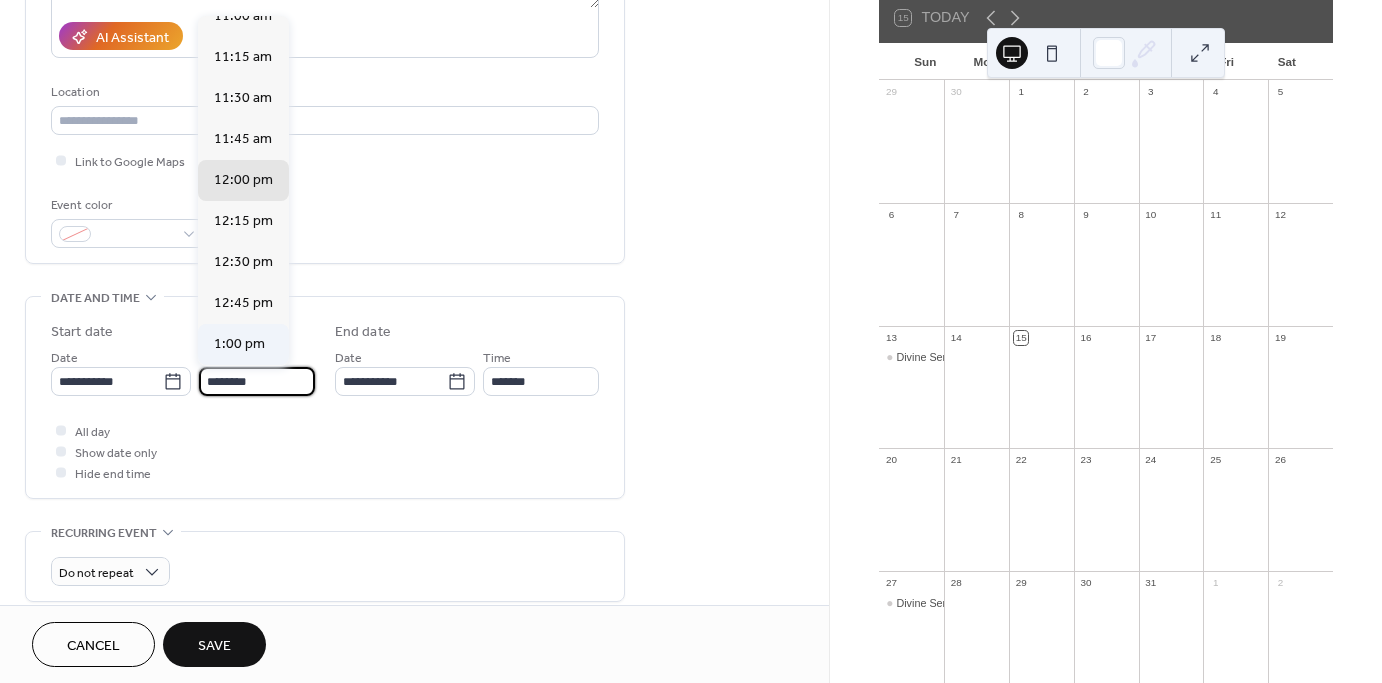 scroll, scrollTop: 1740, scrollLeft: 0, axis: vertical 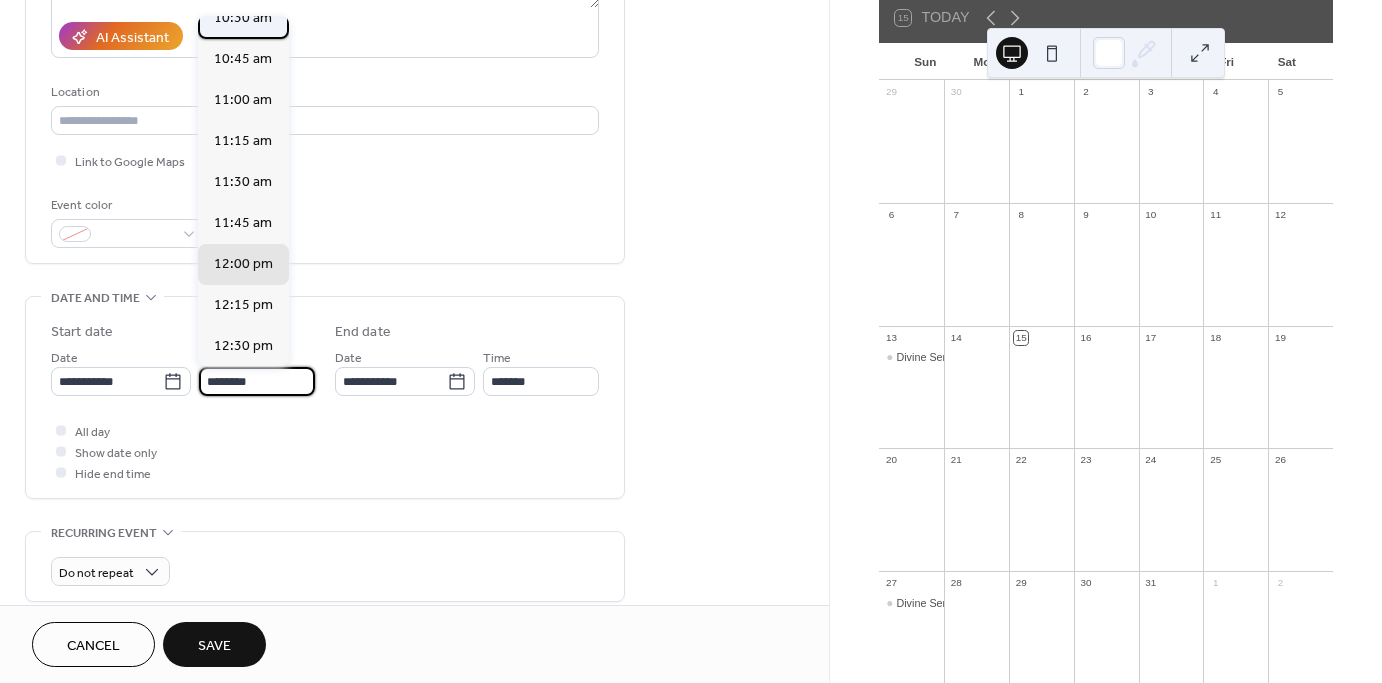 click on "10:30 am" at bounding box center [243, 18] 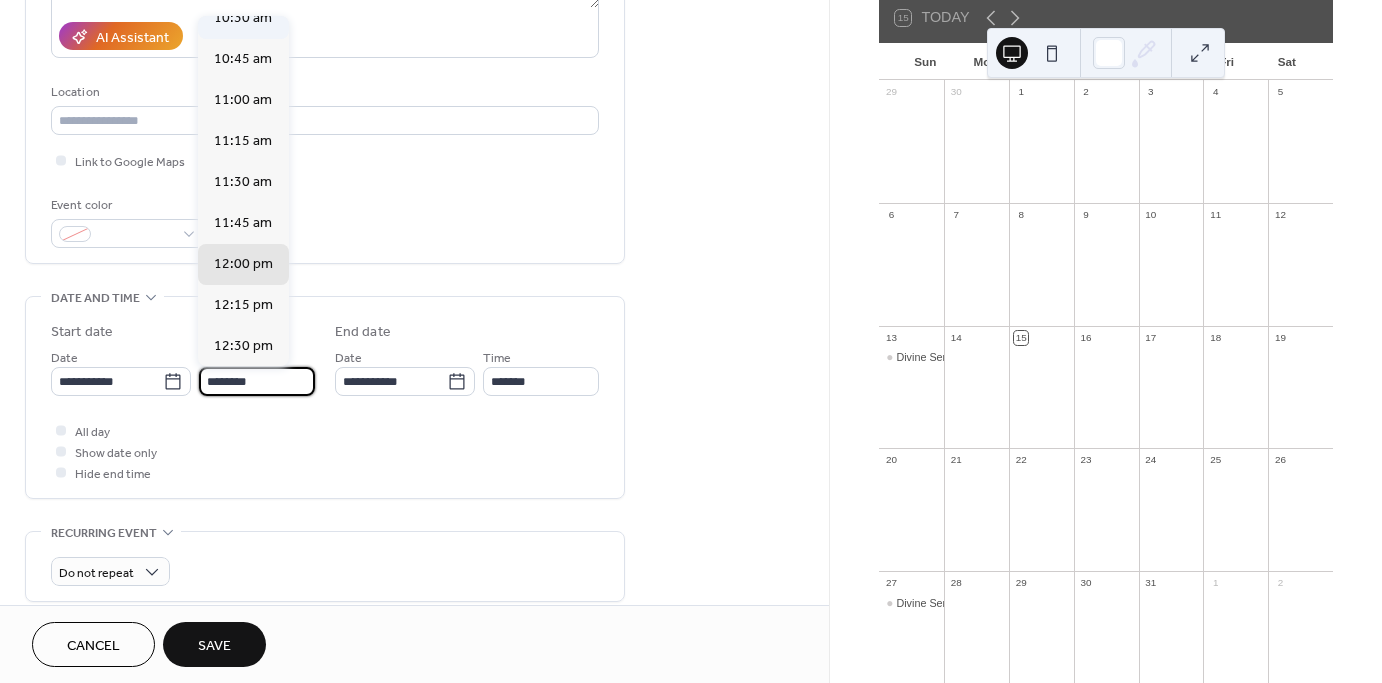 type on "********" 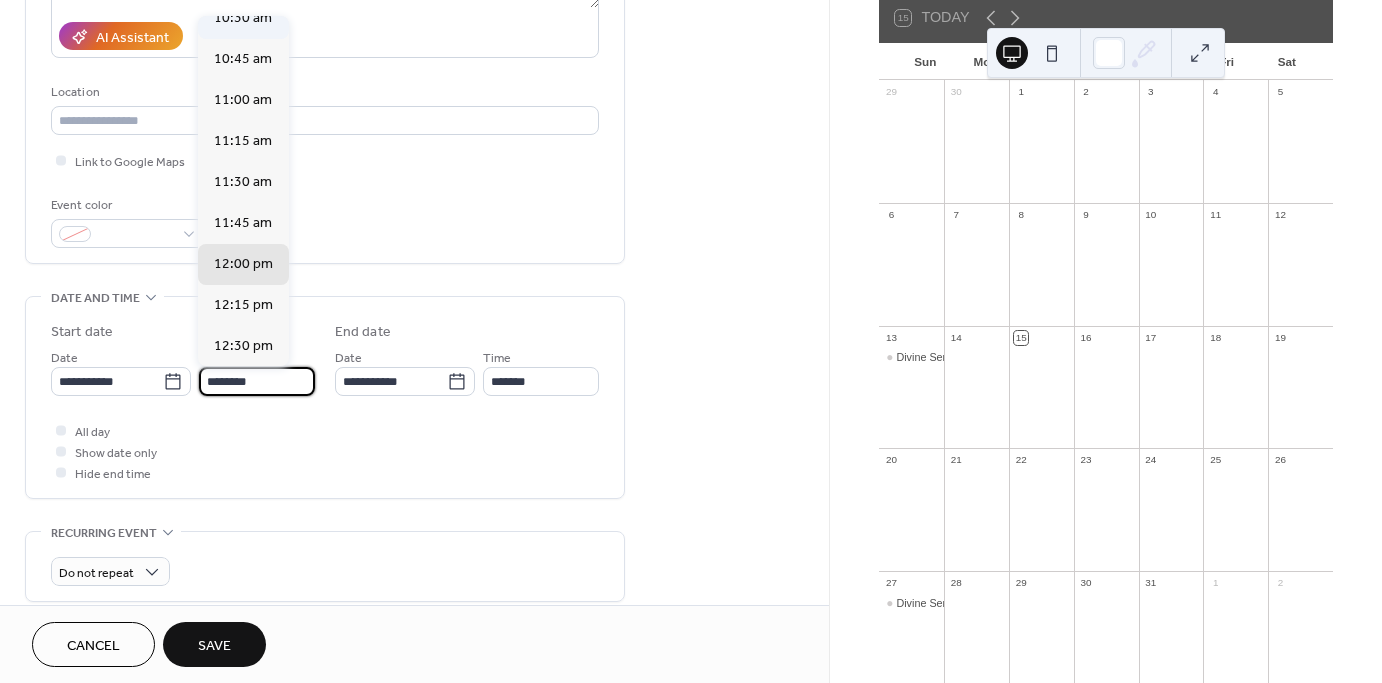 type on "********" 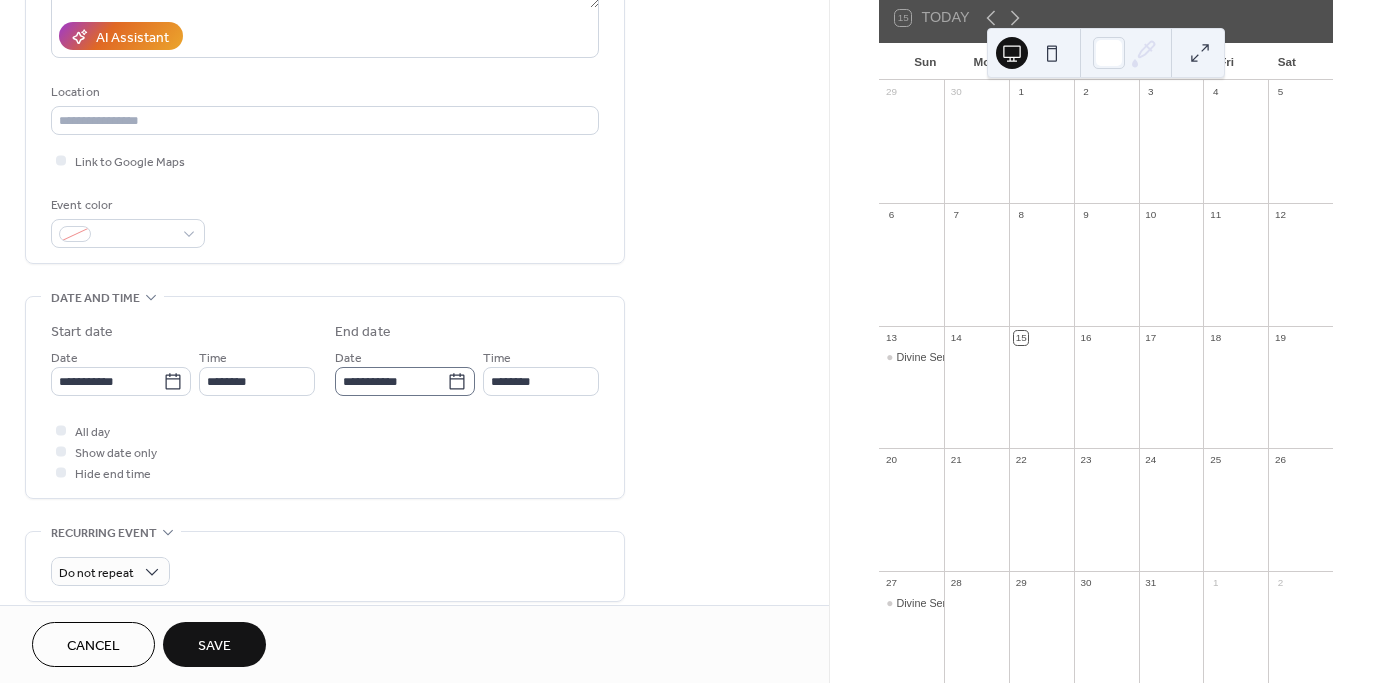 scroll, scrollTop: 1, scrollLeft: 0, axis: vertical 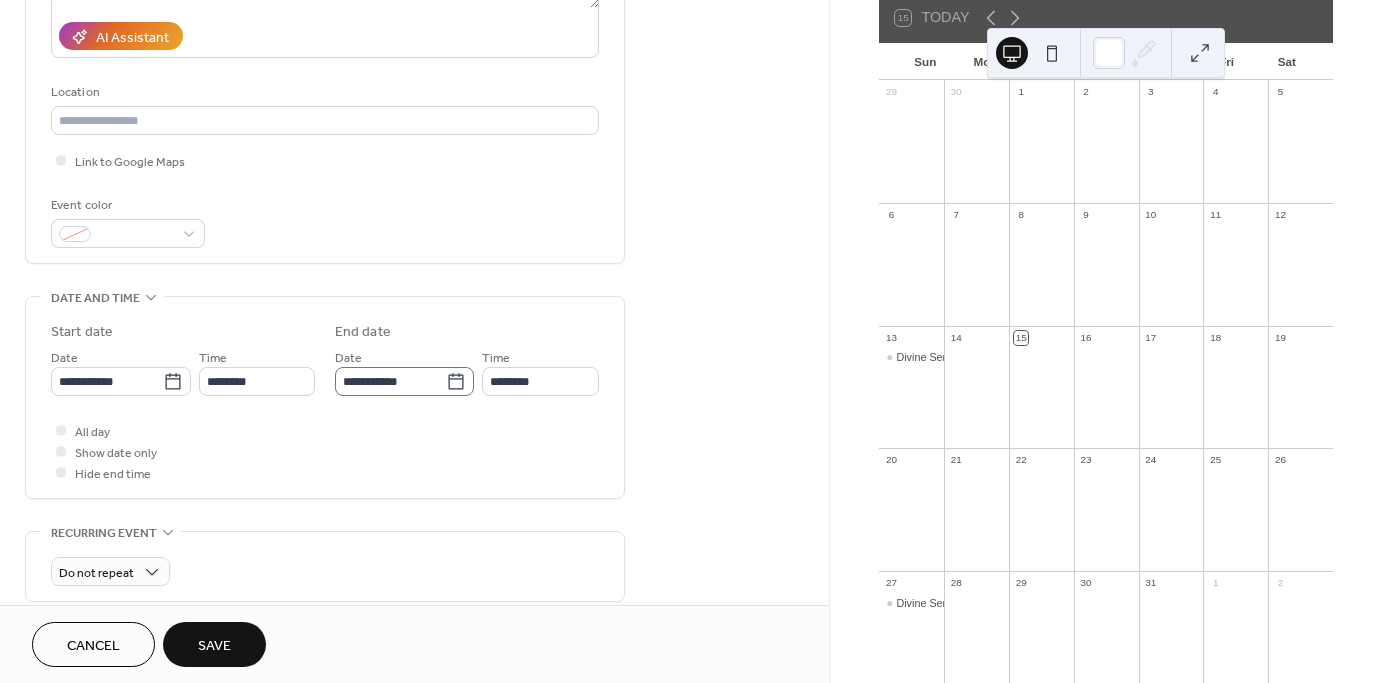 click 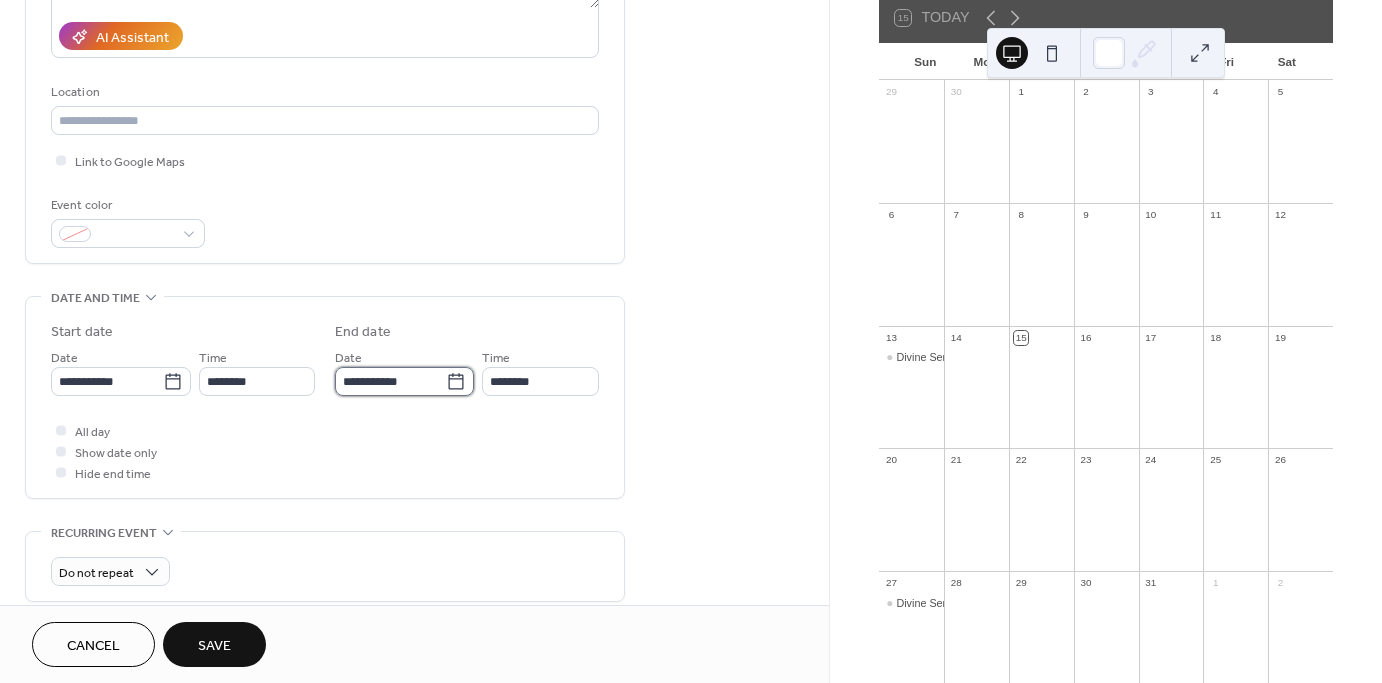 click on "**********" at bounding box center [390, 381] 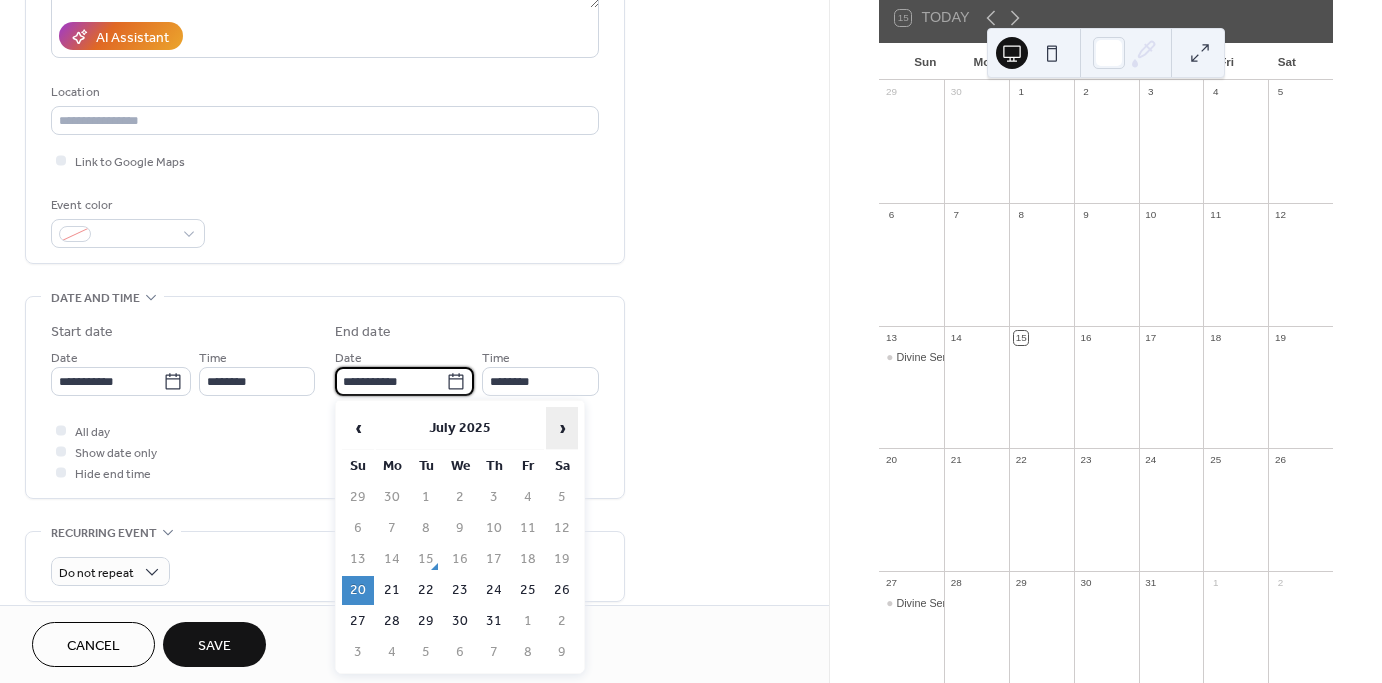 click on "›" at bounding box center (562, 428) 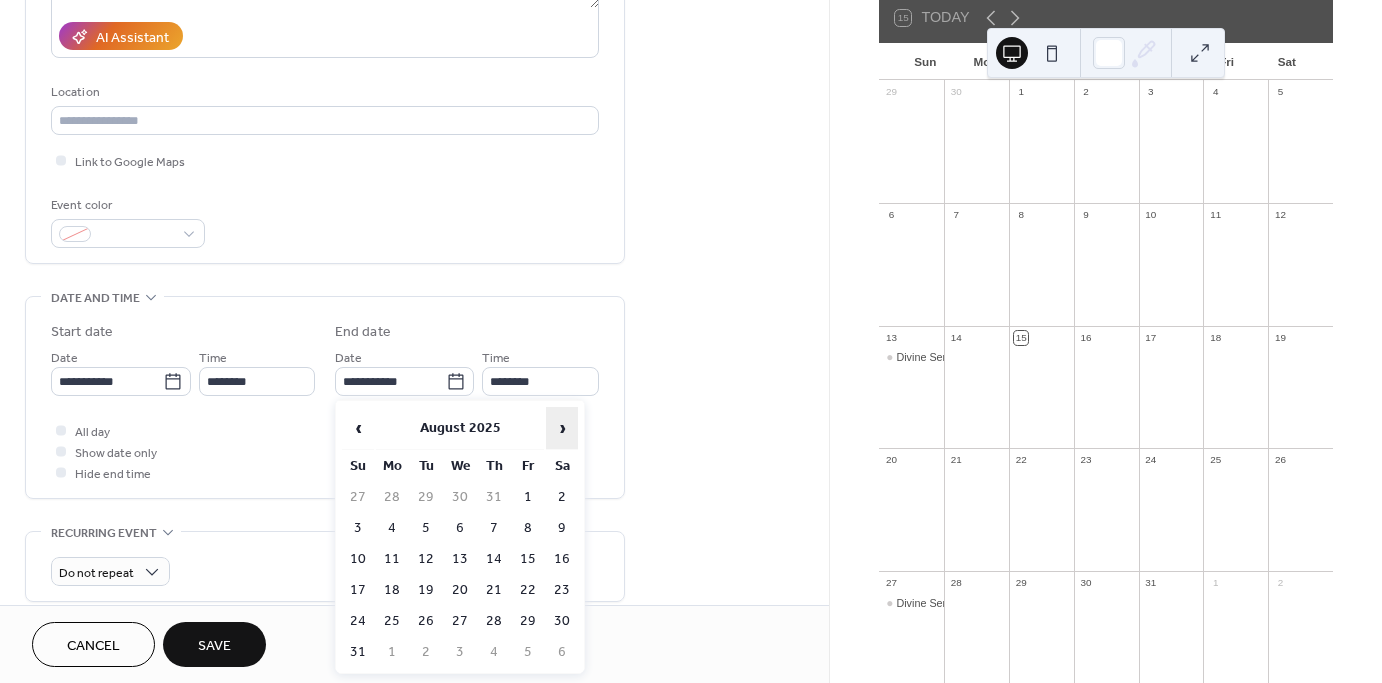 click on "›" at bounding box center (562, 428) 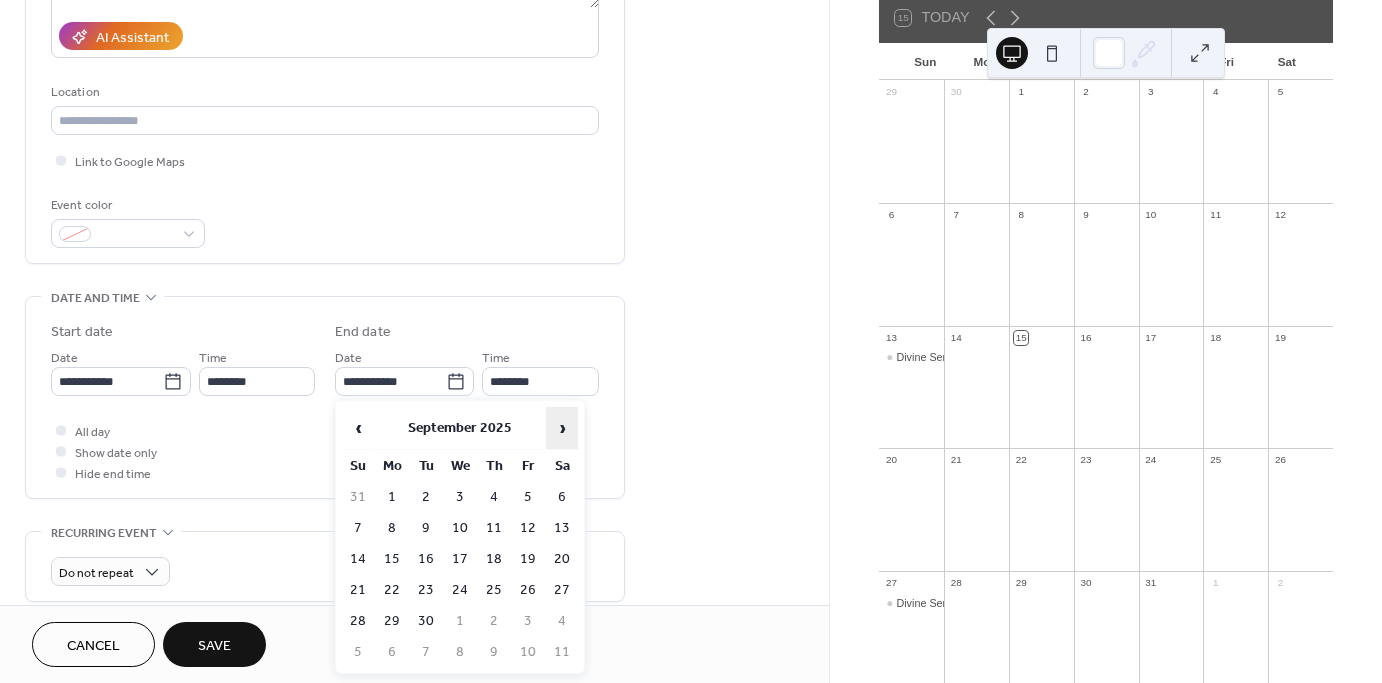 click on "›" at bounding box center (562, 428) 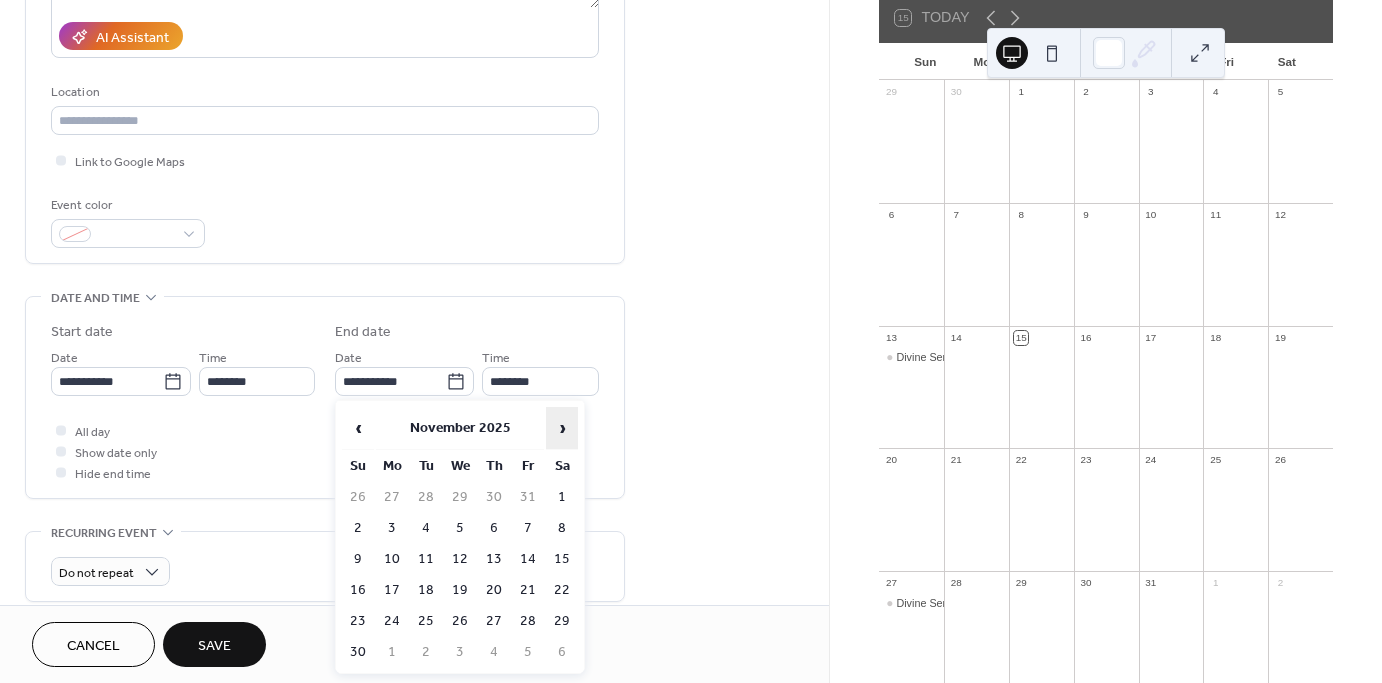 click on "›" at bounding box center (562, 428) 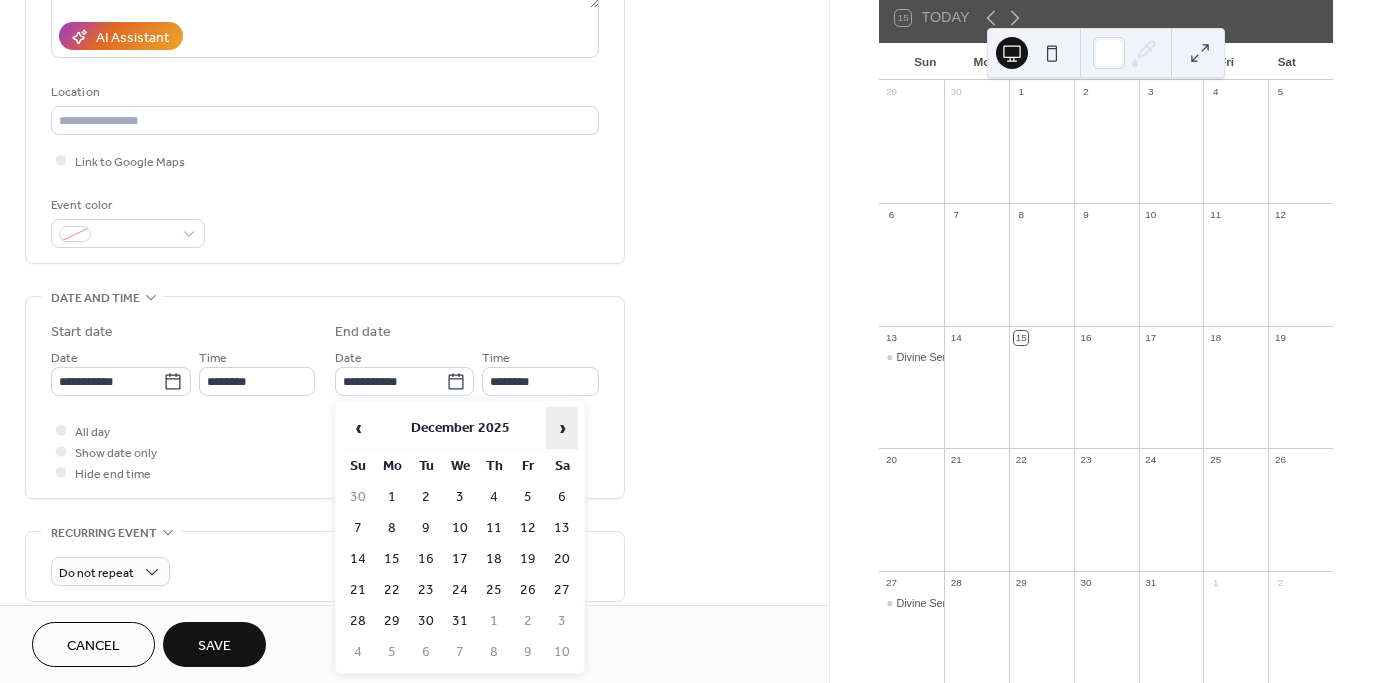 click on "›" at bounding box center [562, 428] 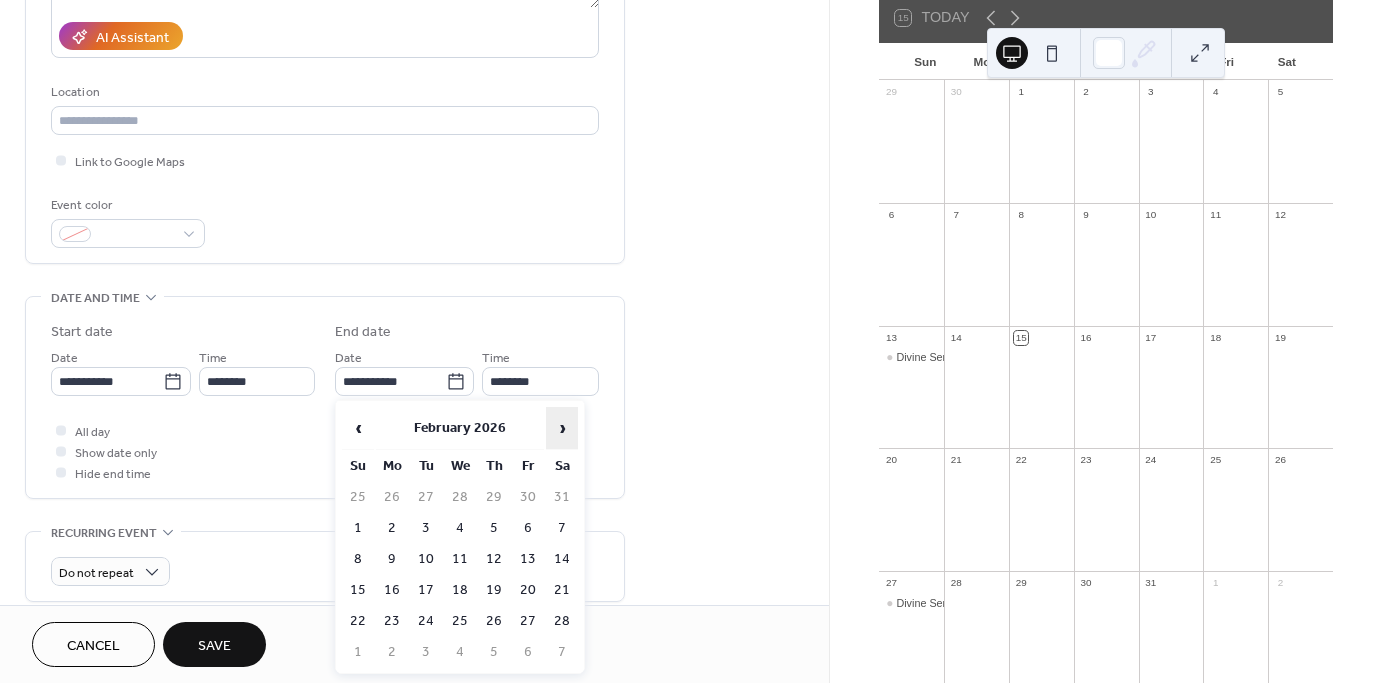 click on "›" at bounding box center (562, 428) 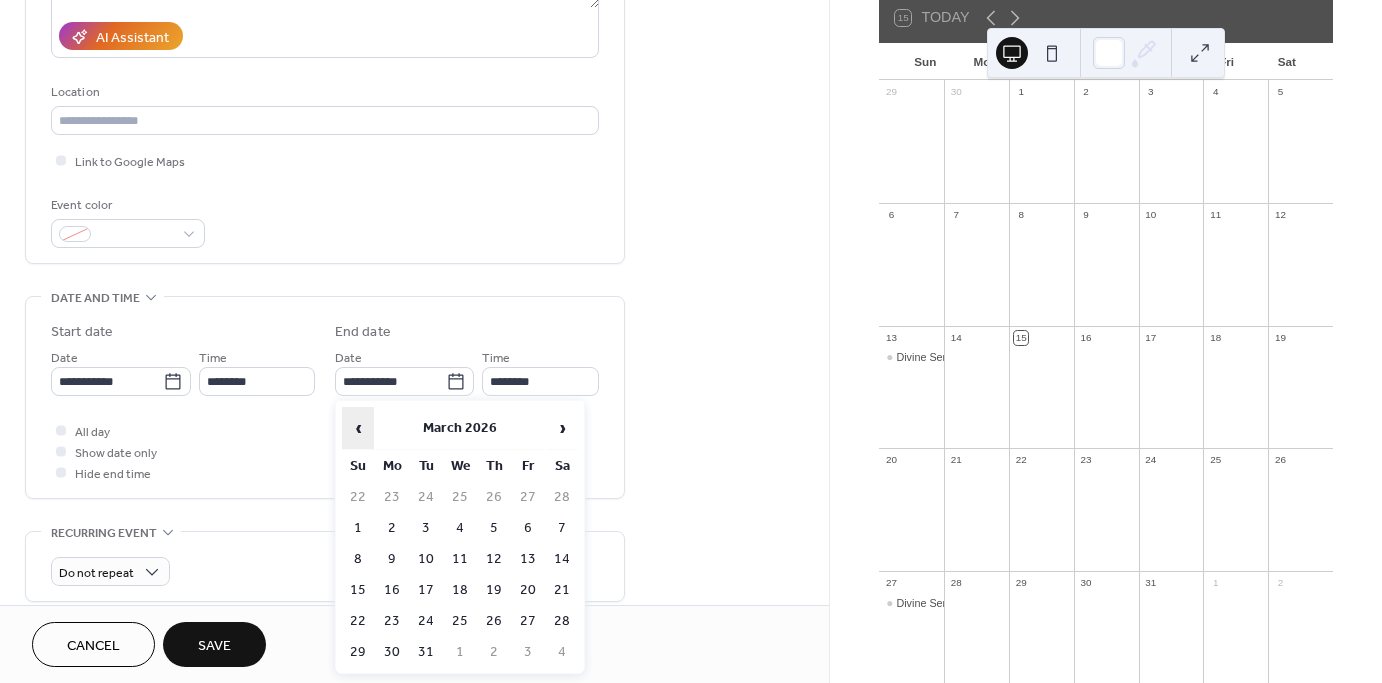 click on "‹" at bounding box center [358, 428] 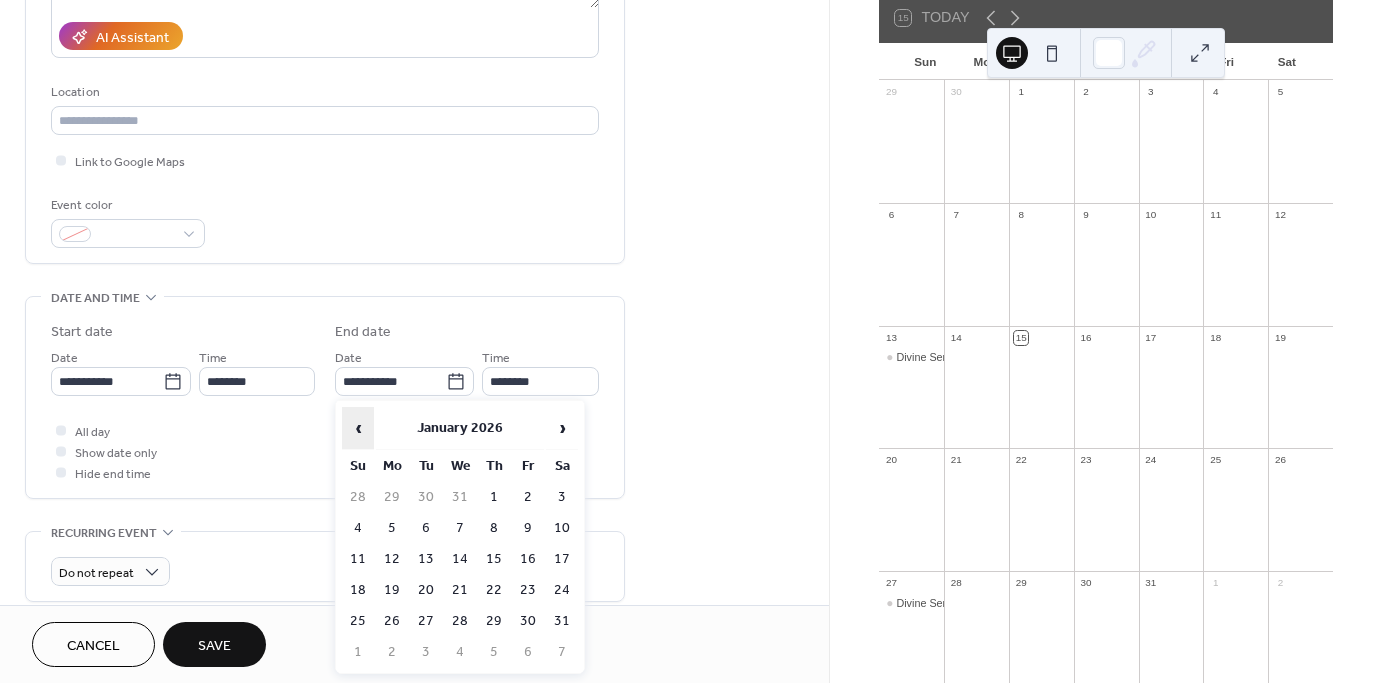 click on "‹" at bounding box center (358, 428) 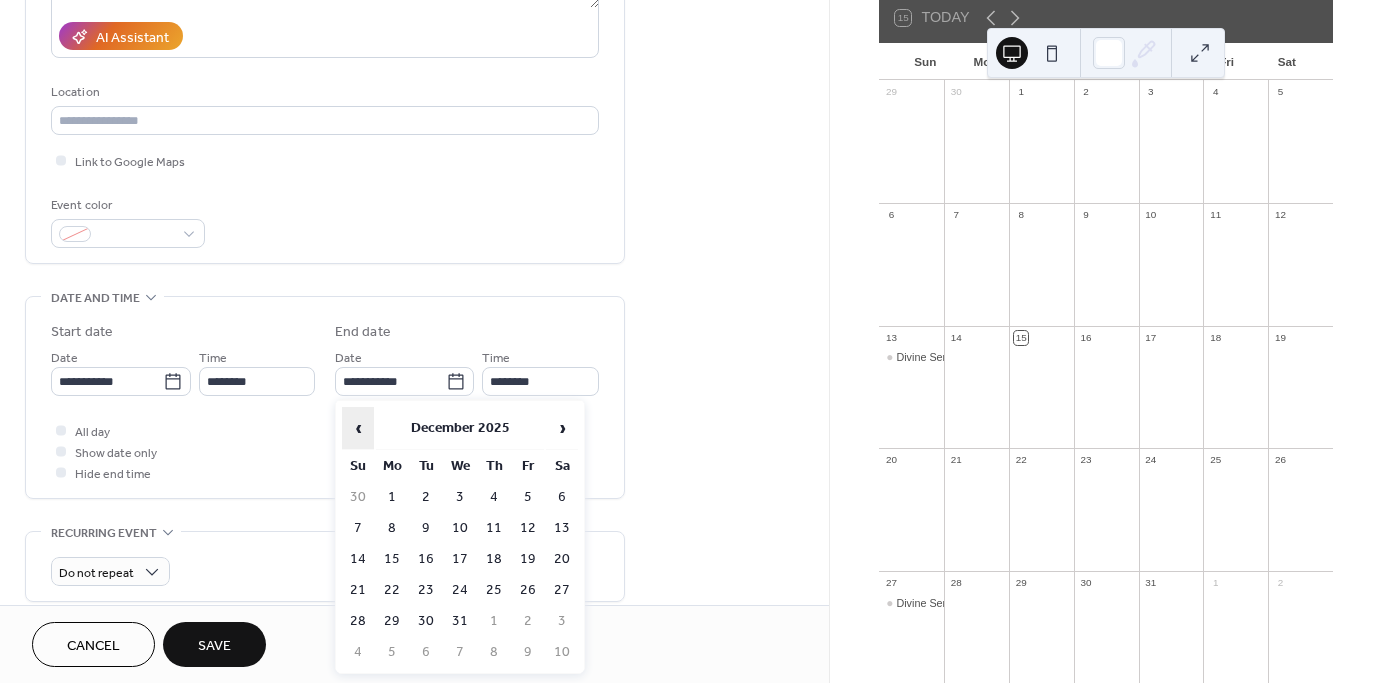 click on "‹" at bounding box center (358, 428) 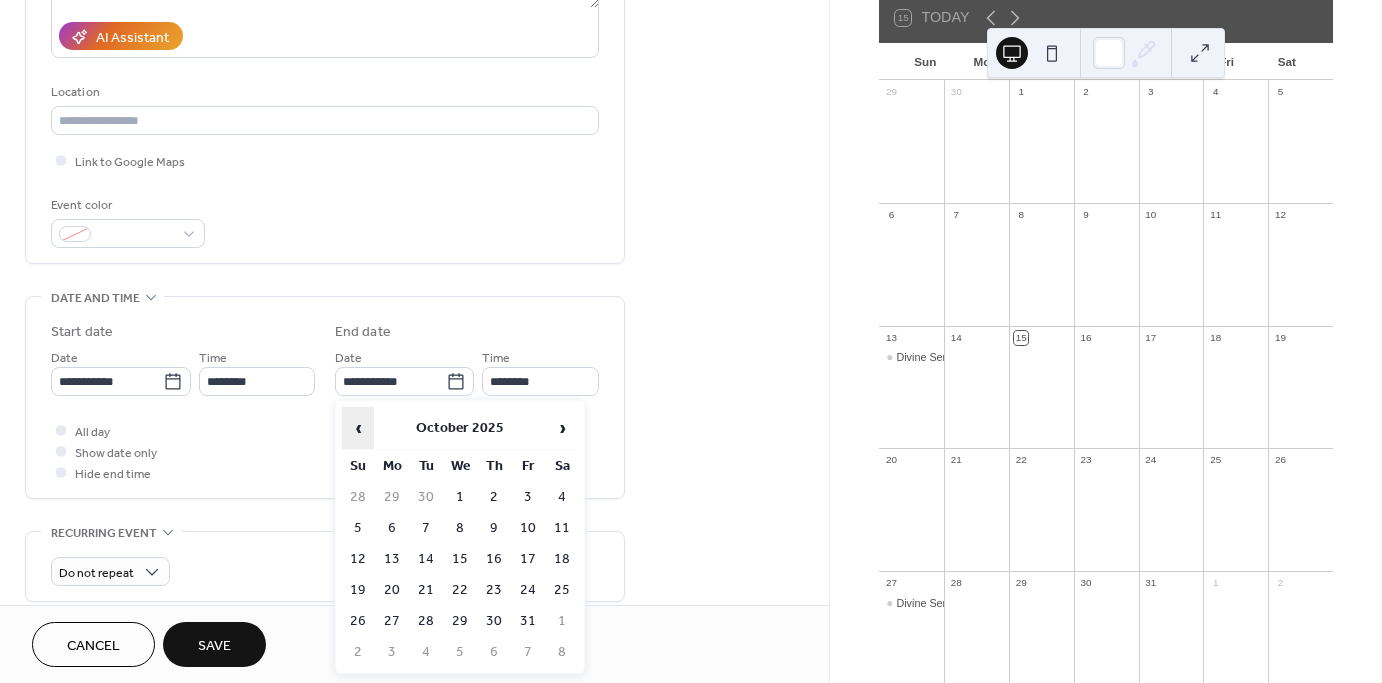 click on "‹" at bounding box center (358, 428) 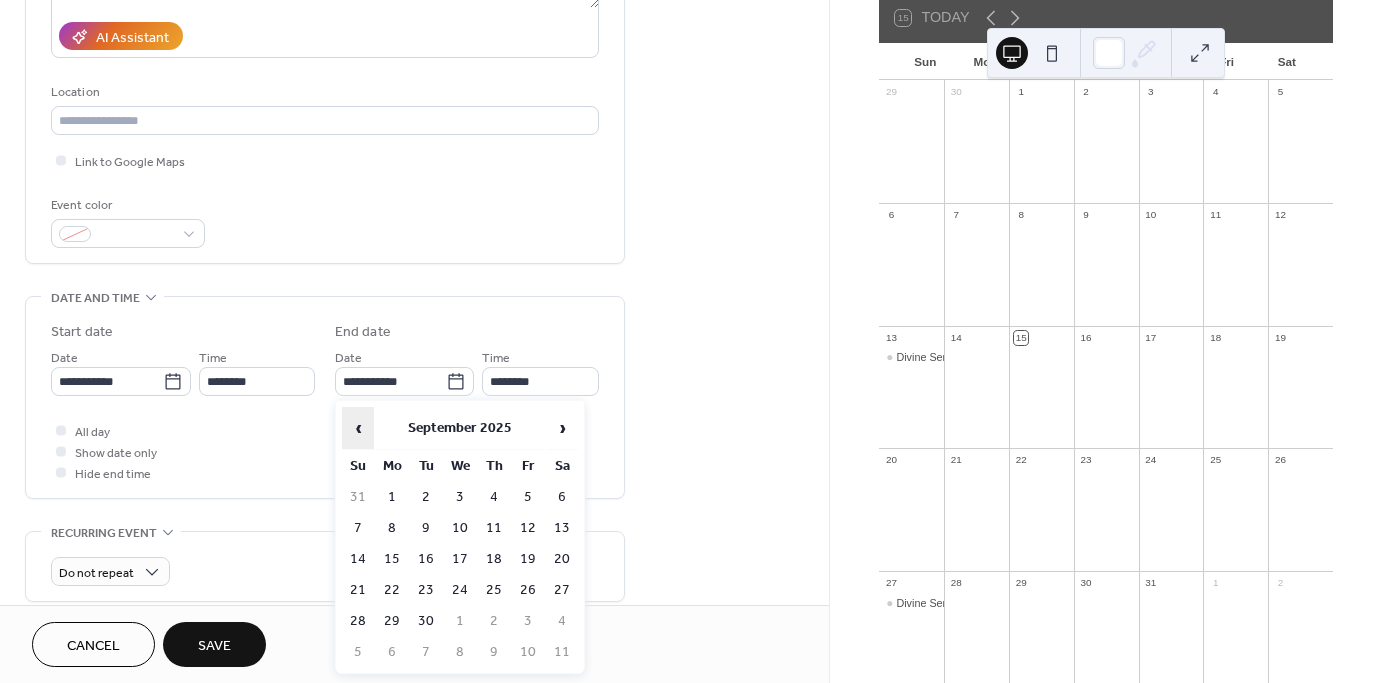click on "‹" at bounding box center [358, 428] 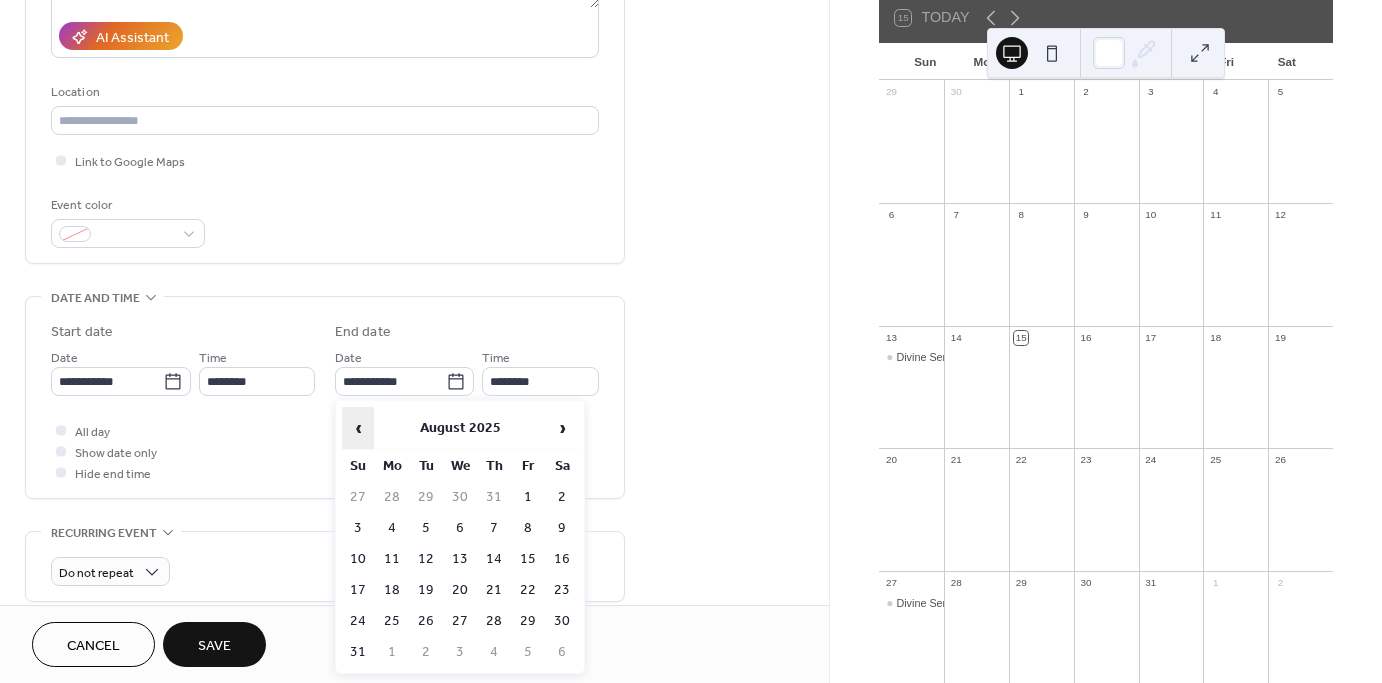 click on "‹" at bounding box center [358, 428] 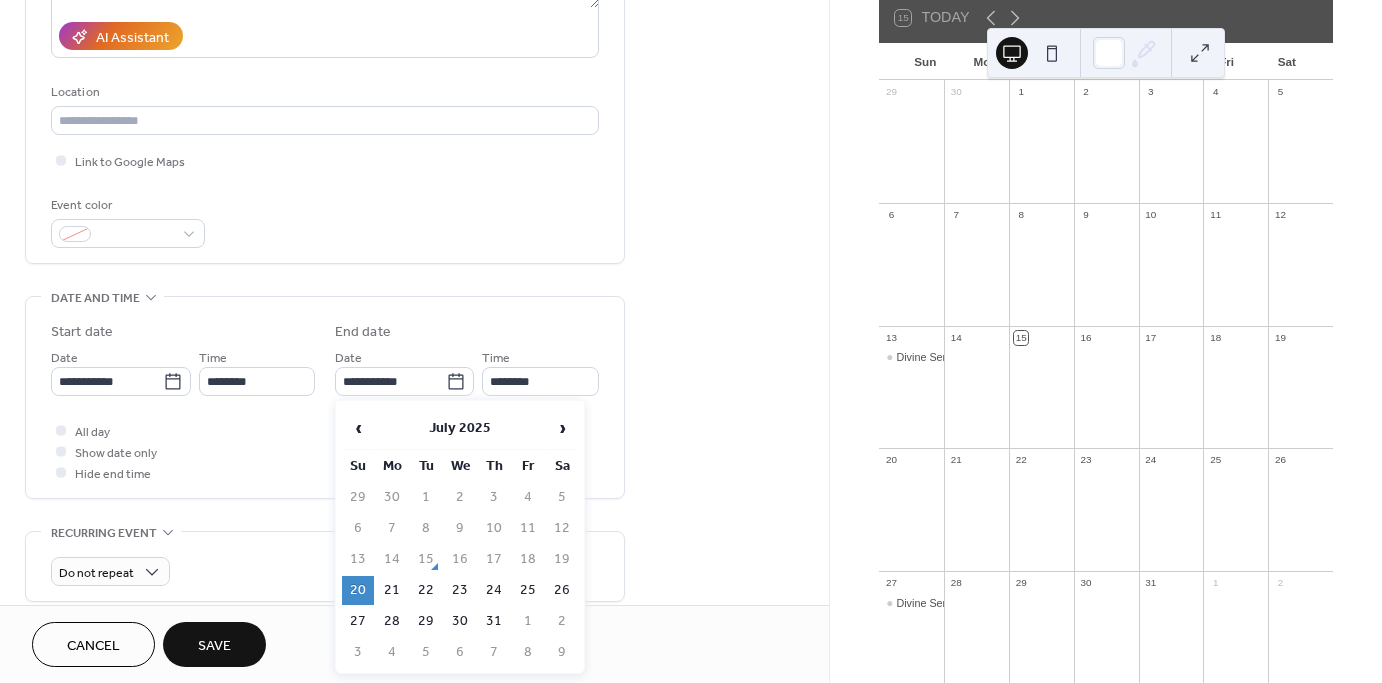 click on "All day Show date only Hide end time" at bounding box center (325, 451) 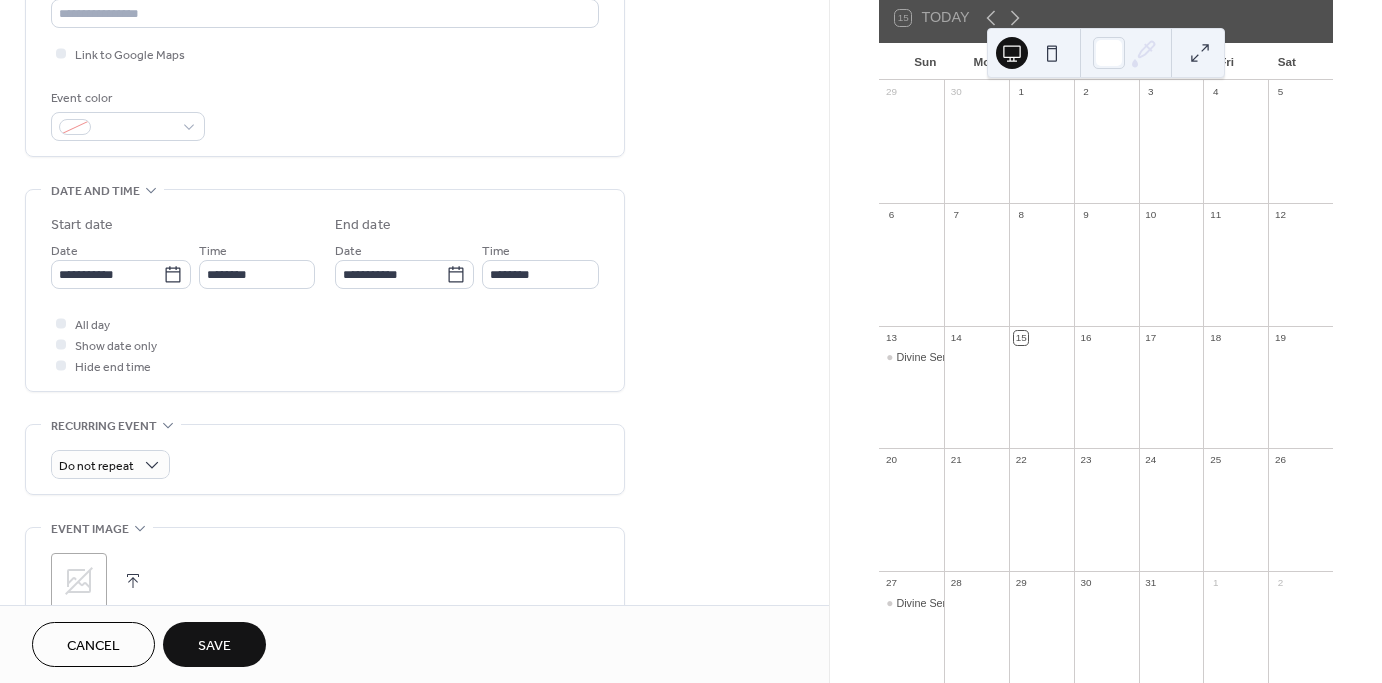 scroll, scrollTop: 463, scrollLeft: 0, axis: vertical 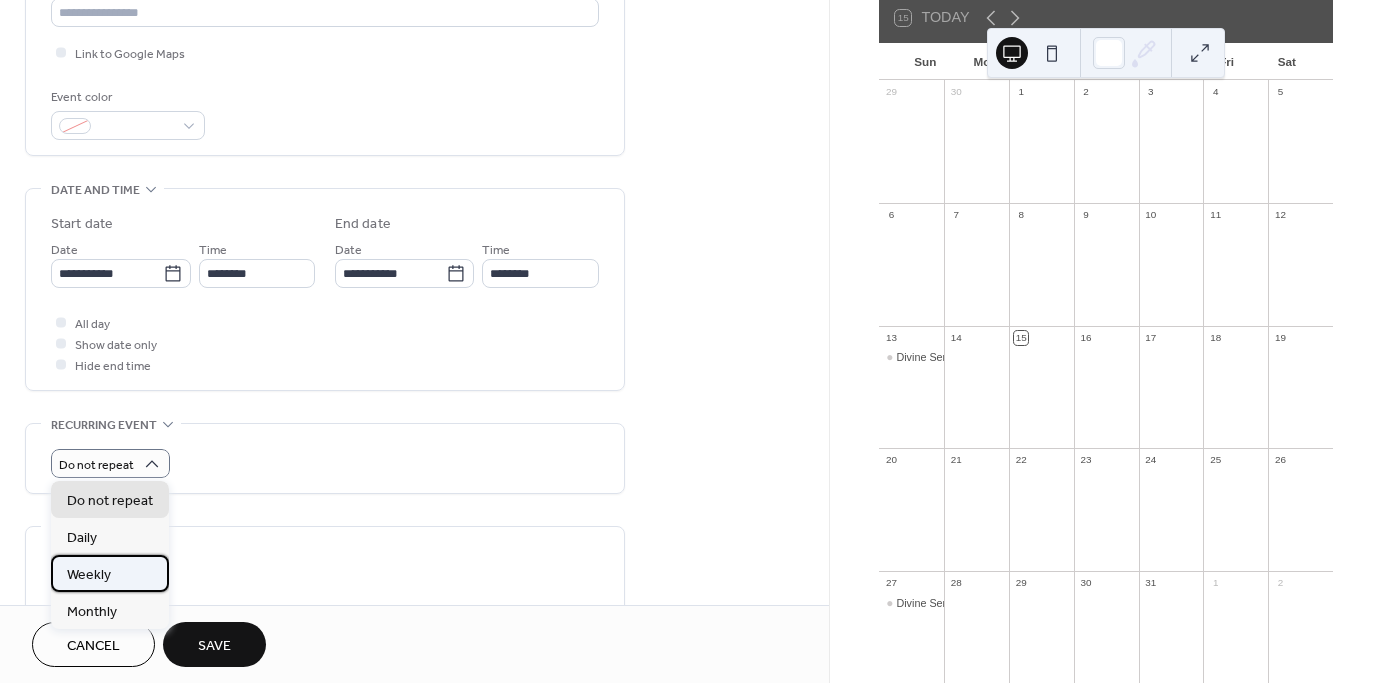 click on "Weekly" at bounding box center (110, 573) 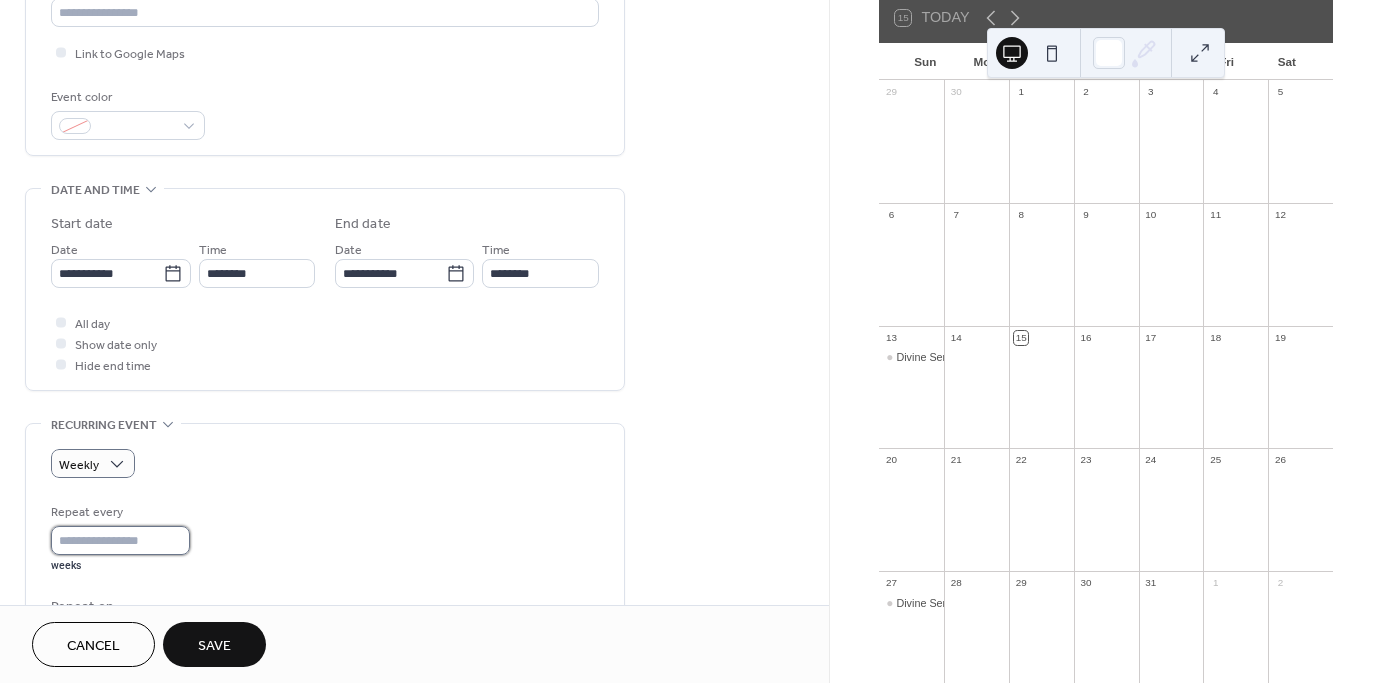 type on "*" 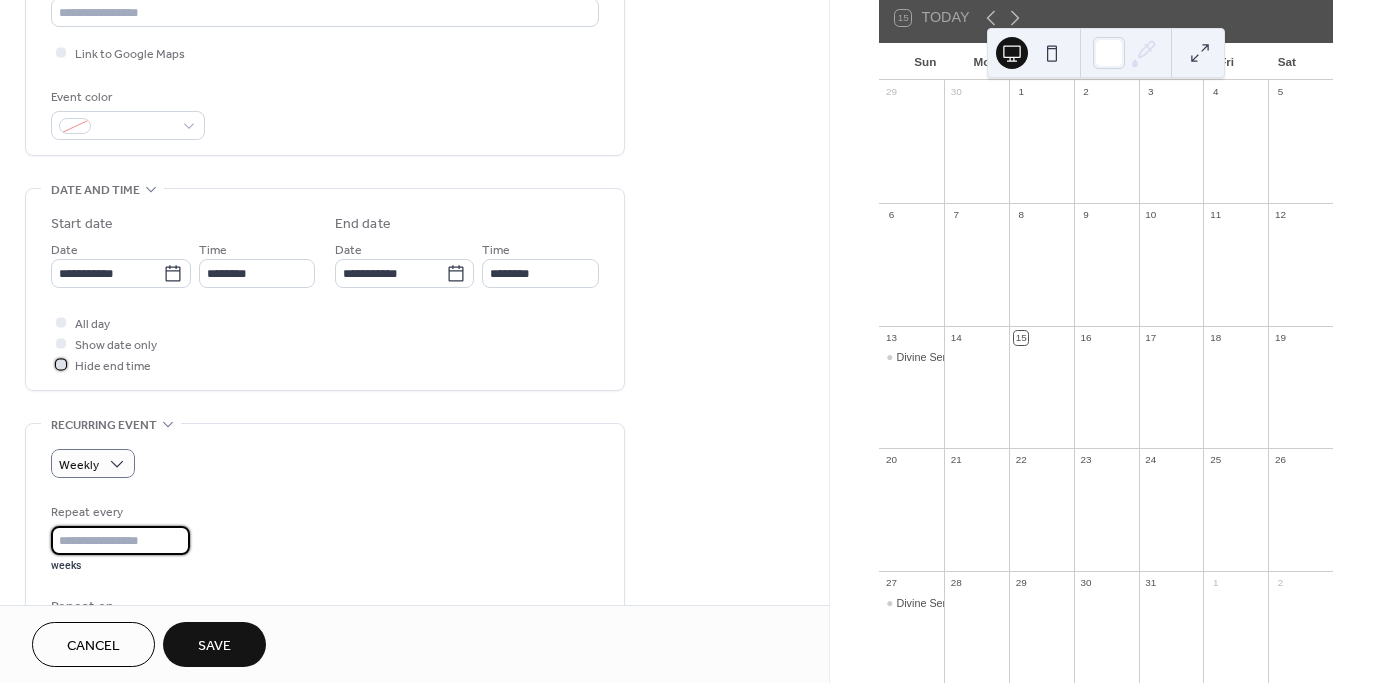 click at bounding box center (61, 364) 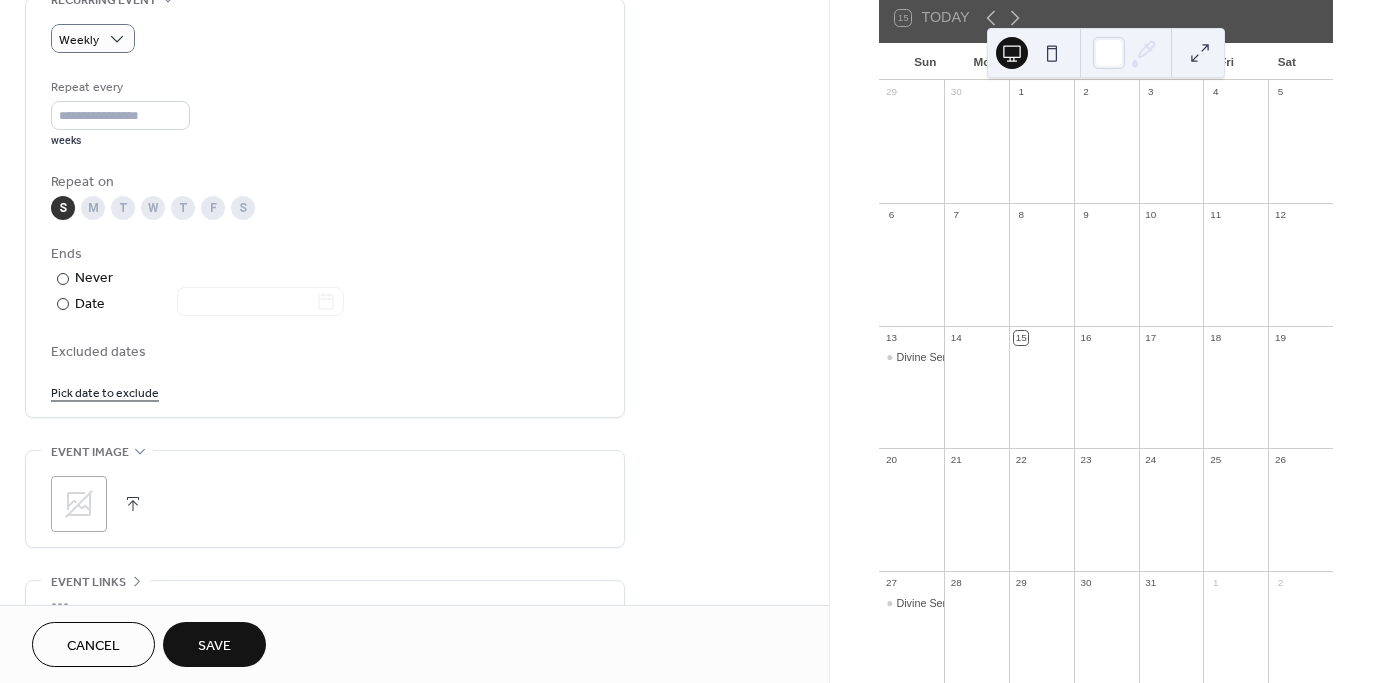 scroll, scrollTop: 890, scrollLeft: 0, axis: vertical 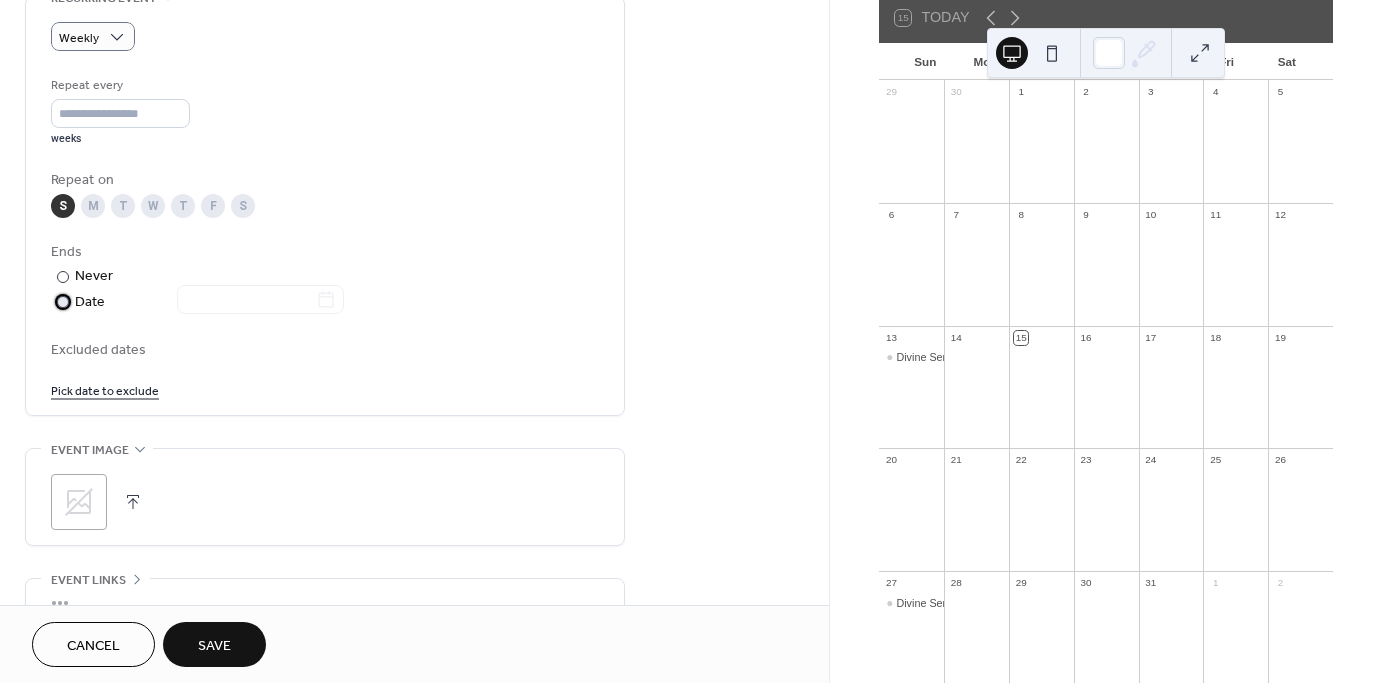 click at bounding box center [63, 302] 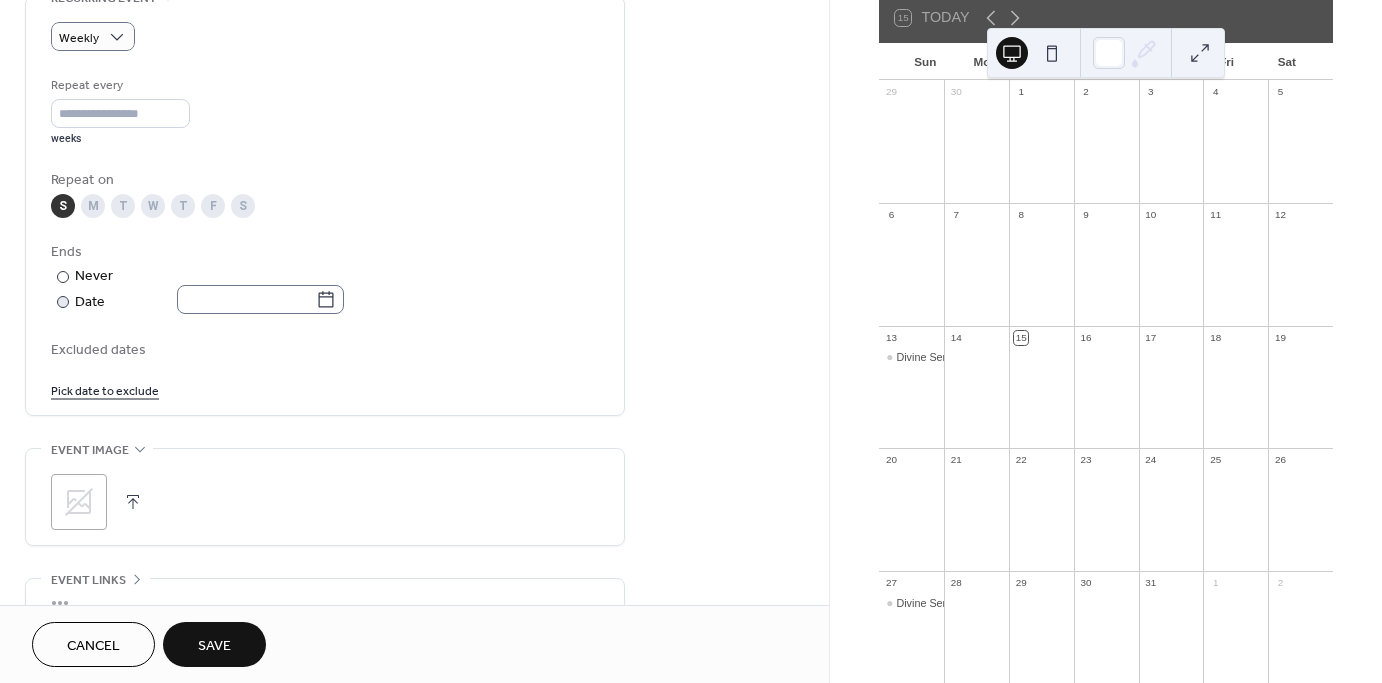 click 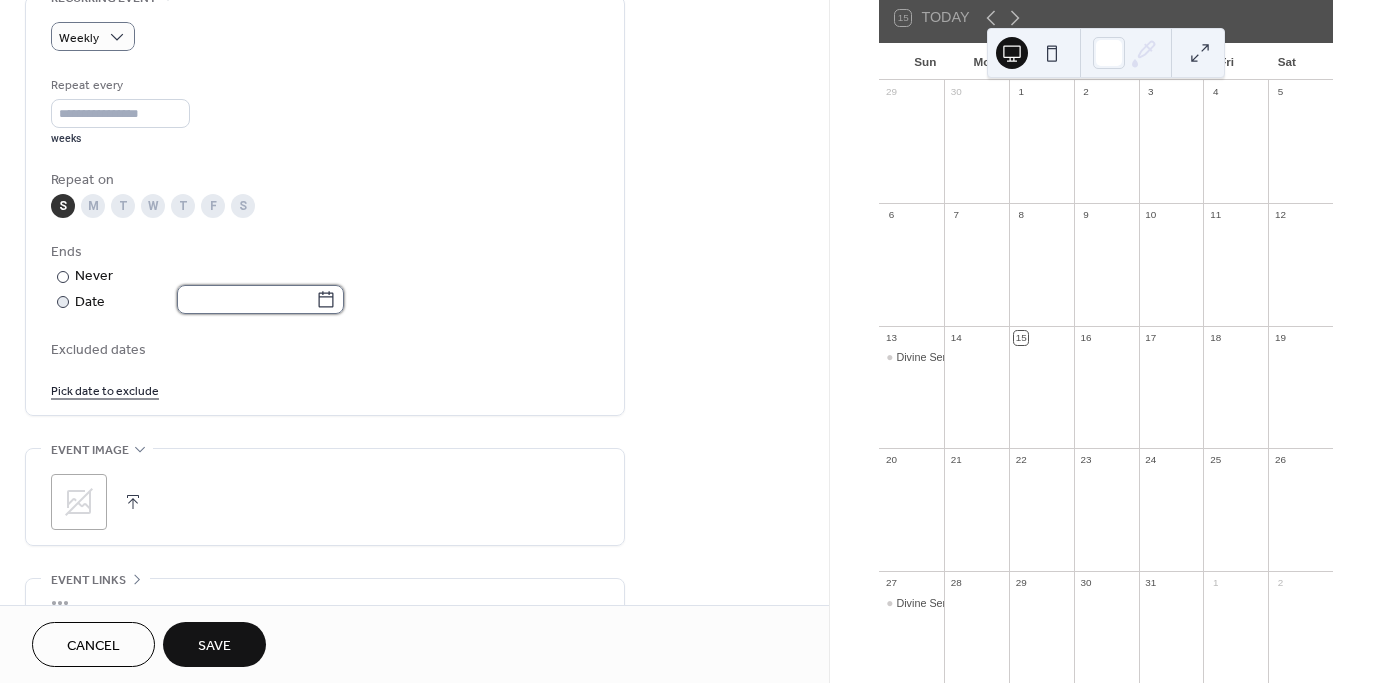 click at bounding box center [246, 299] 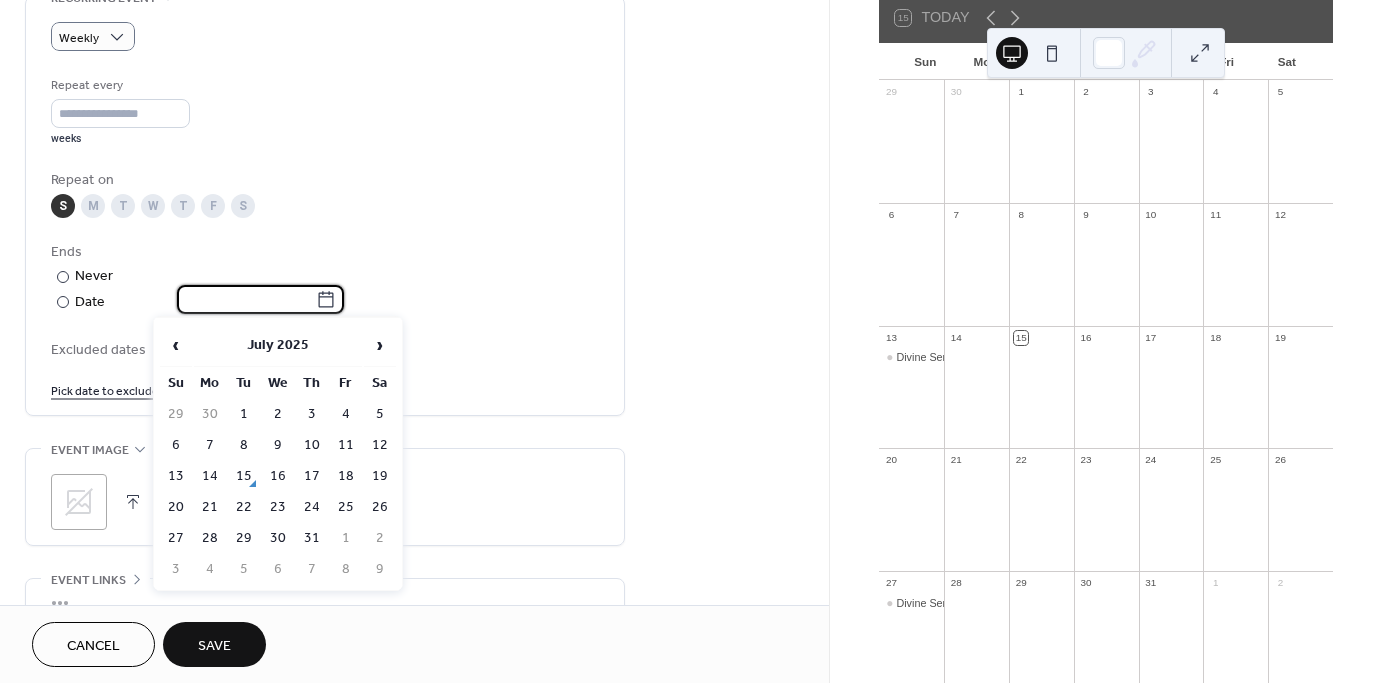click on "Ends" at bounding box center (323, 252) 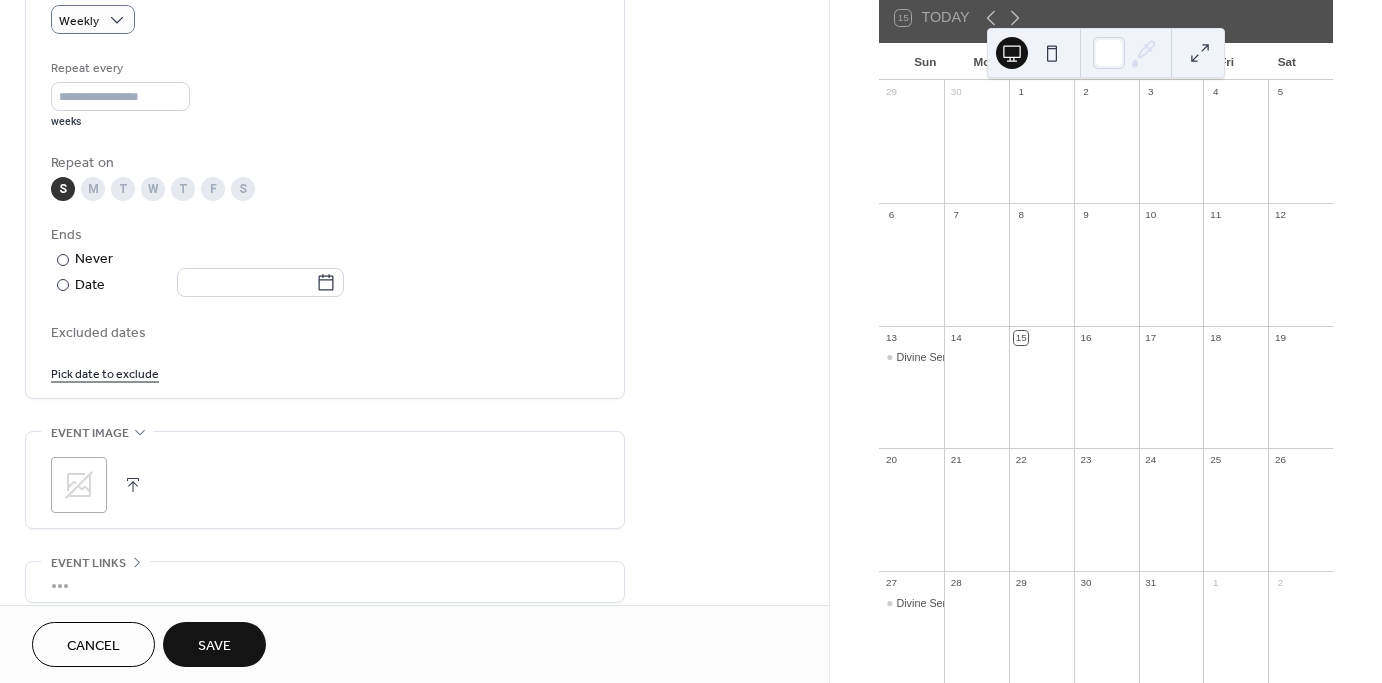 scroll, scrollTop: 906, scrollLeft: 0, axis: vertical 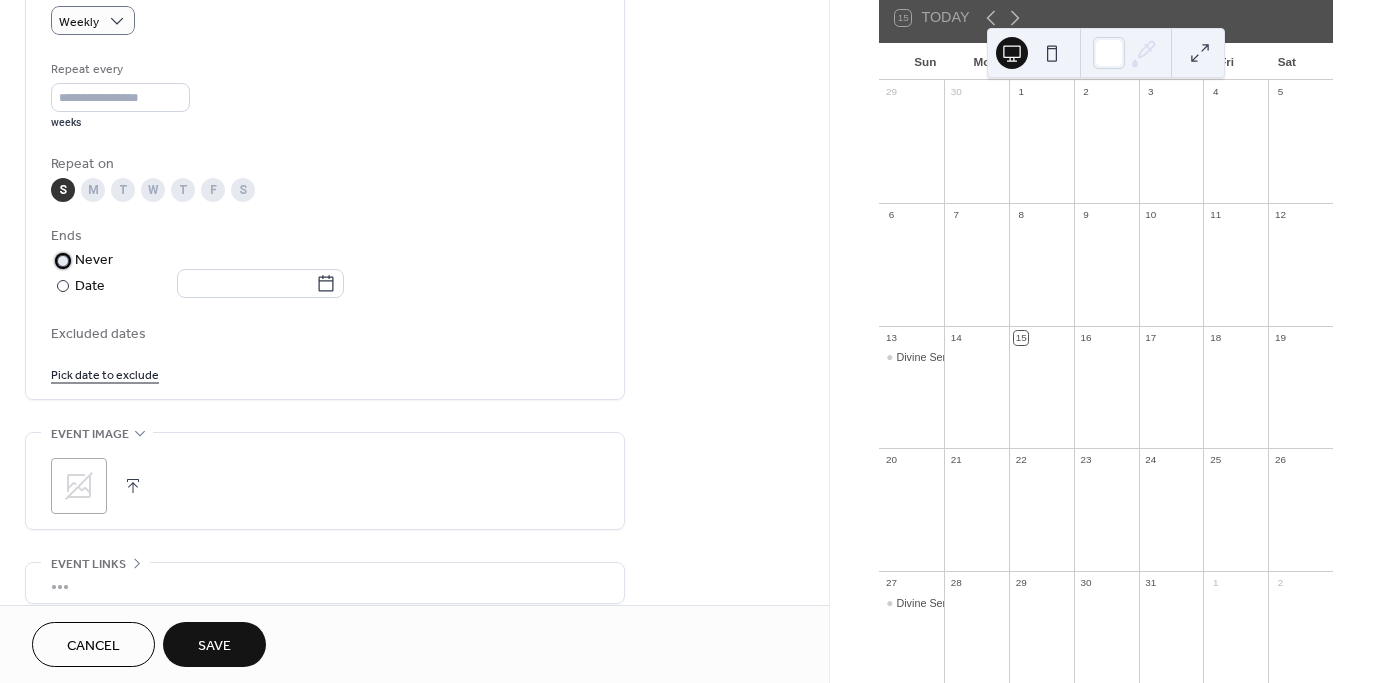 click at bounding box center (63, 261) 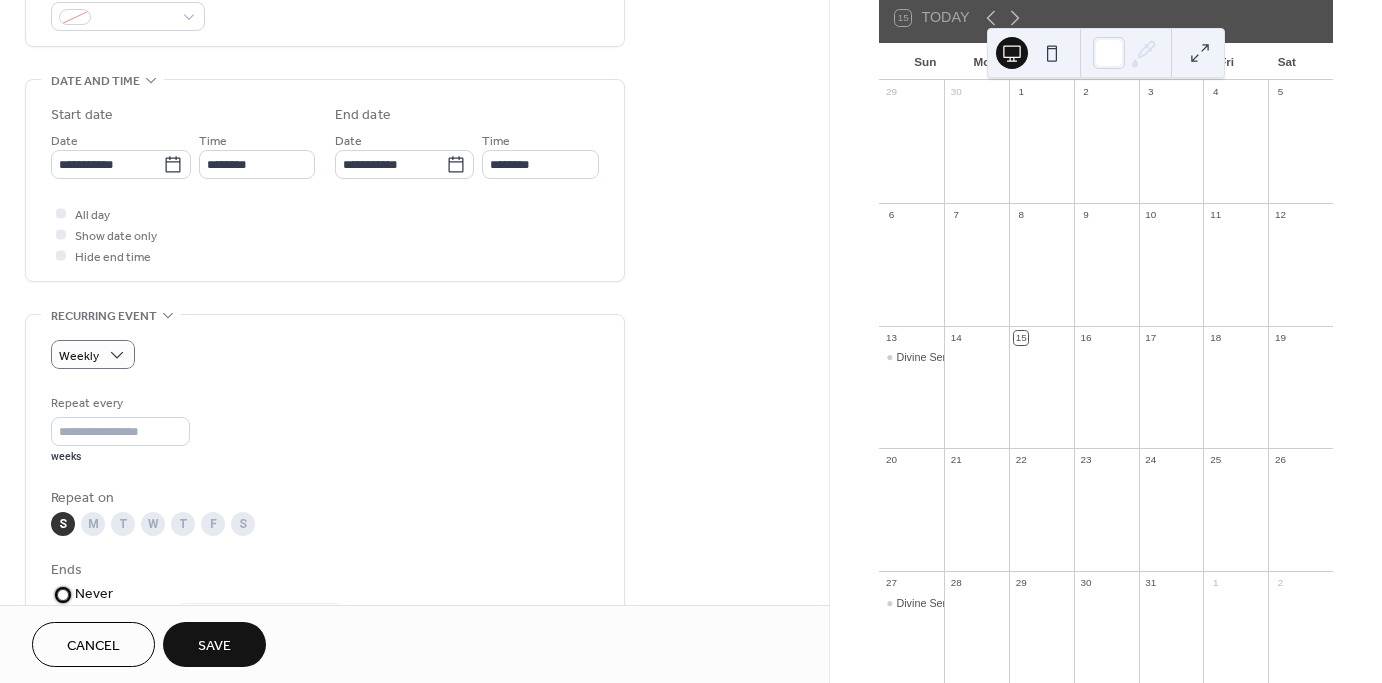 scroll, scrollTop: 571, scrollLeft: 0, axis: vertical 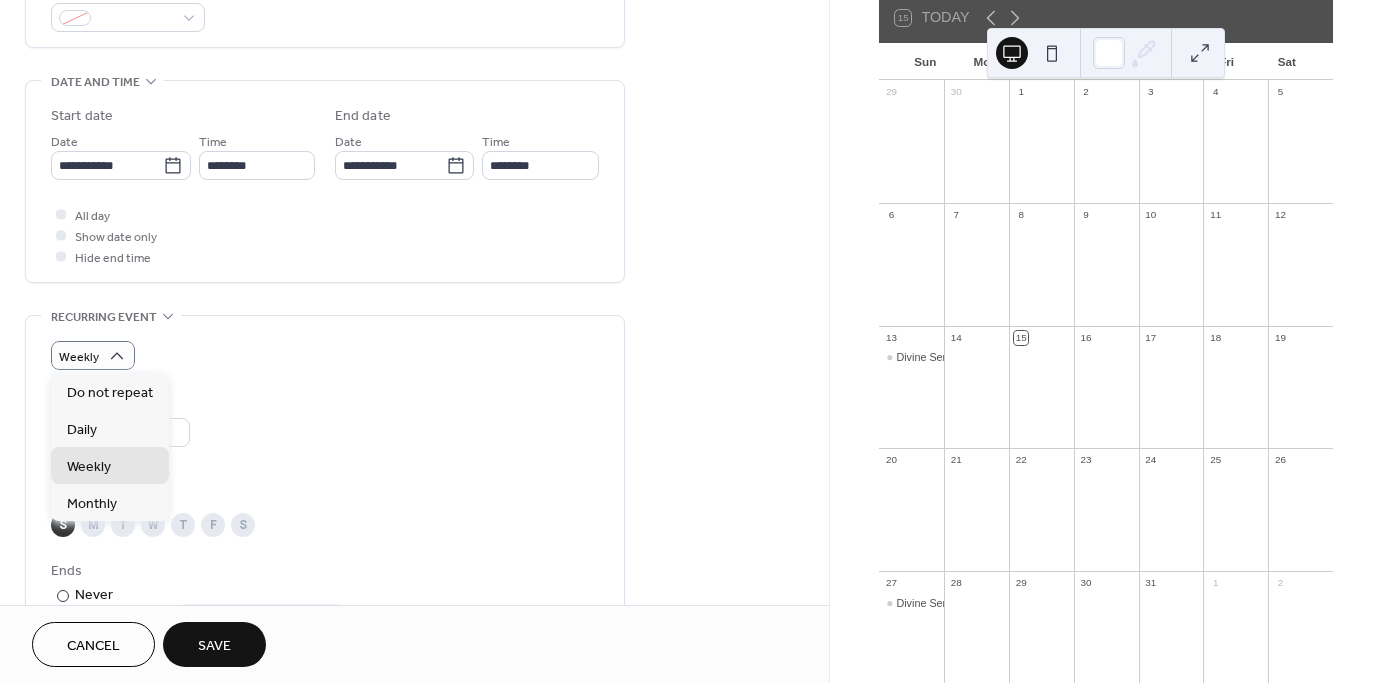click on "Weekly" at bounding box center [325, 355] 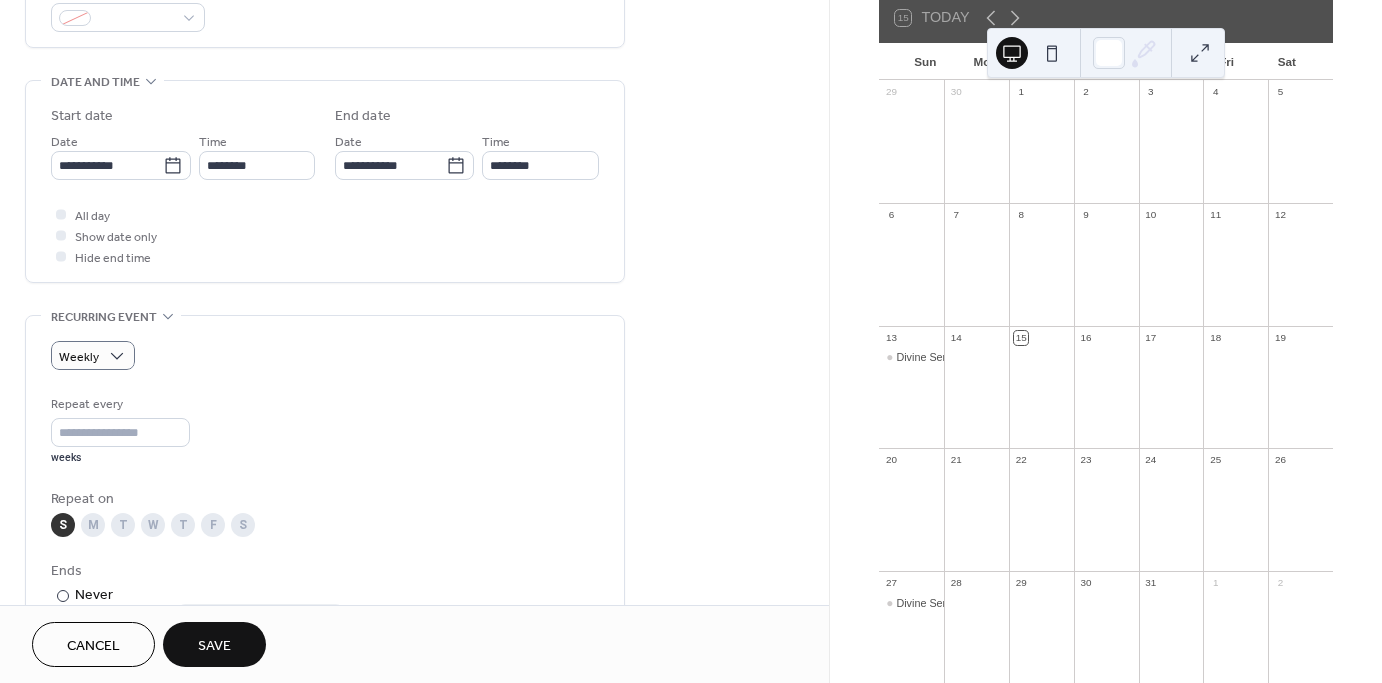 click on "Save" at bounding box center [214, 644] 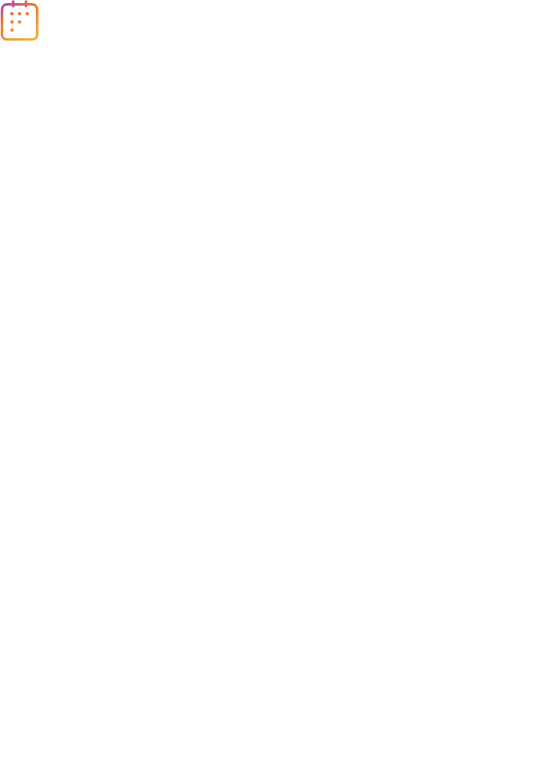 scroll, scrollTop: 0, scrollLeft: 0, axis: both 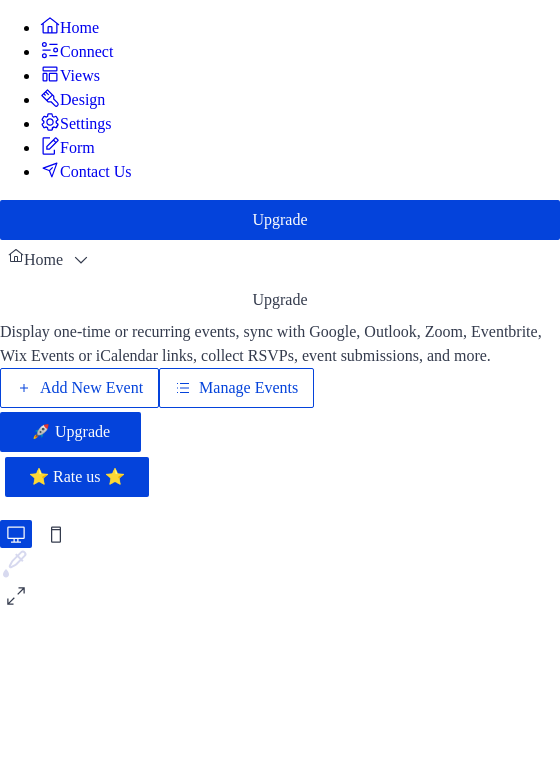click on "Manage Events" at bounding box center [248, 388] 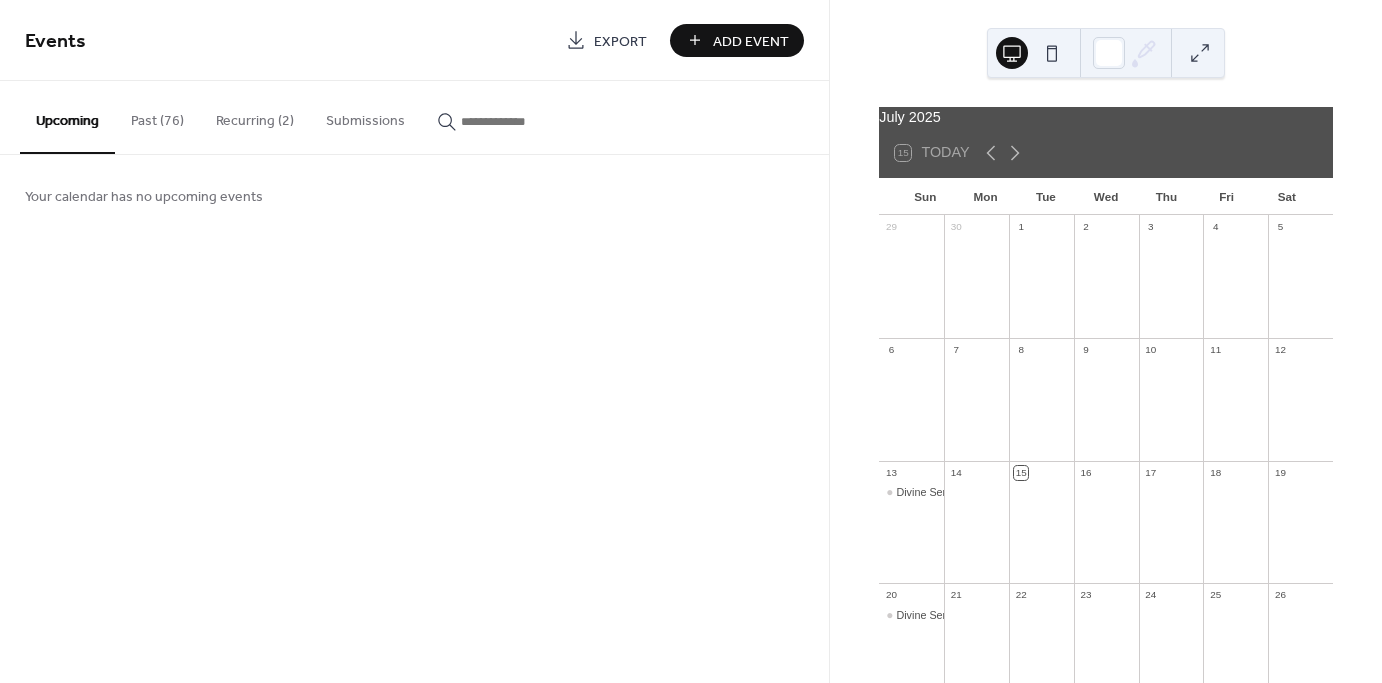 scroll, scrollTop: 0, scrollLeft: 0, axis: both 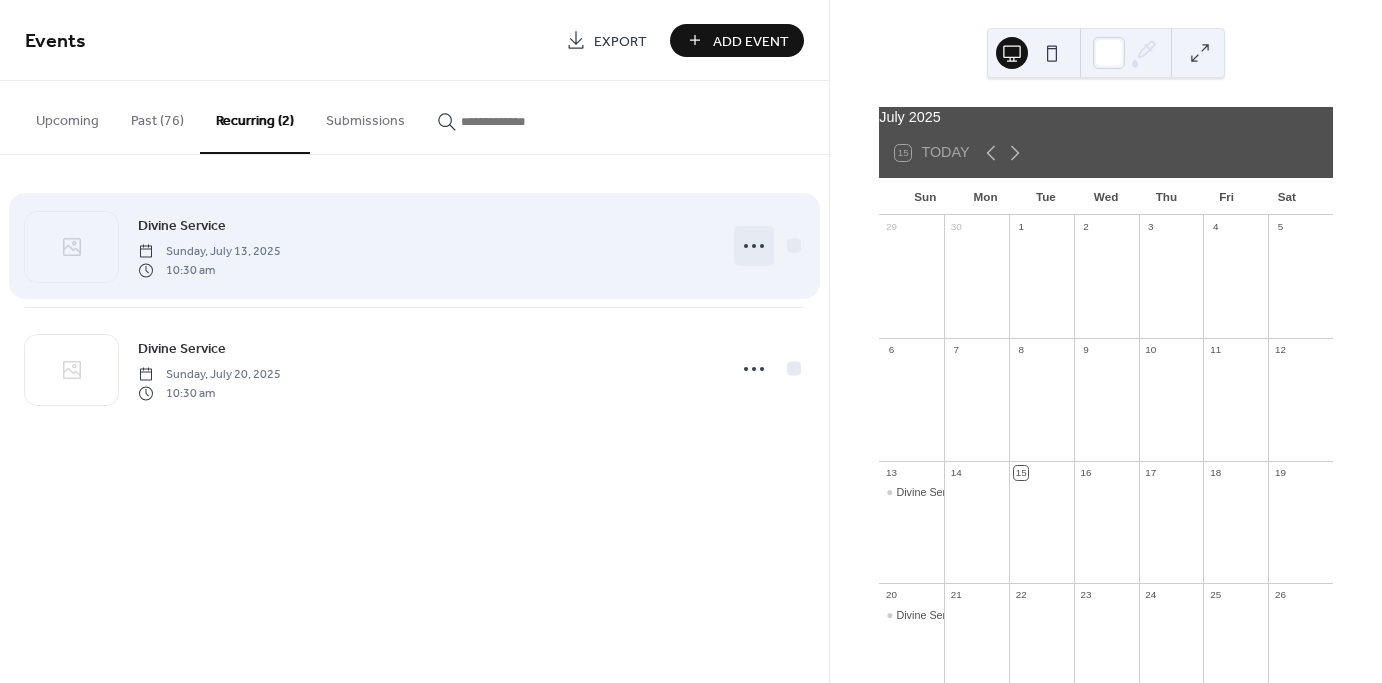 click 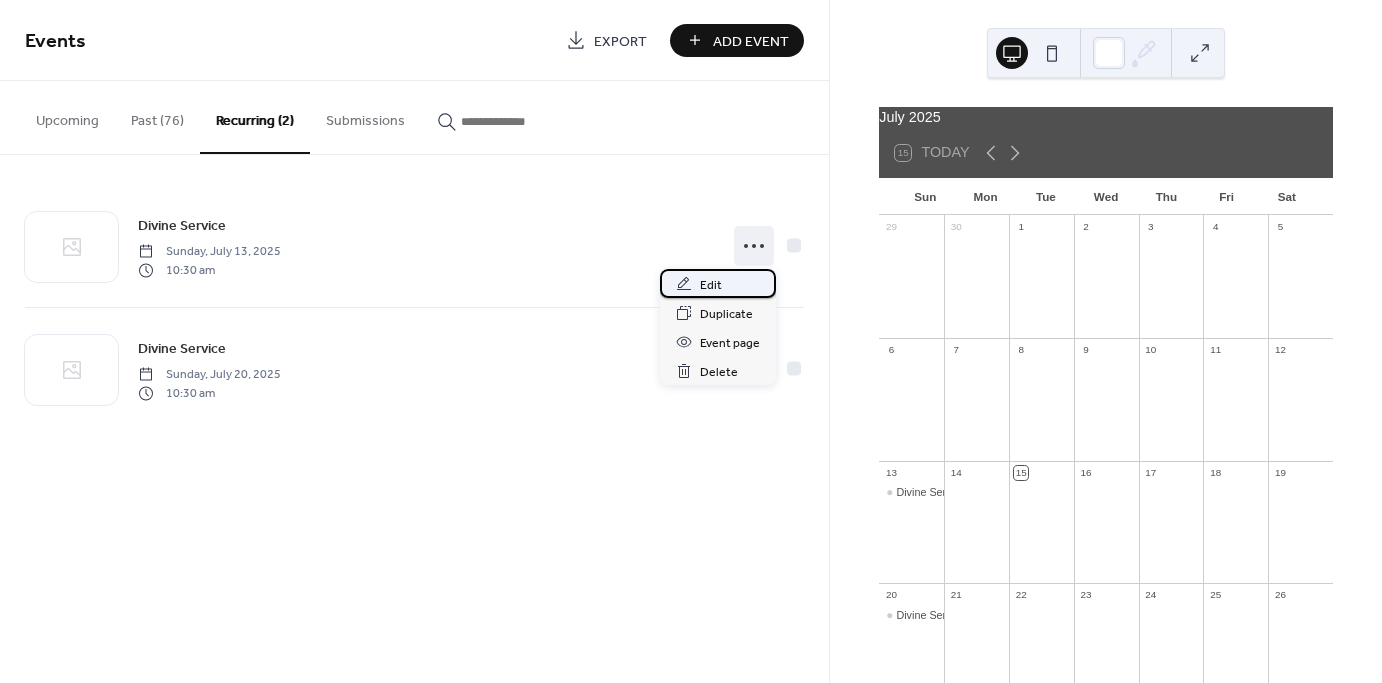 click on "Edit" at bounding box center (711, 285) 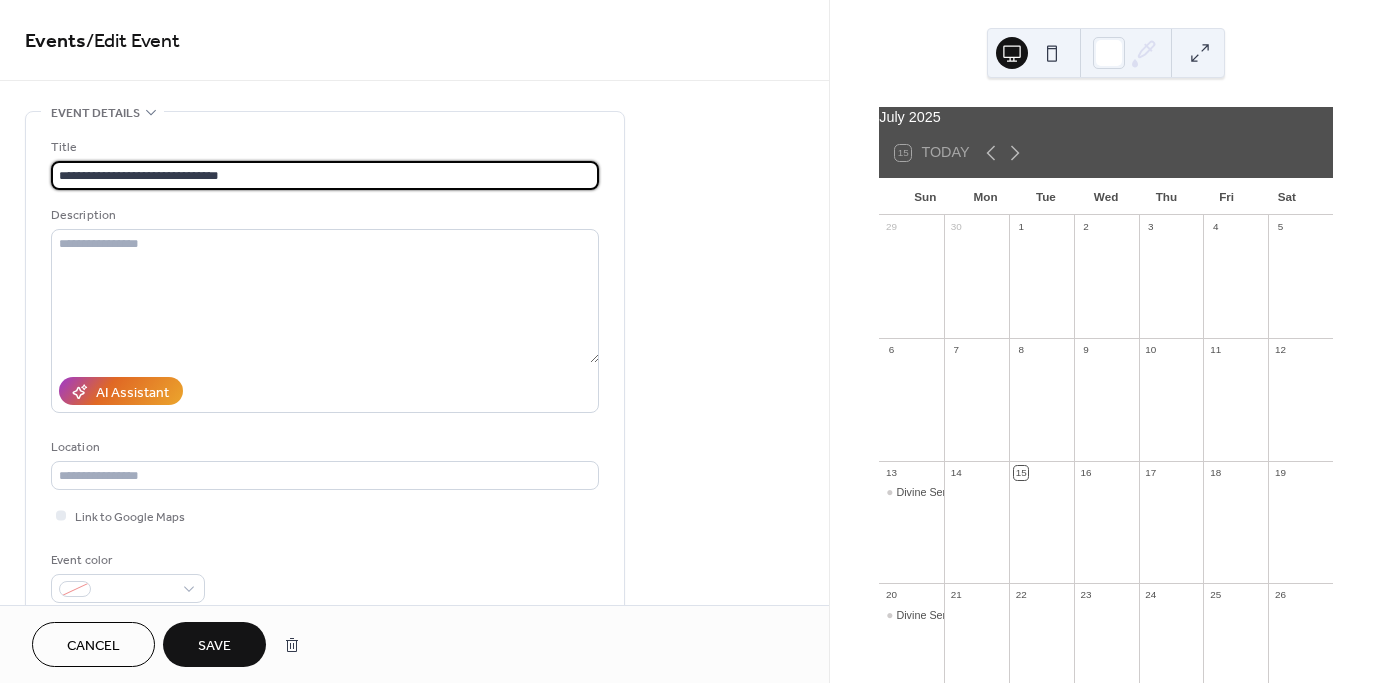 click on "**********" at bounding box center (325, 175) 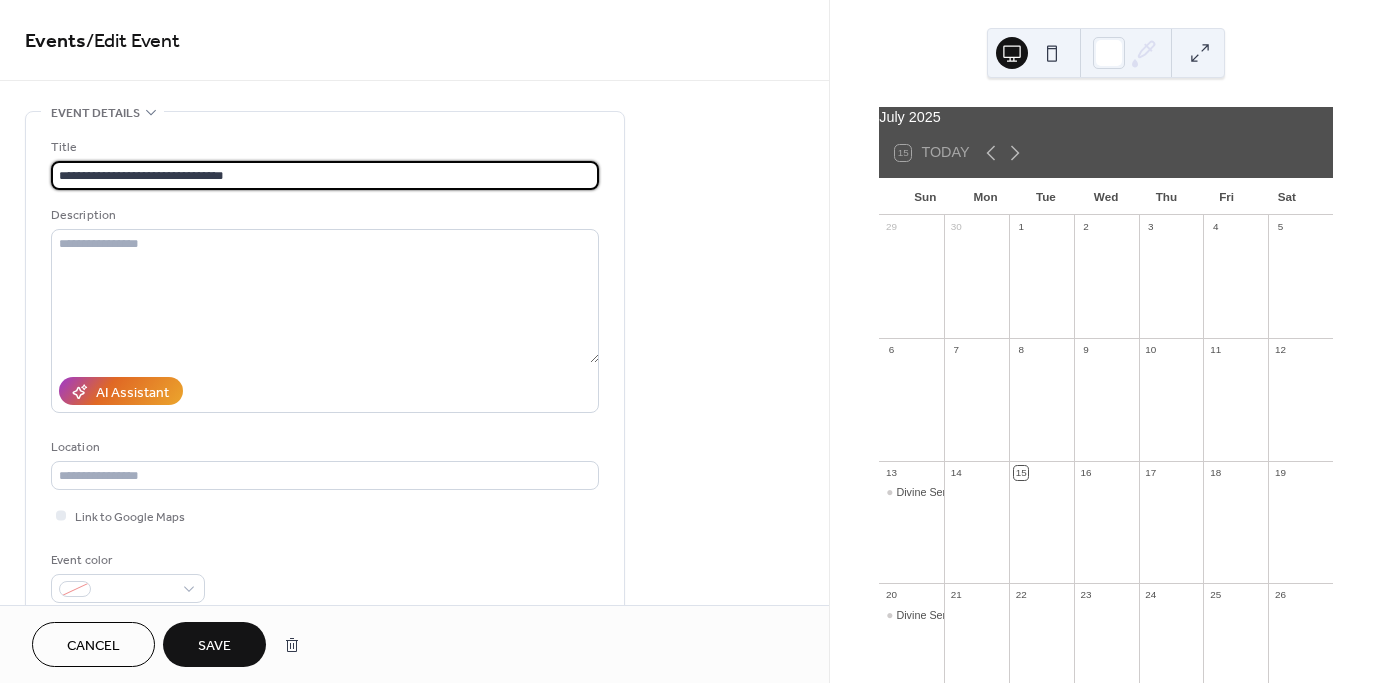 click on "**********" at bounding box center [325, 175] 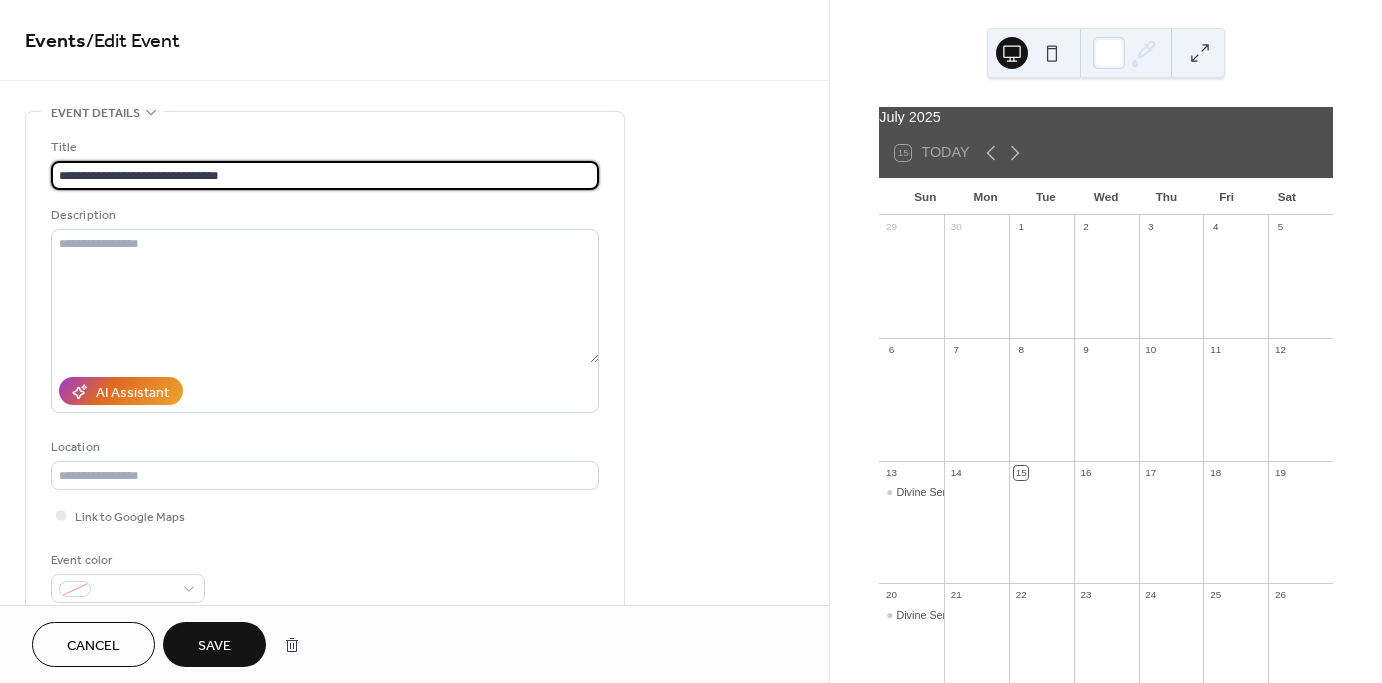 type on "**********" 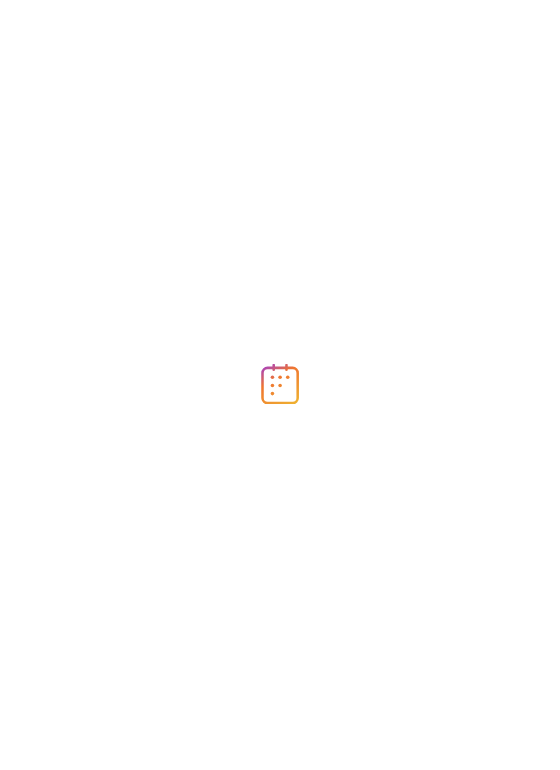 scroll, scrollTop: 0, scrollLeft: 0, axis: both 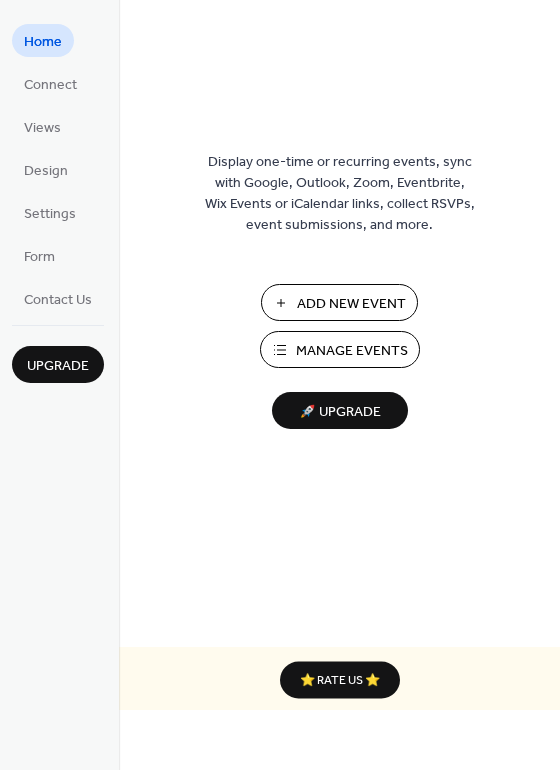 click on "Manage Events" at bounding box center [352, 351] 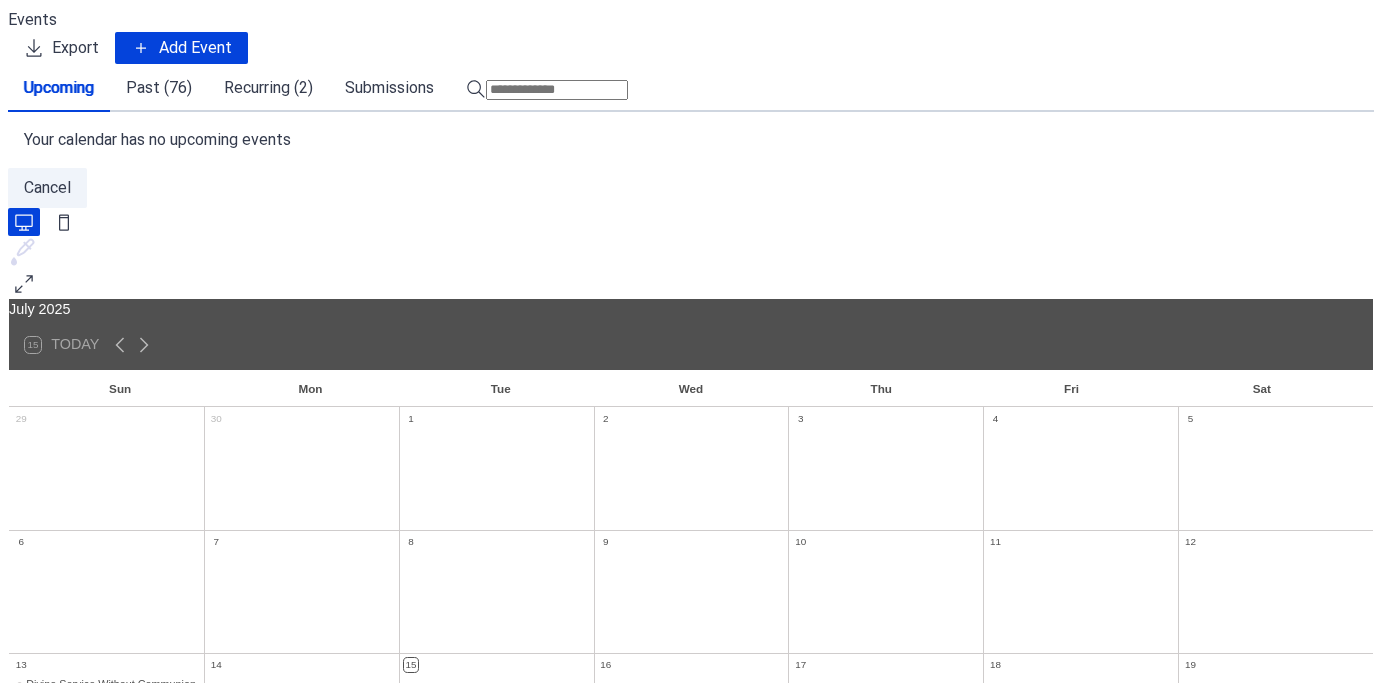 scroll, scrollTop: 0, scrollLeft: 0, axis: both 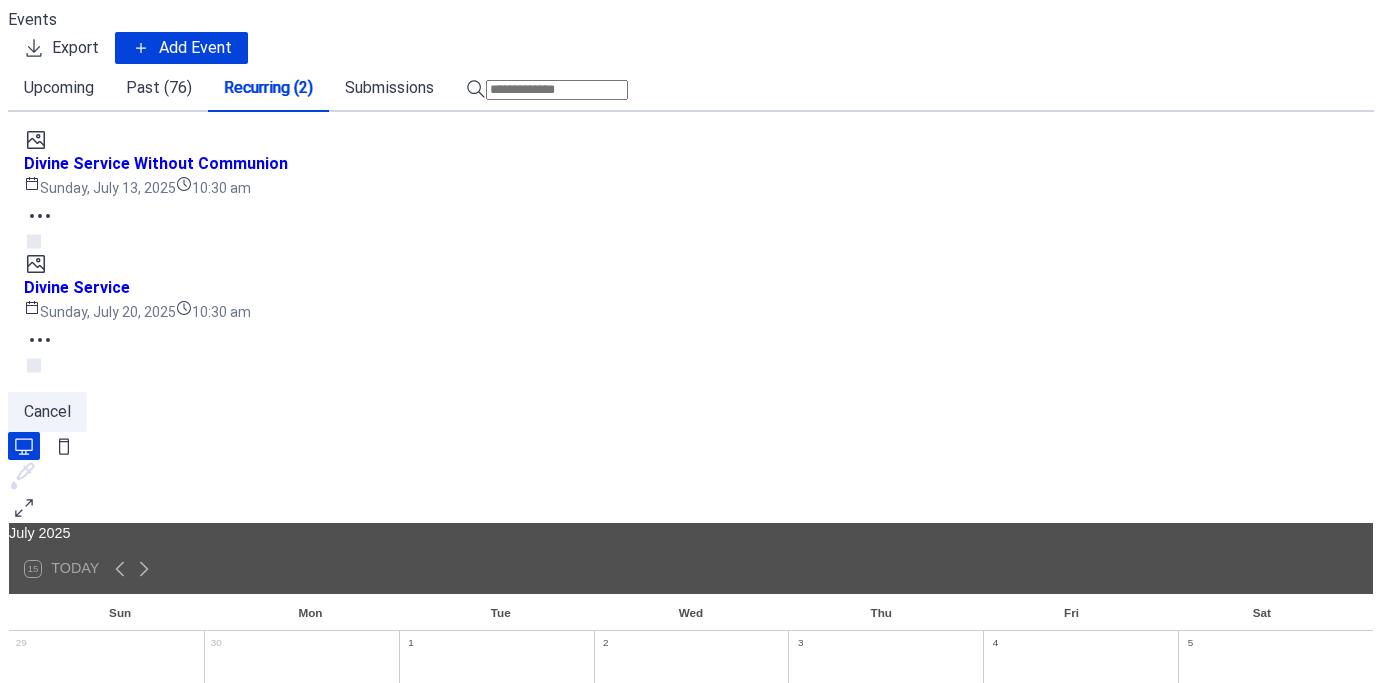 click 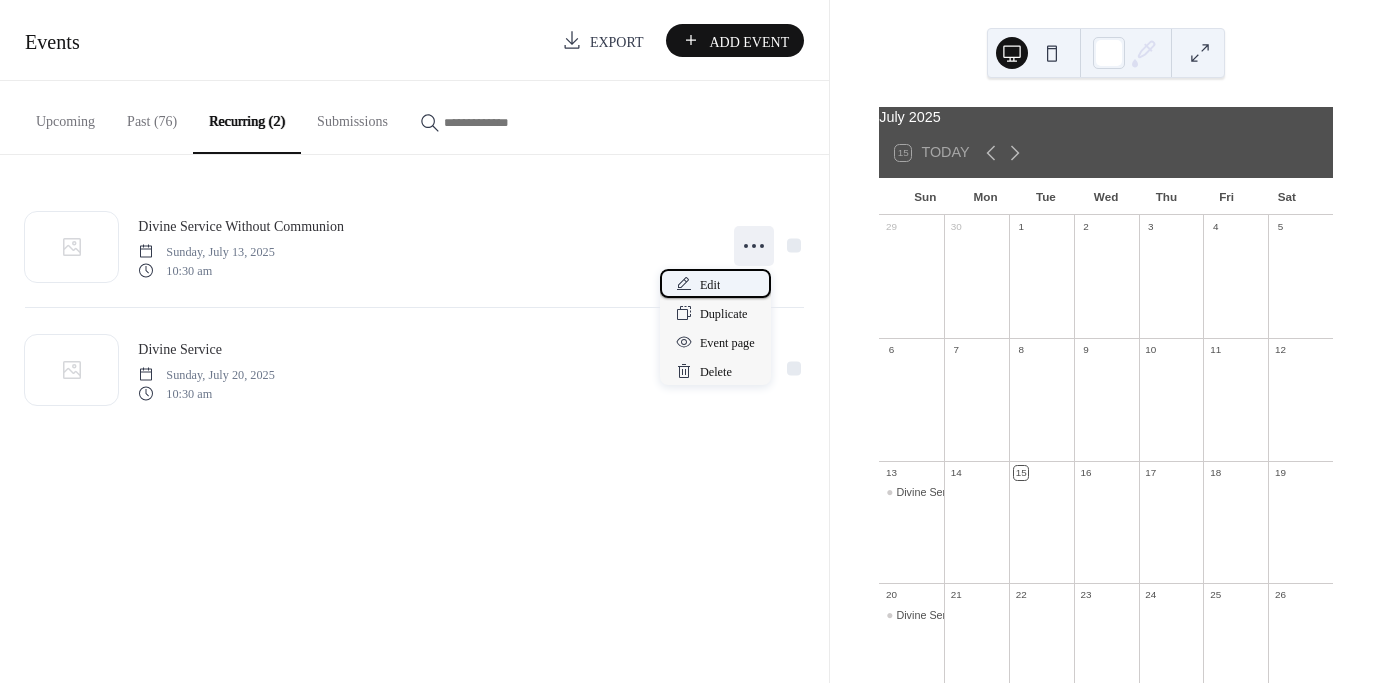 click on "Edit" at bounding box center (710, 285) 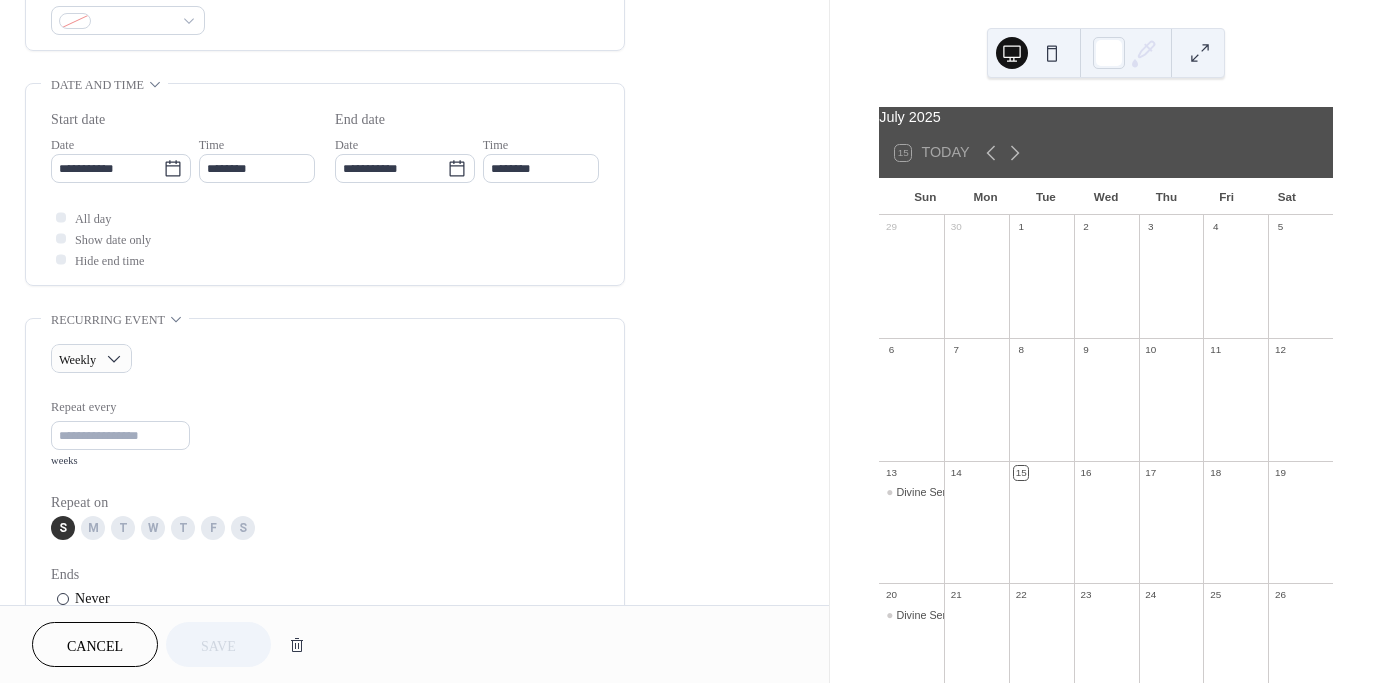 scroll, scrollTop: 592, scrollLeft: 0, axis: vertical 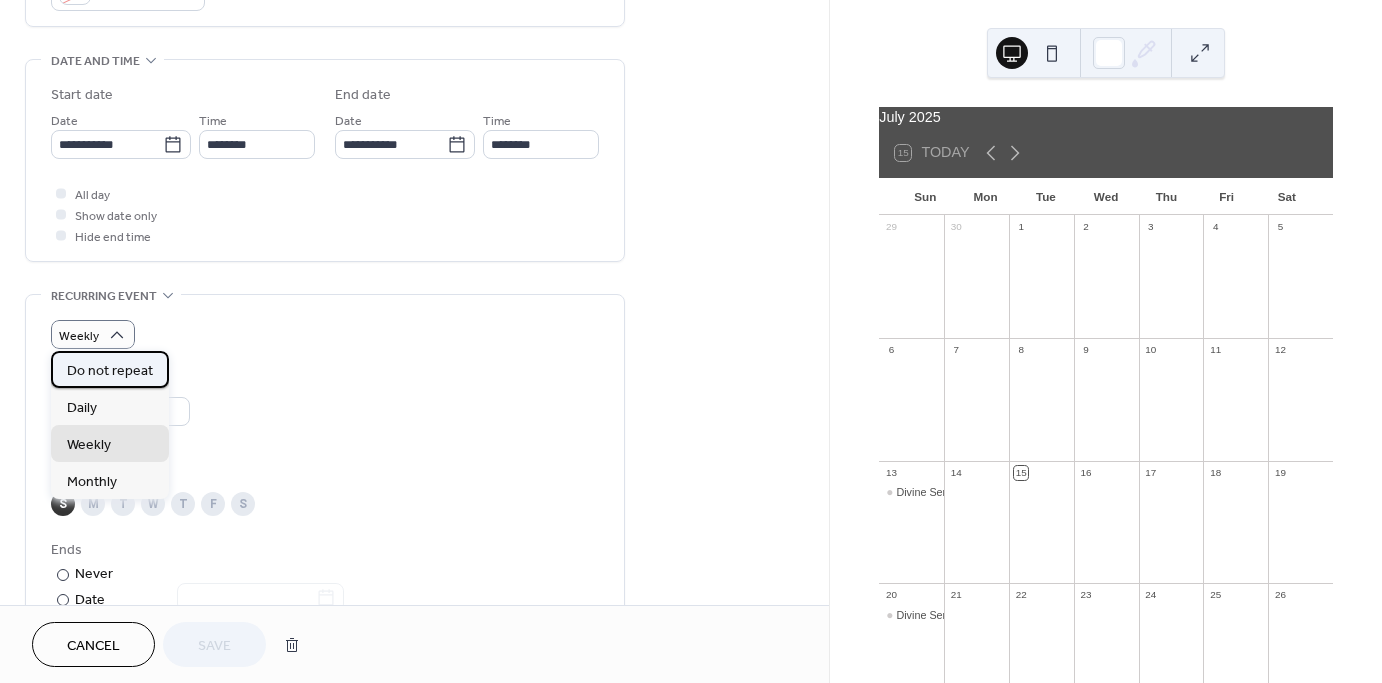 click on "Do not repeat" at bounding box center (110, 371) 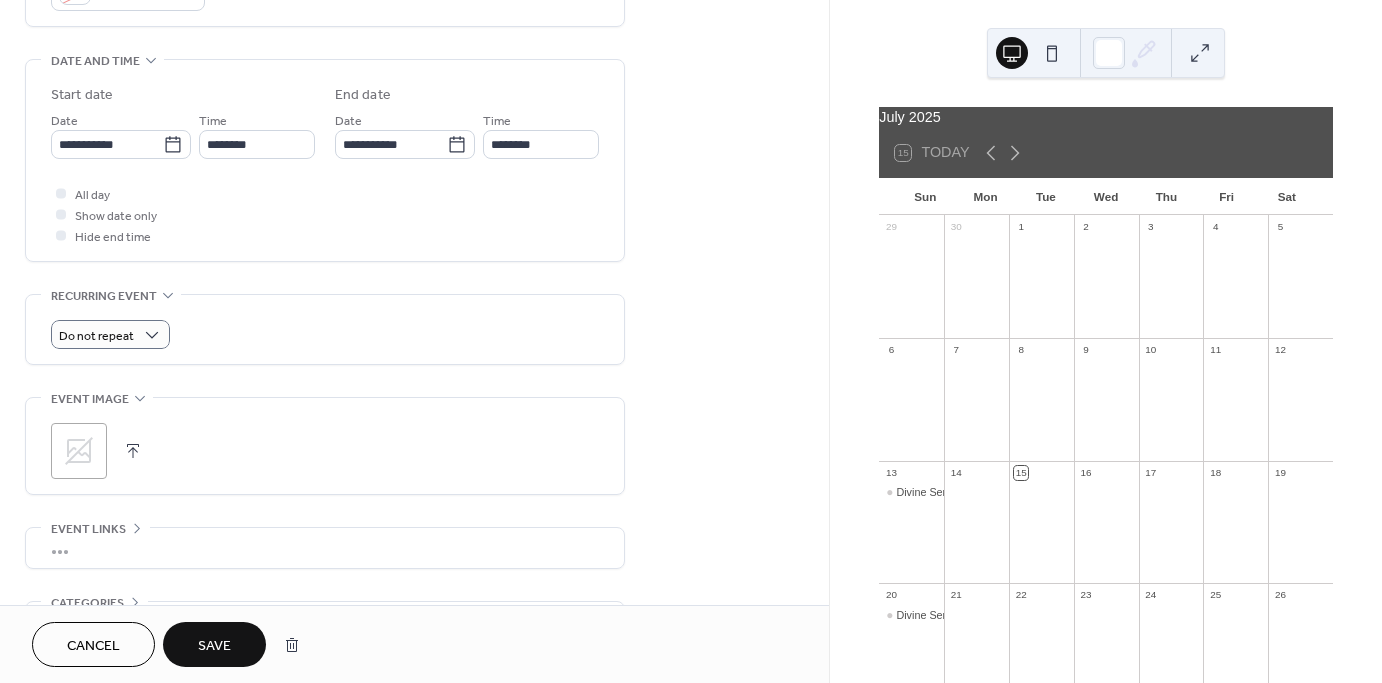 scroll, scrollTop: 721, scrollLeft: 0, axis: vertical 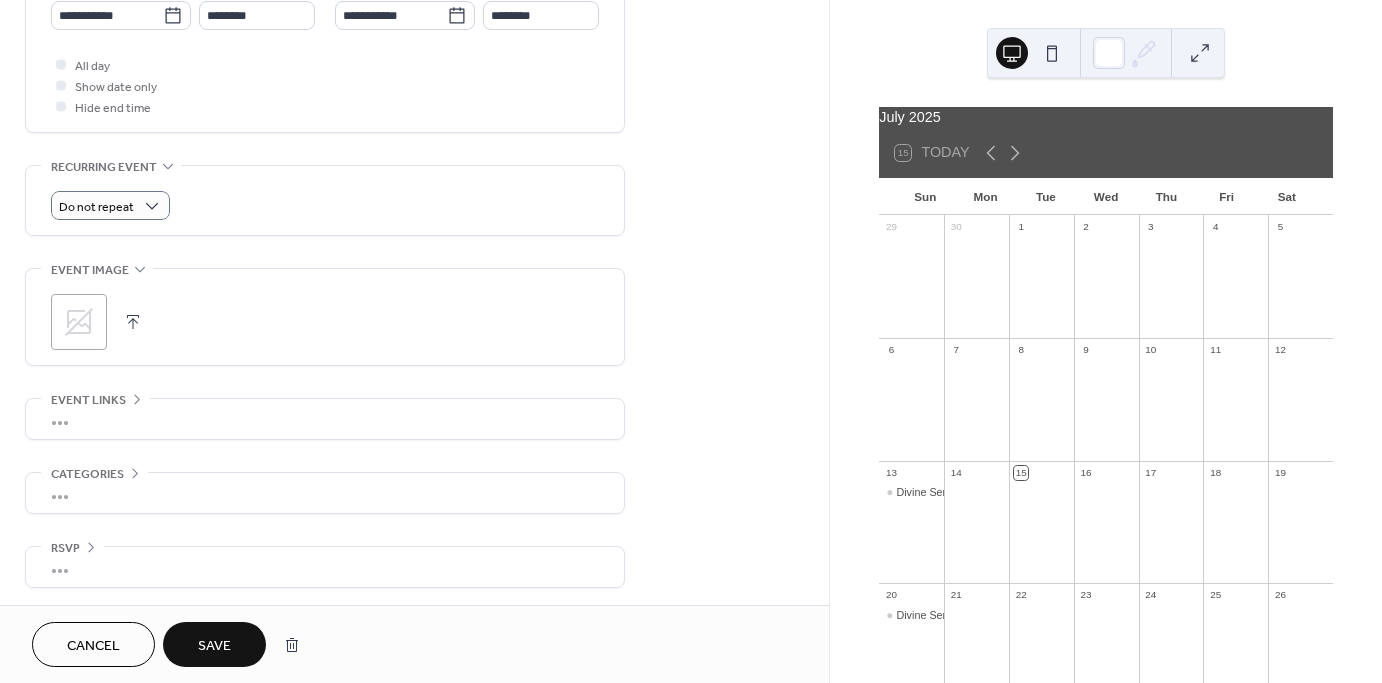click on "•••" at bounding box center (325, 493) 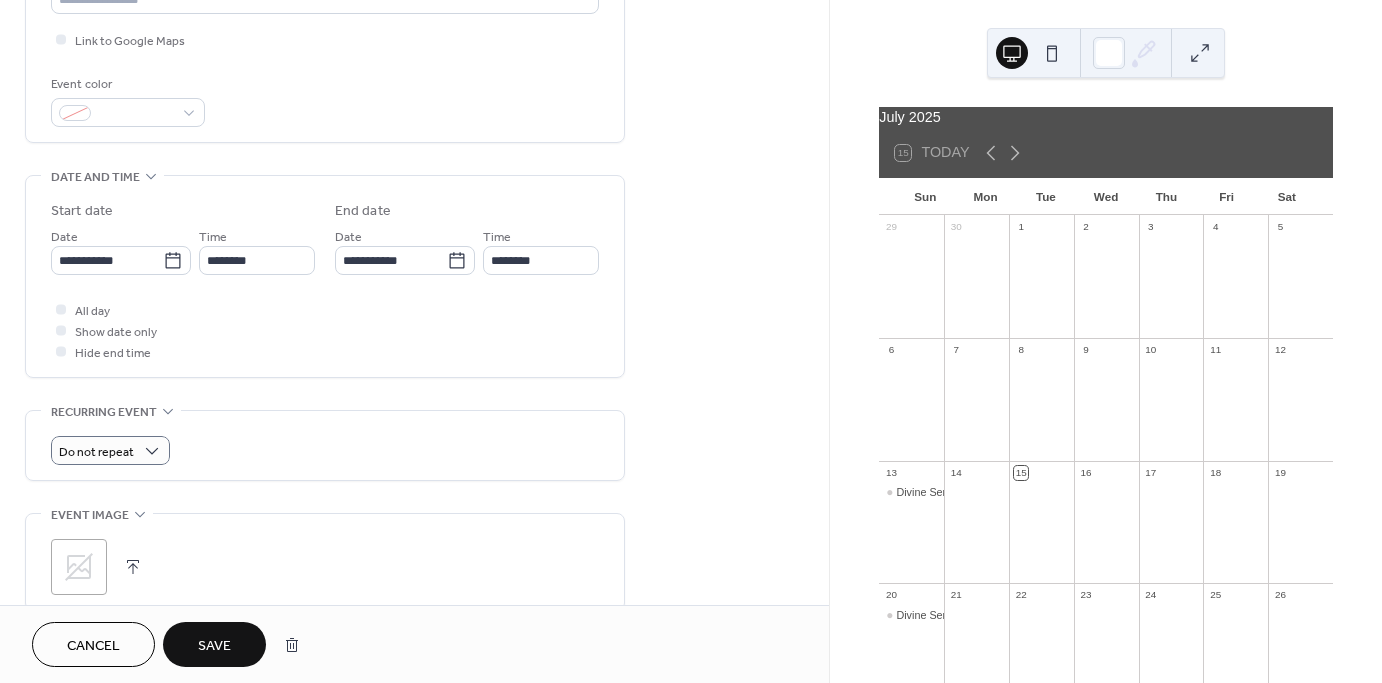 scroll, scrollTop: 476, scrollLeft: 0, axis: vertical 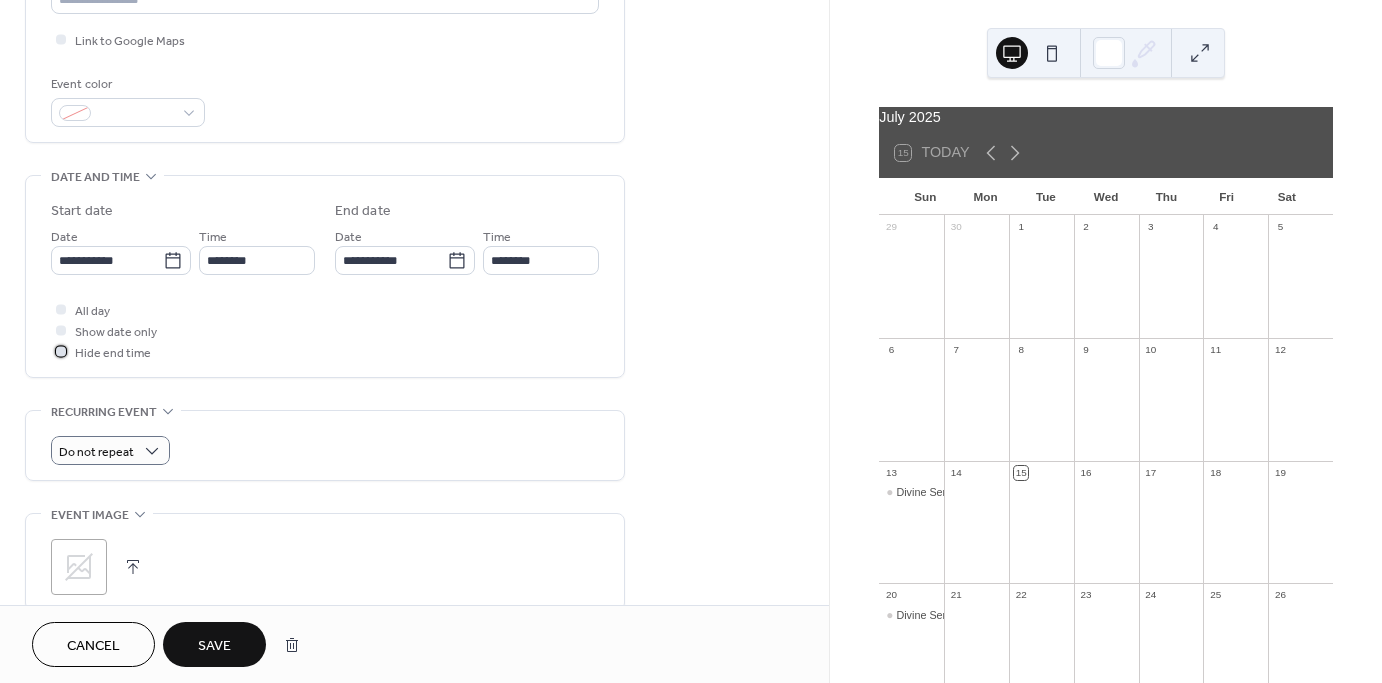 click 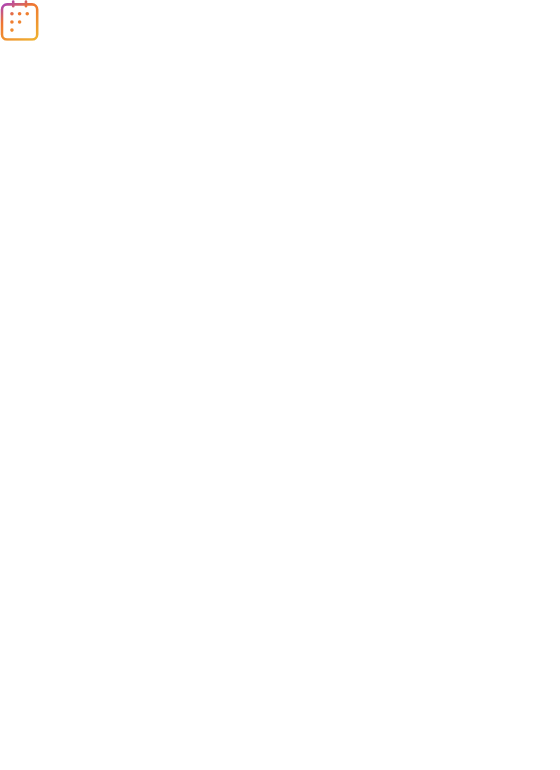 scroll, scrollTop: 0, scrollLeft: 0, axis: both 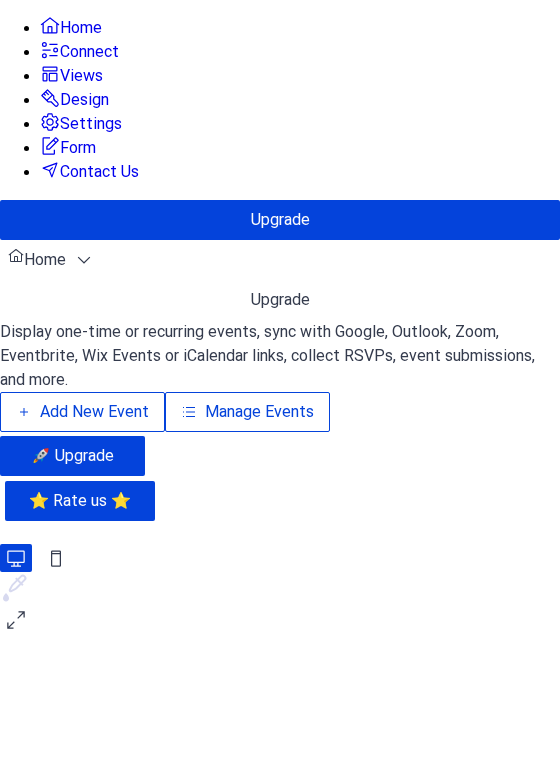 click on "Manage Events" at bounding box center [259, 412] 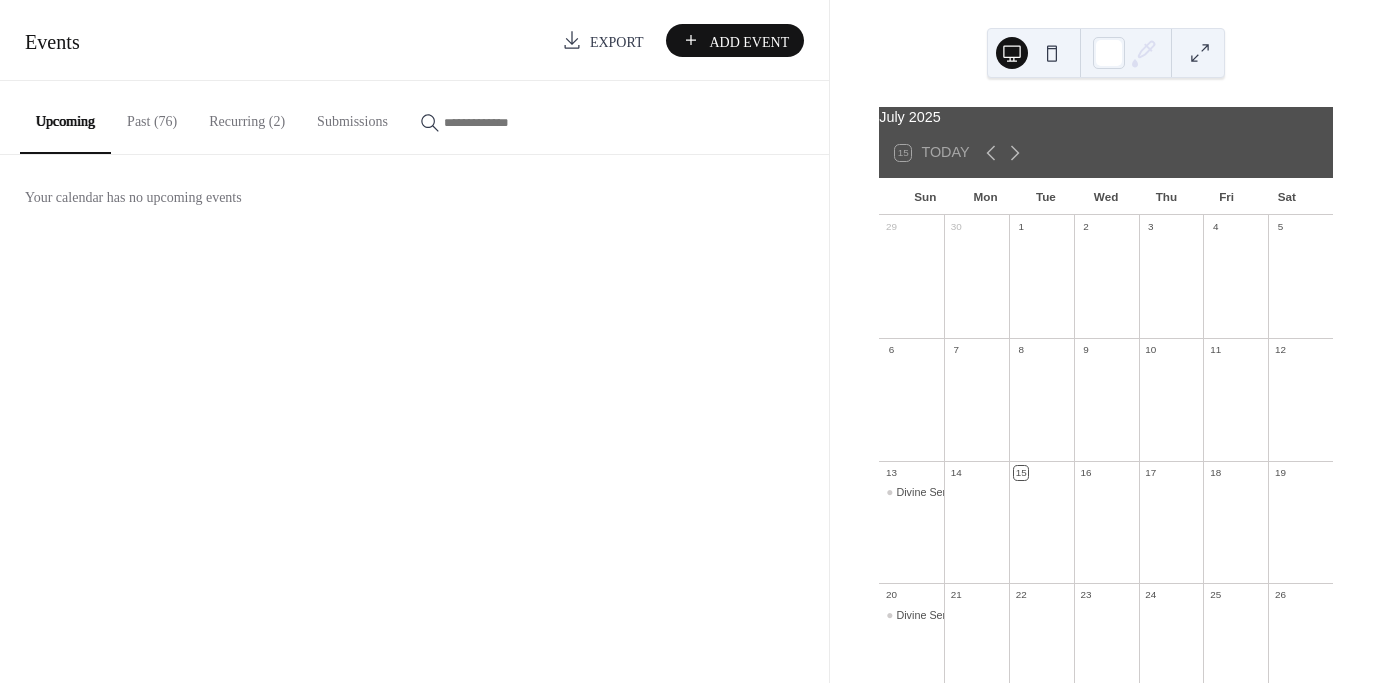 scroll, scrollTop: 0, scrollLeft: 0, axis: both 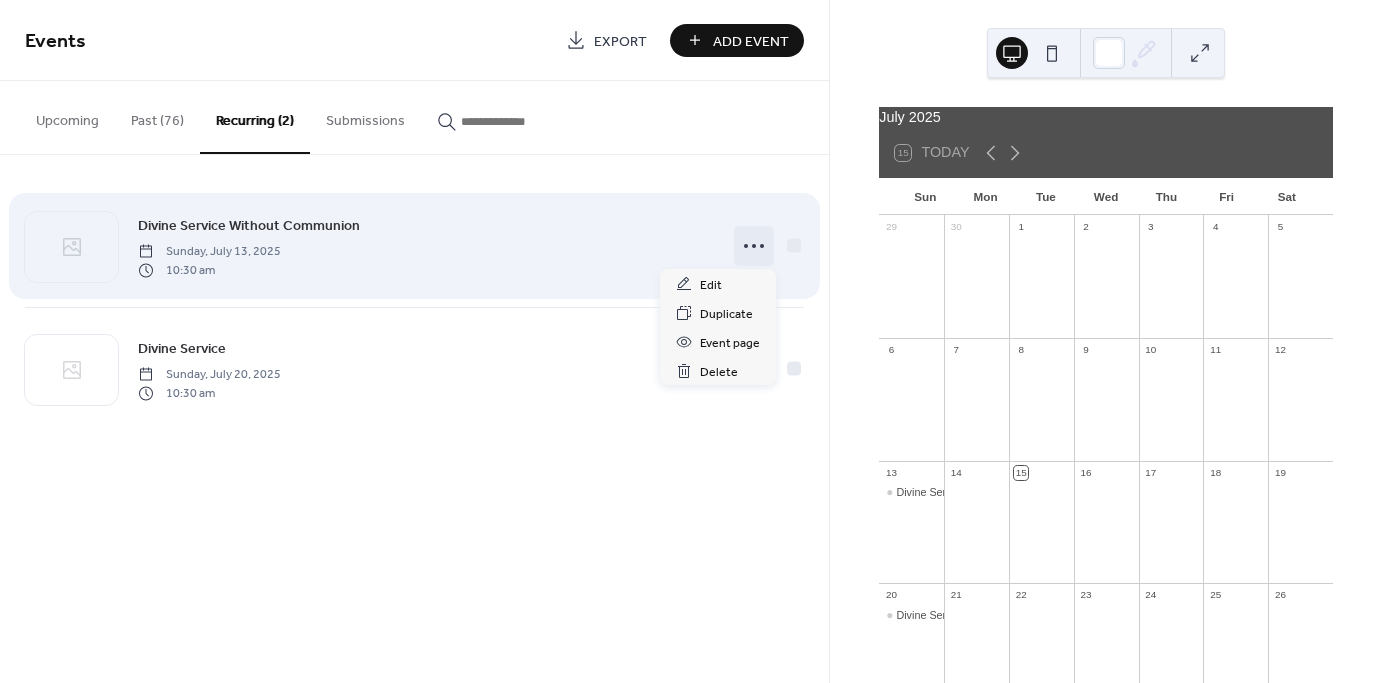click 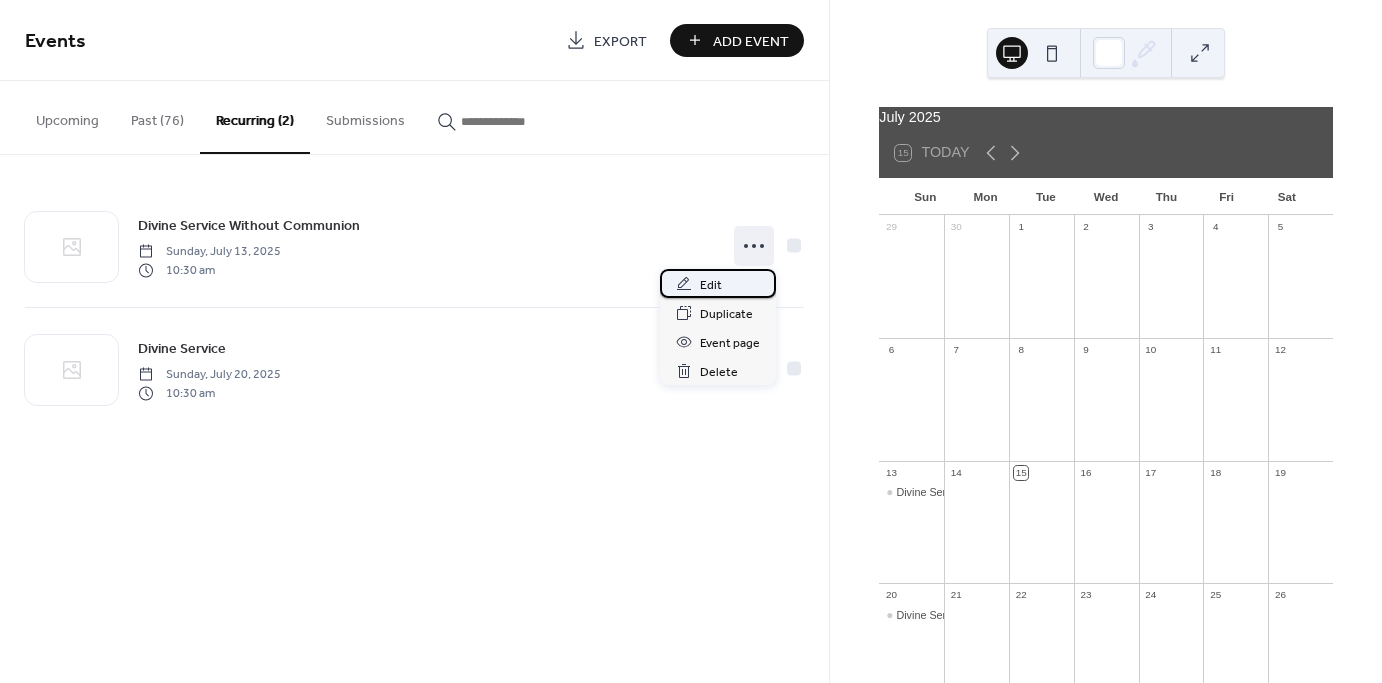 click on "Edit" at bounding box center [718, 283] 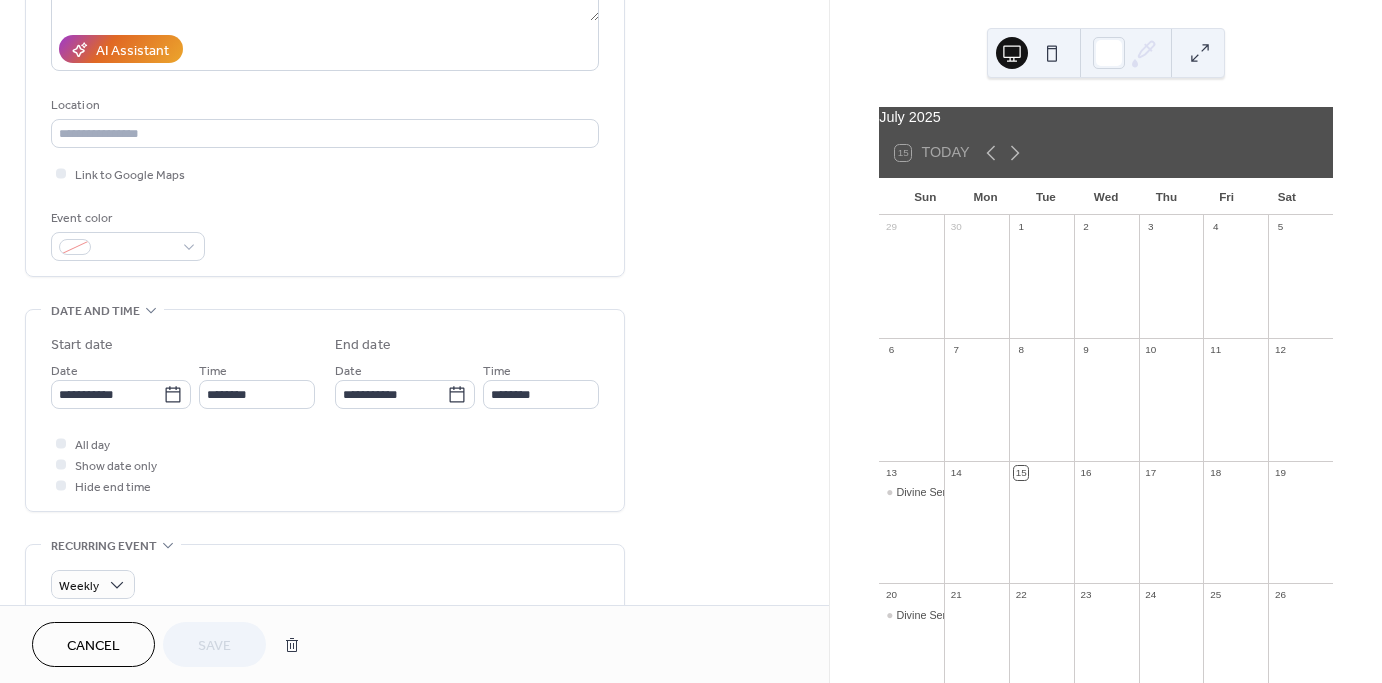 scroll, scrollTop: 343, scrollLeft: 0, axis: vertical 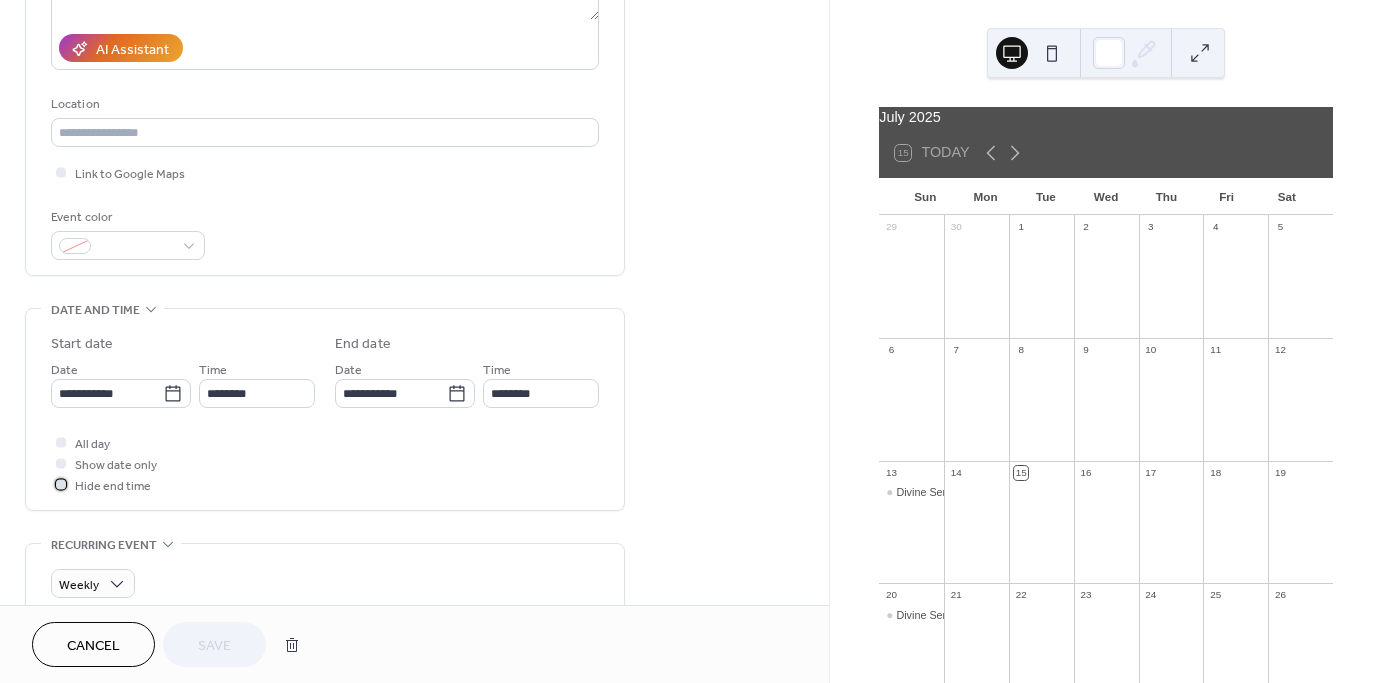click 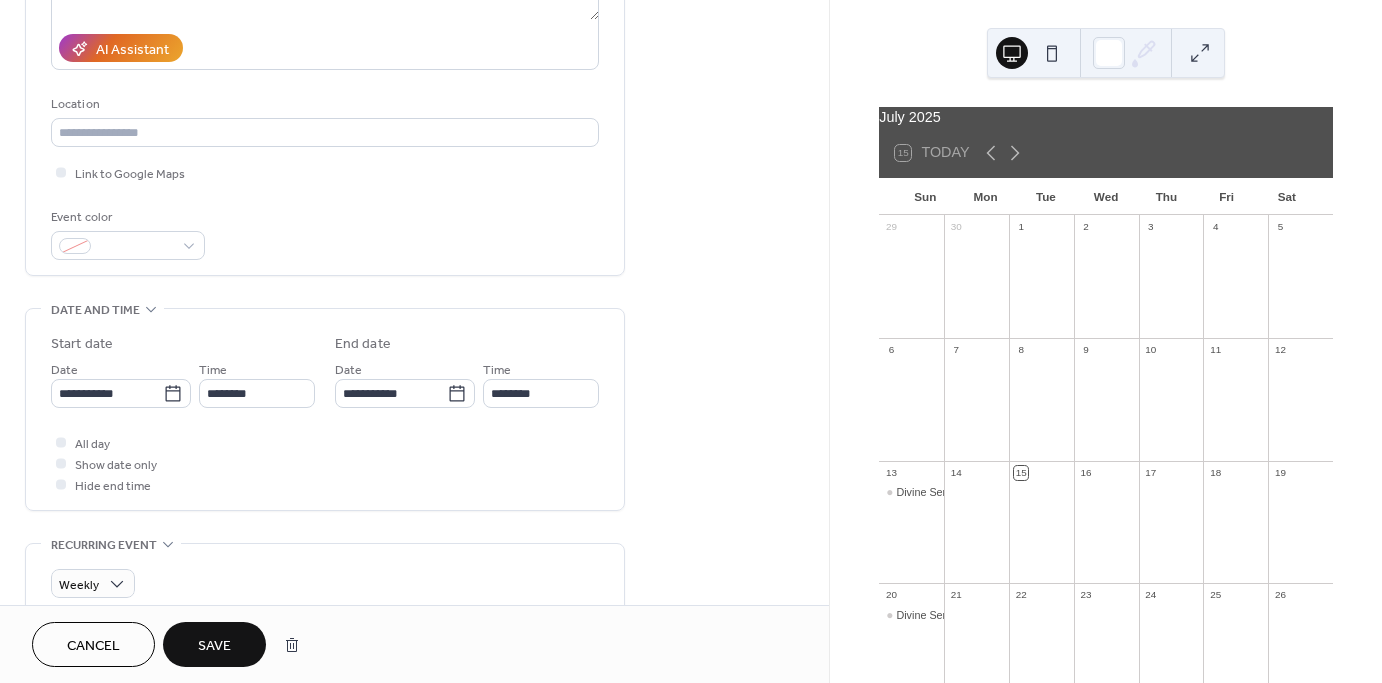 click on "Save" at bounding box center [214, 644] 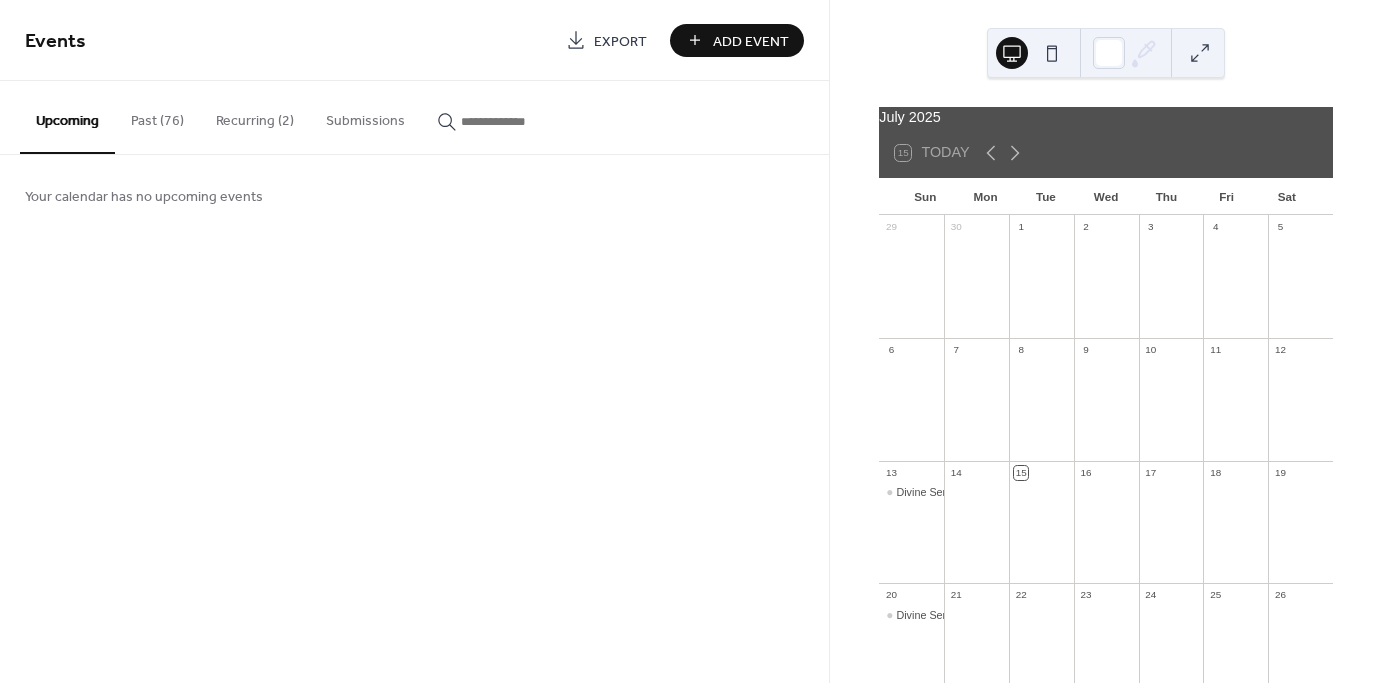 click on "Recurring (2)" at bounding box center [255, 116] 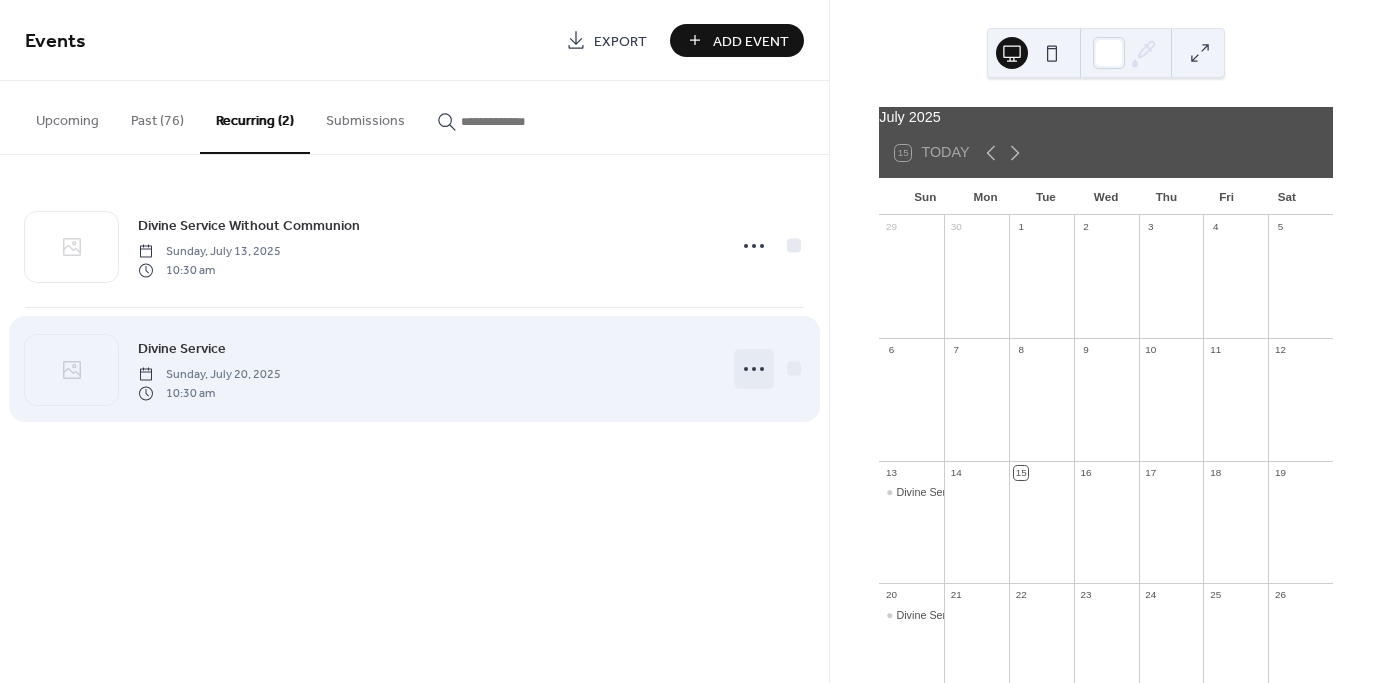 click 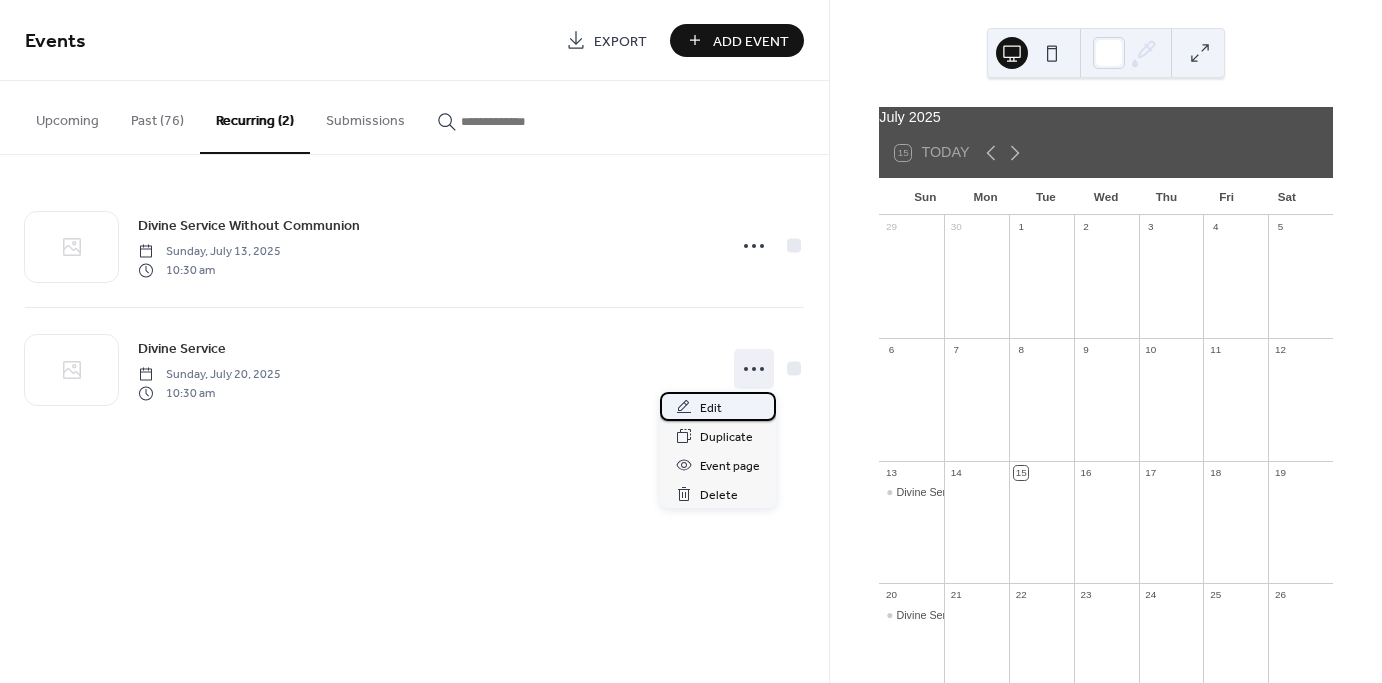 click on "Edit" at bounding box center [711, 408] 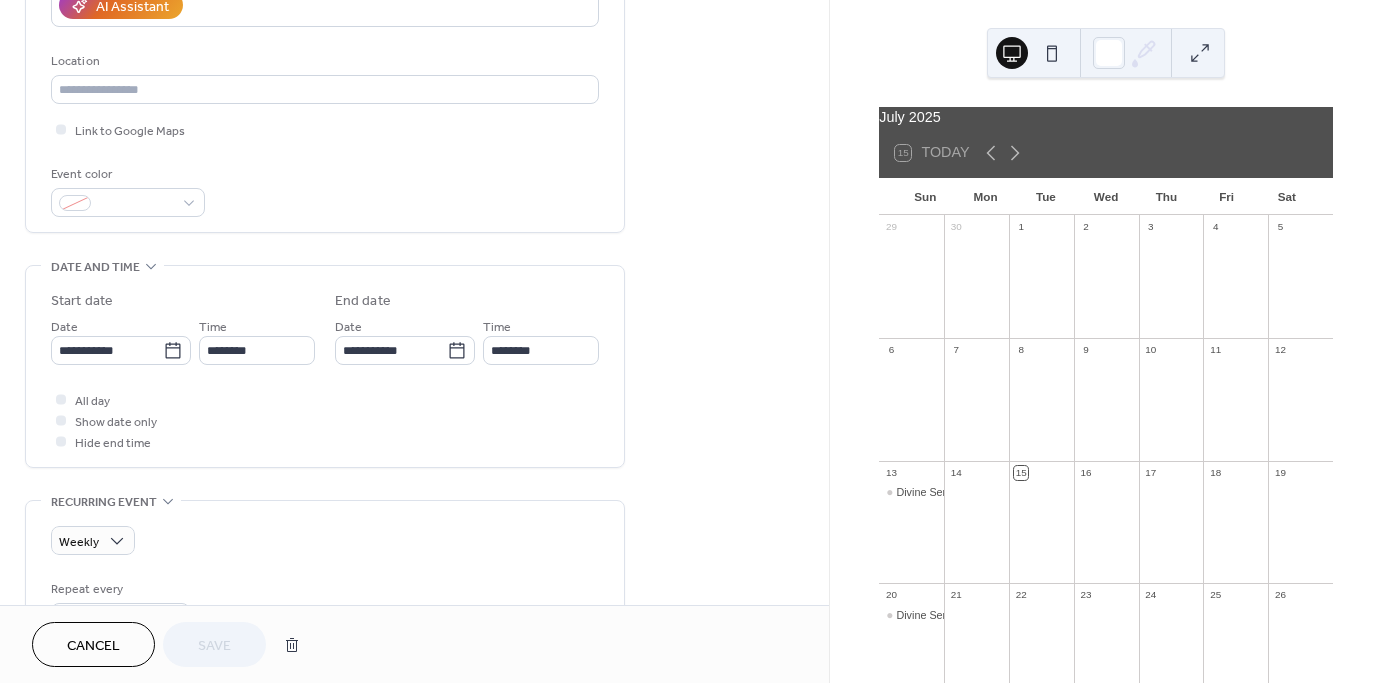 scroll, scrollTop: 407, scrollLeft: 0, axis: vertical 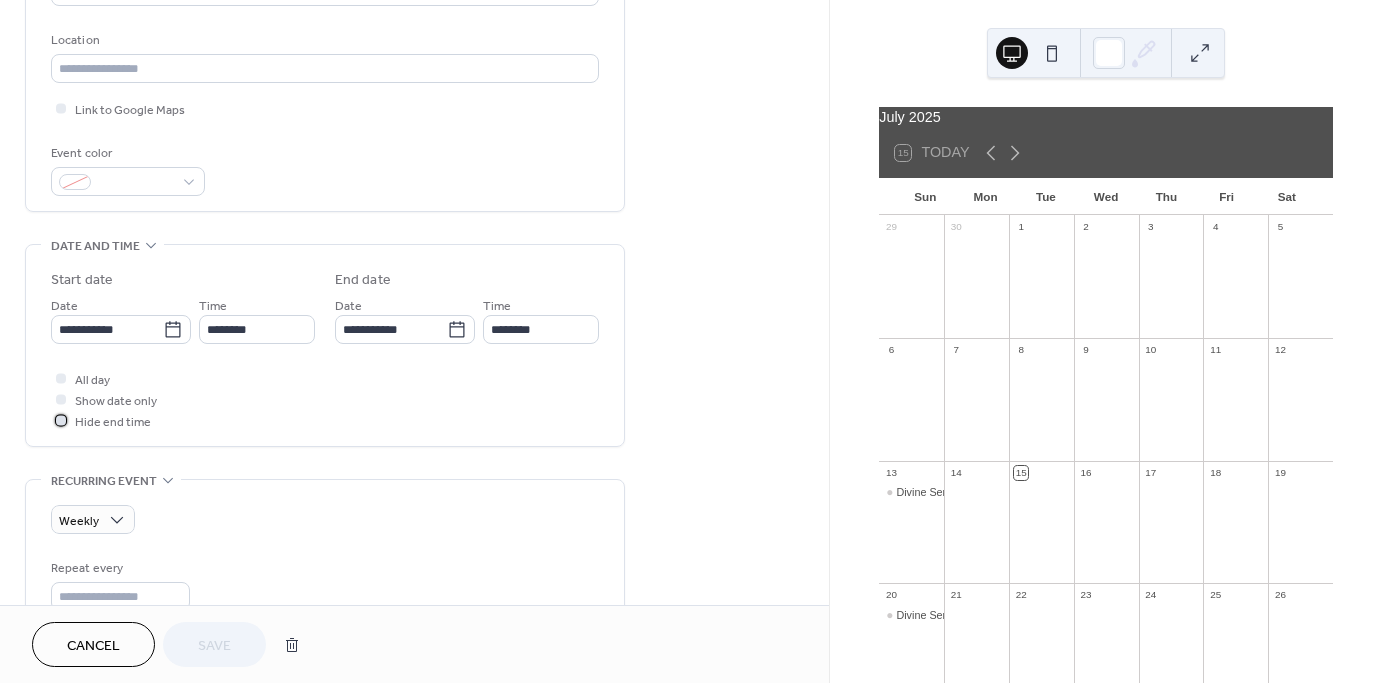 click 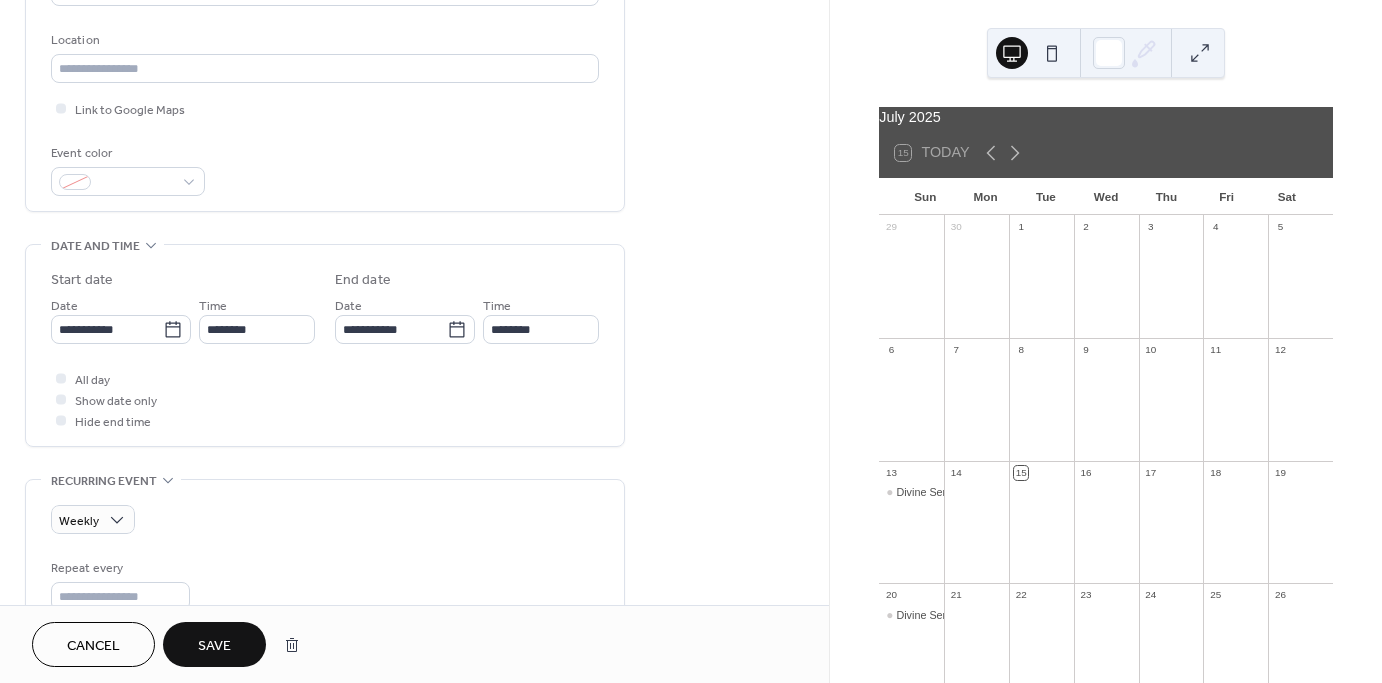 click on "Save" at bounding box center [214, 646] 